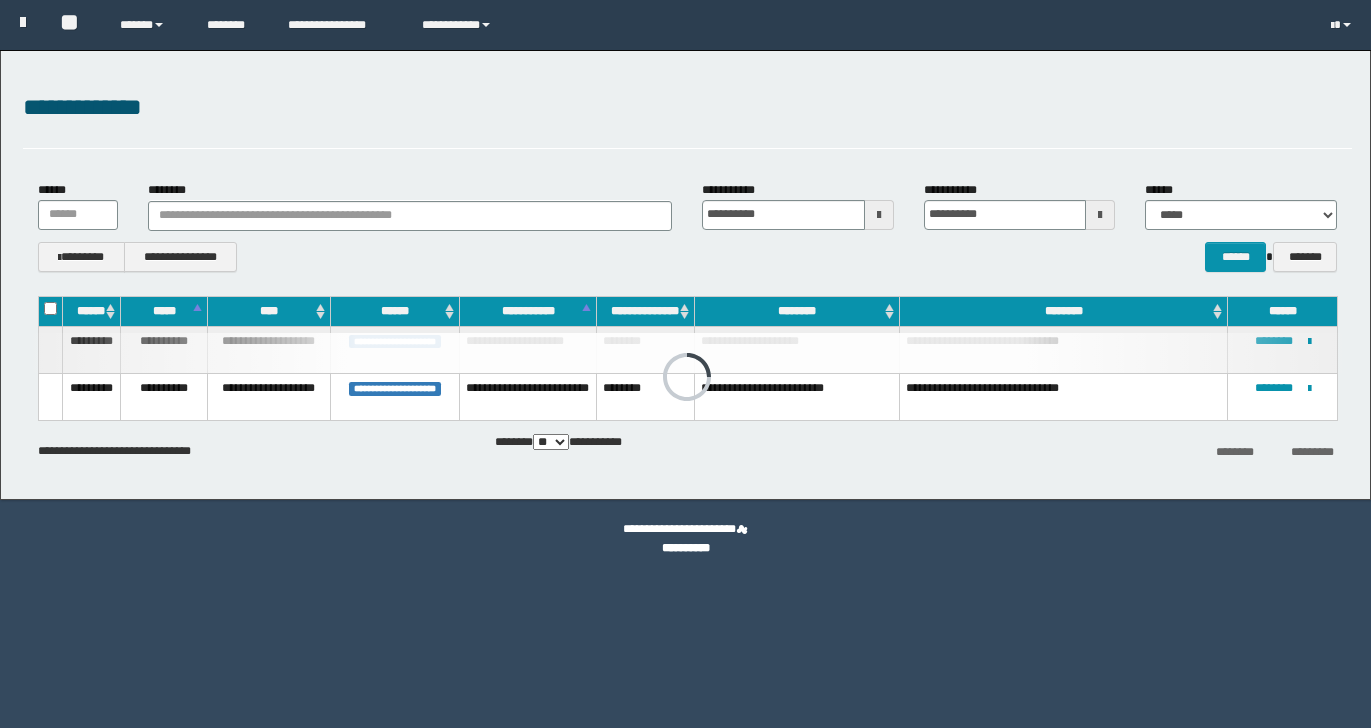 scroll, scrollTop: 0, scrollLeft: 0, axis: both 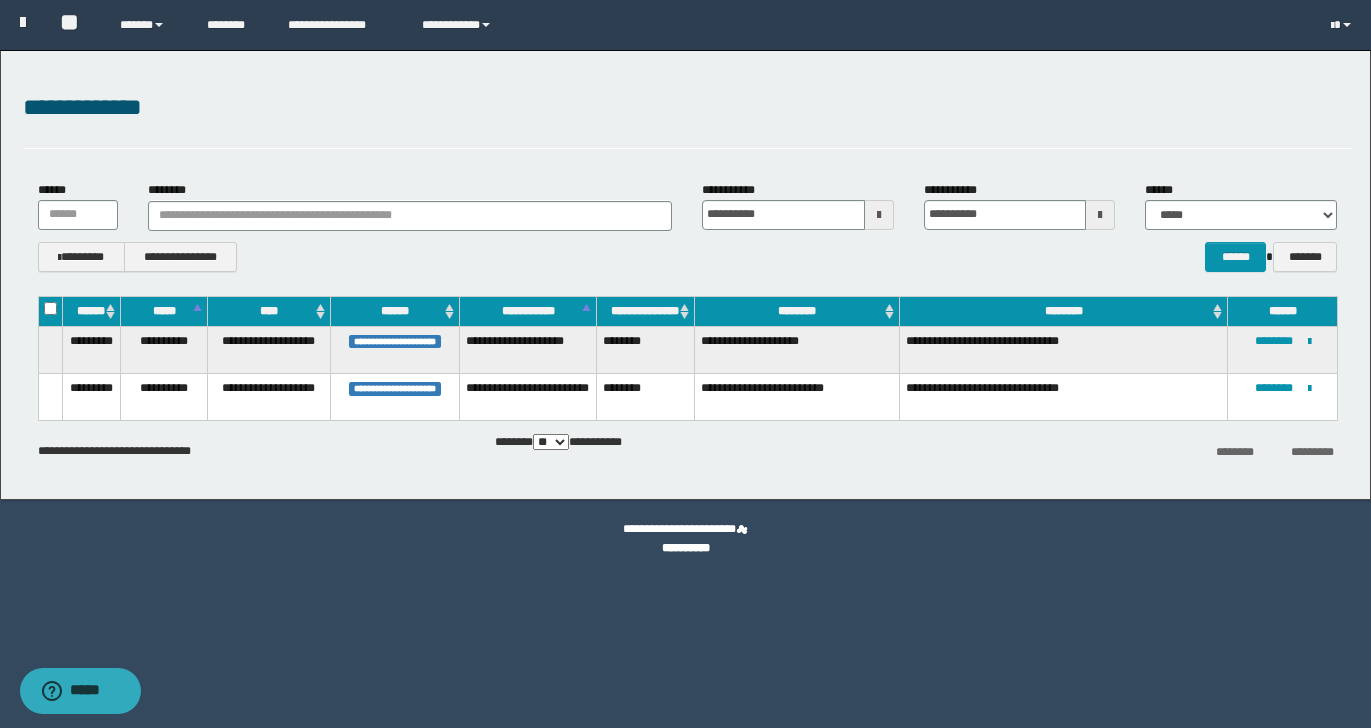 click on "********" at bounding box center (645, 396) 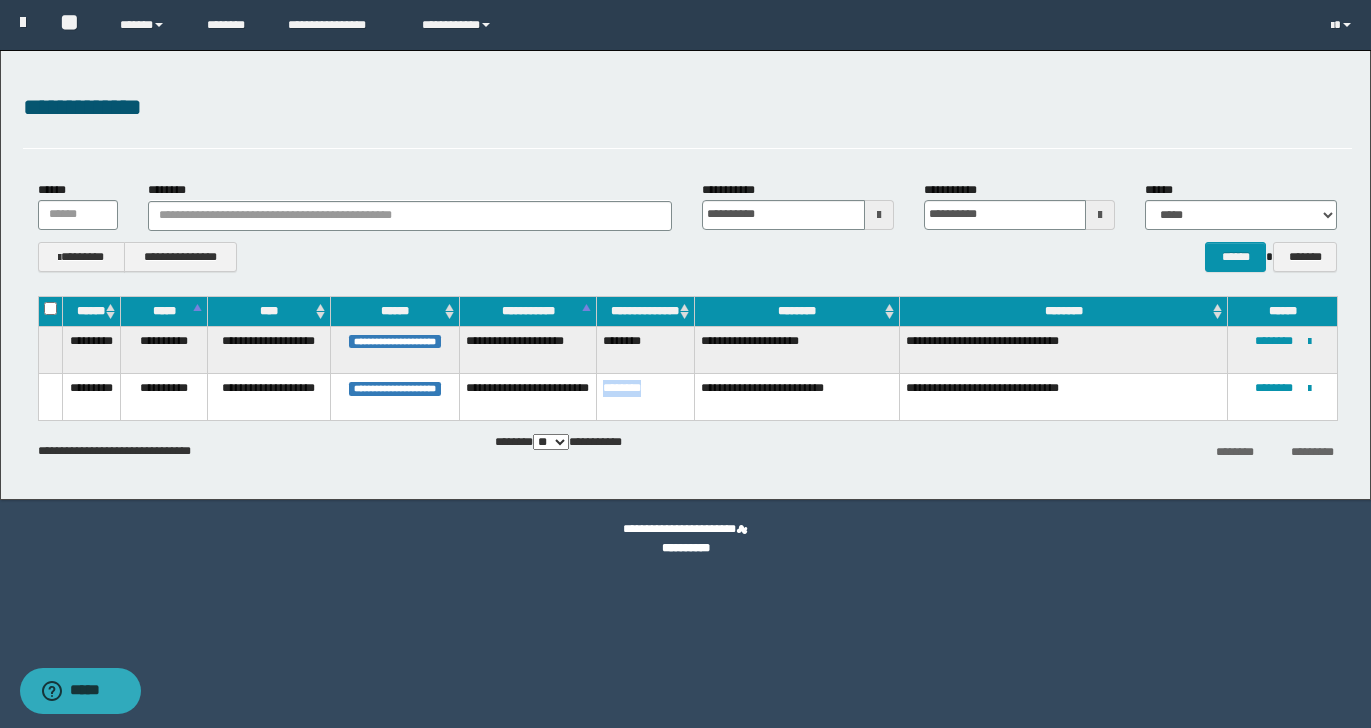 click on "********" at bounding box center [645, 396] 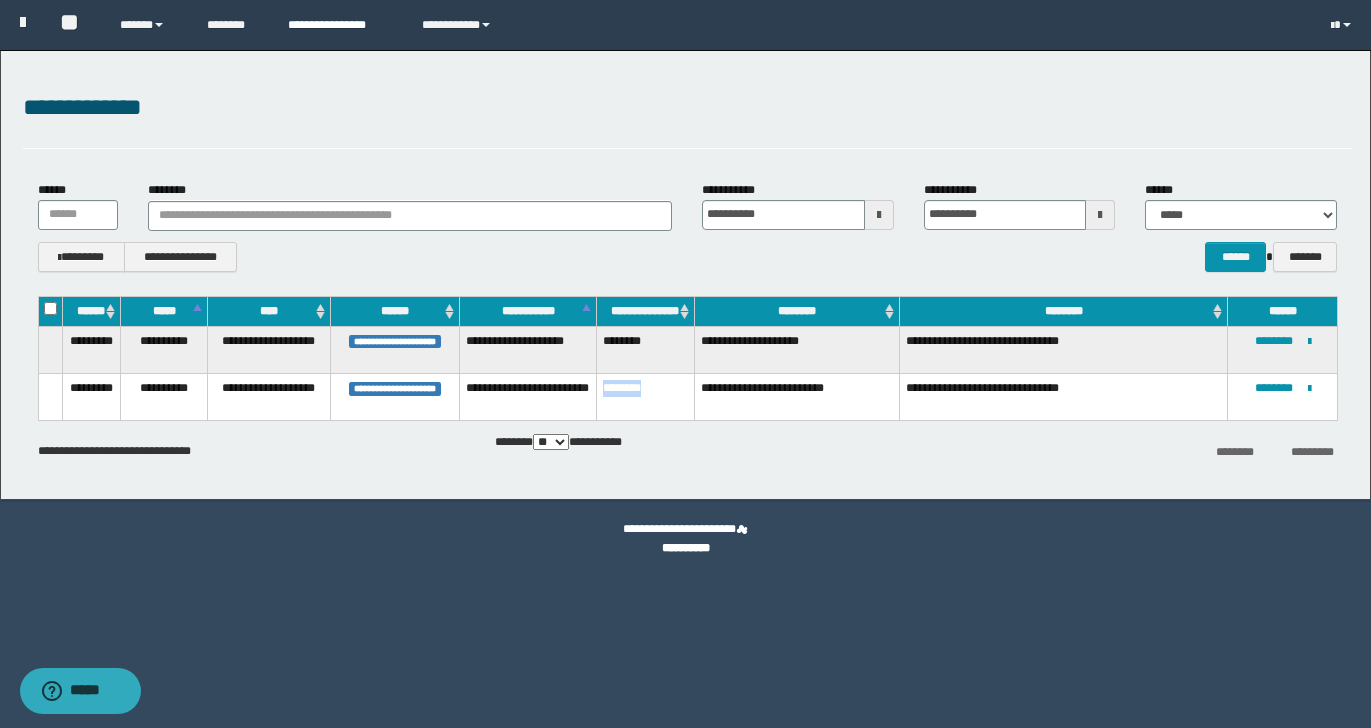click on "**********" at bounding box center (339, 25) 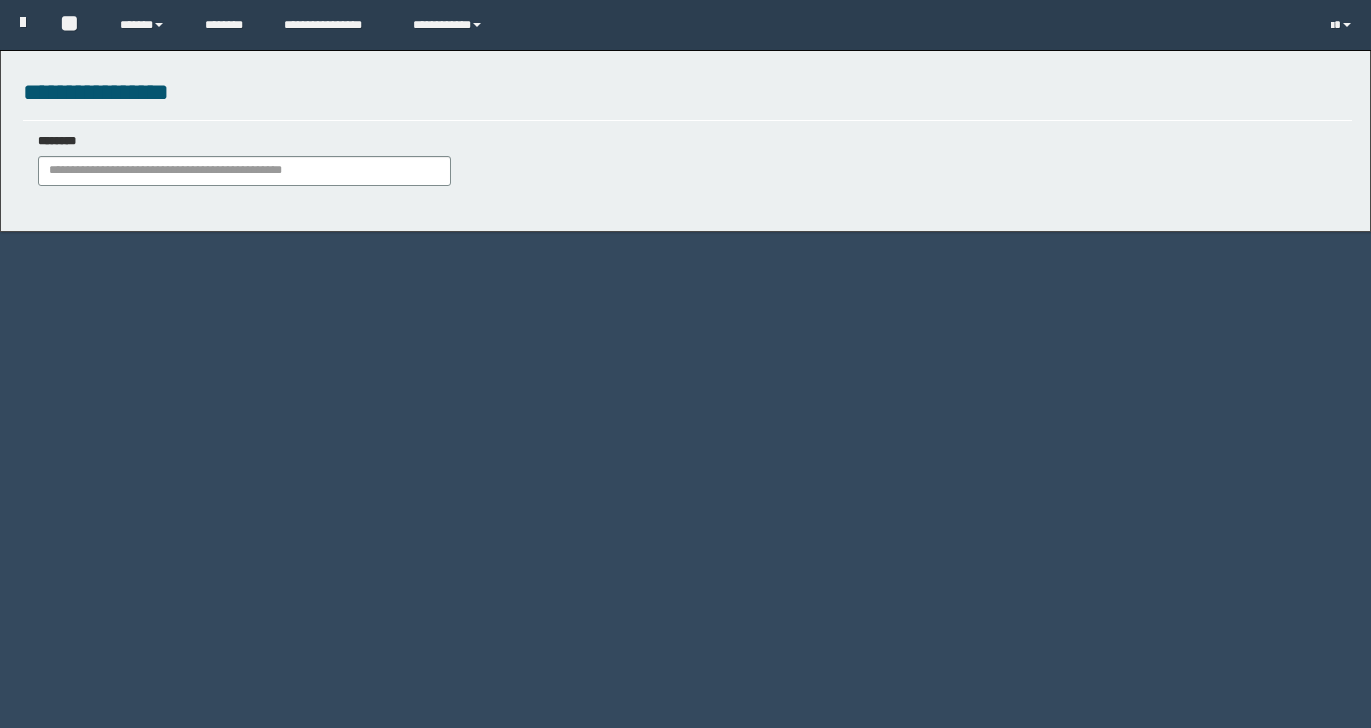 scroll, scrollTop: 0, scrollLeft: 0, axis: both 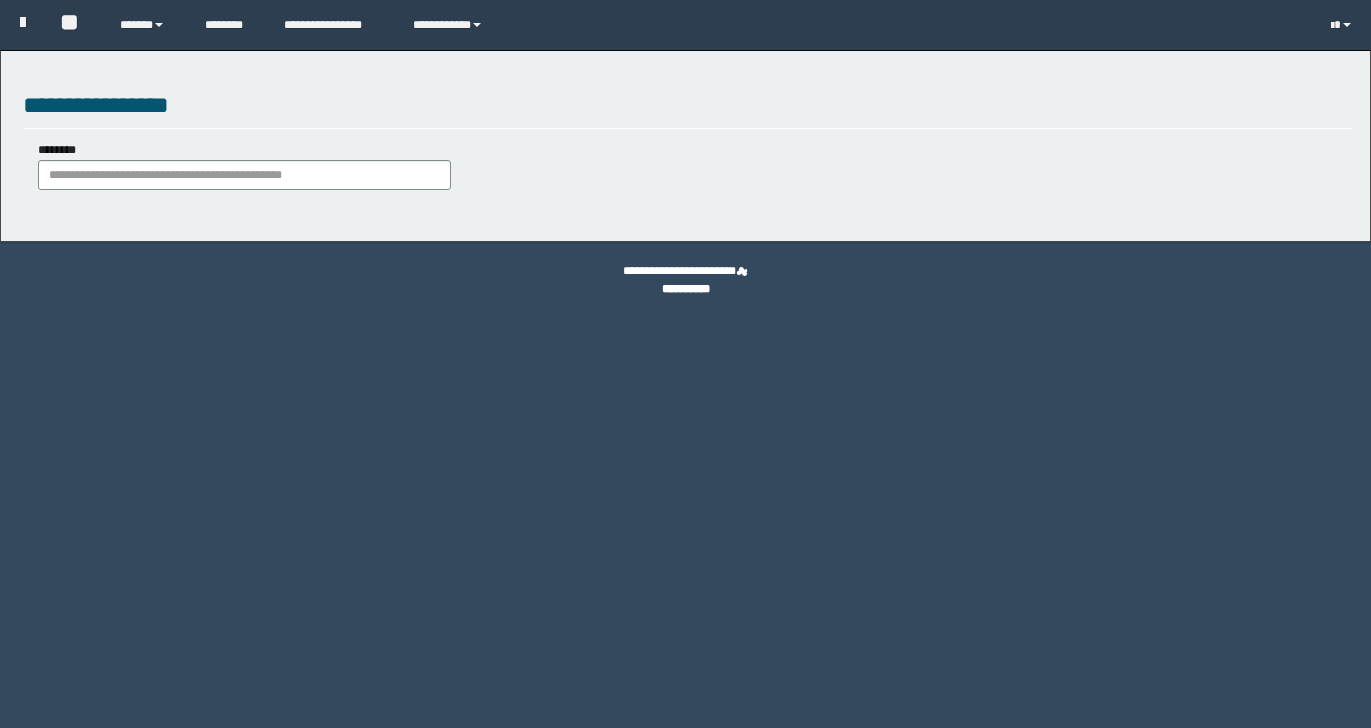click on "********" at bounding box center (244, 167) 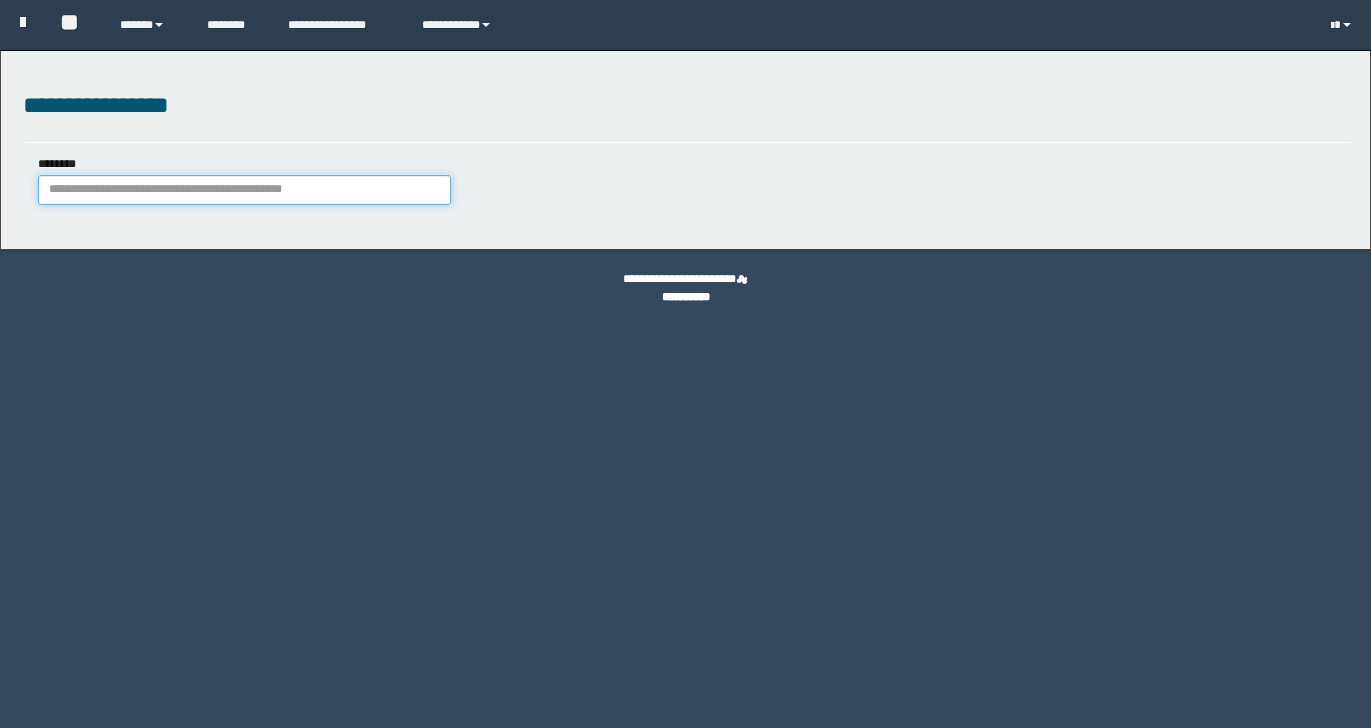 click on "********" at bounding box center [244, 190] 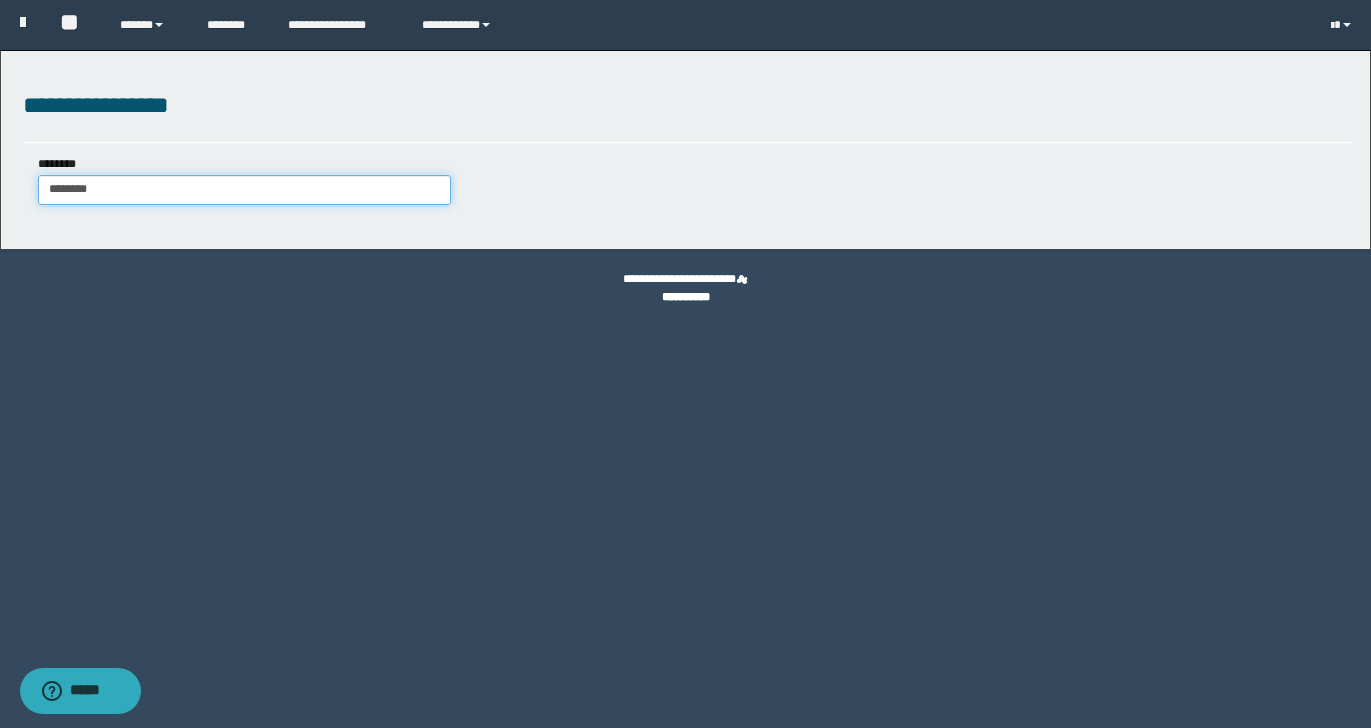 type on "********" 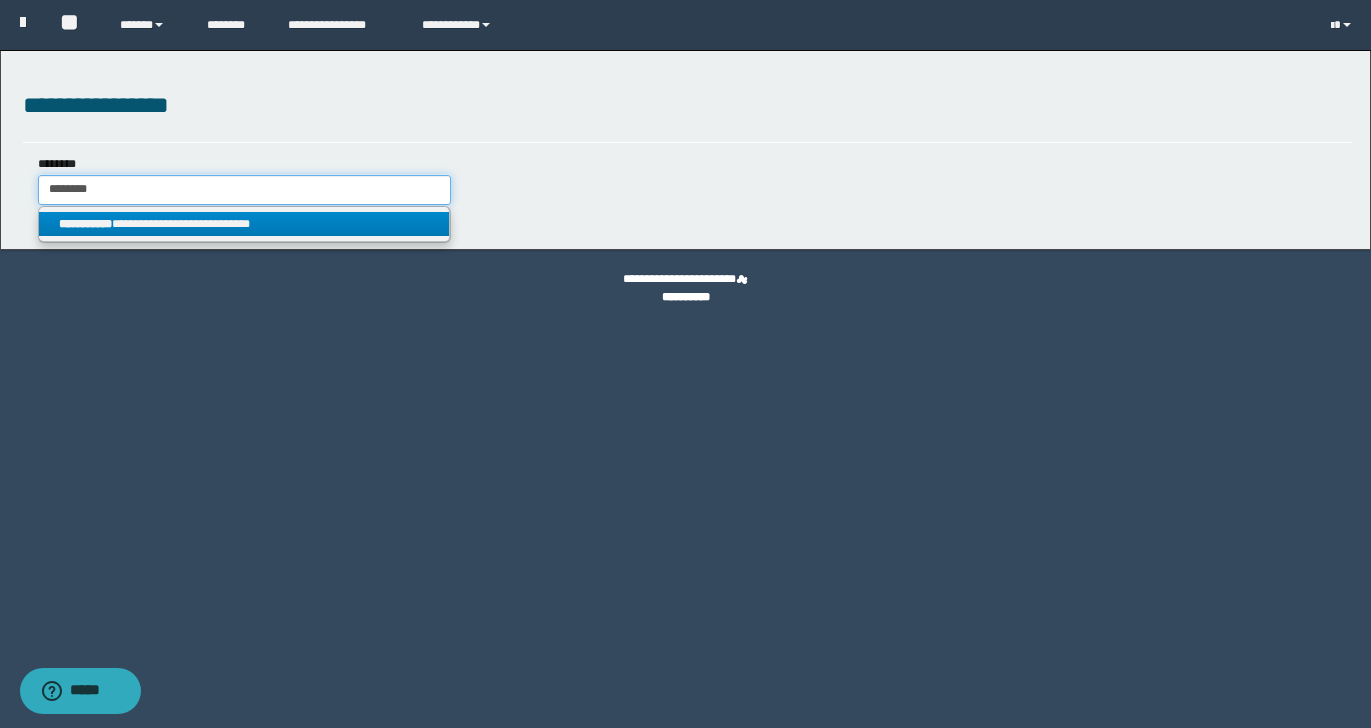 type on "********" 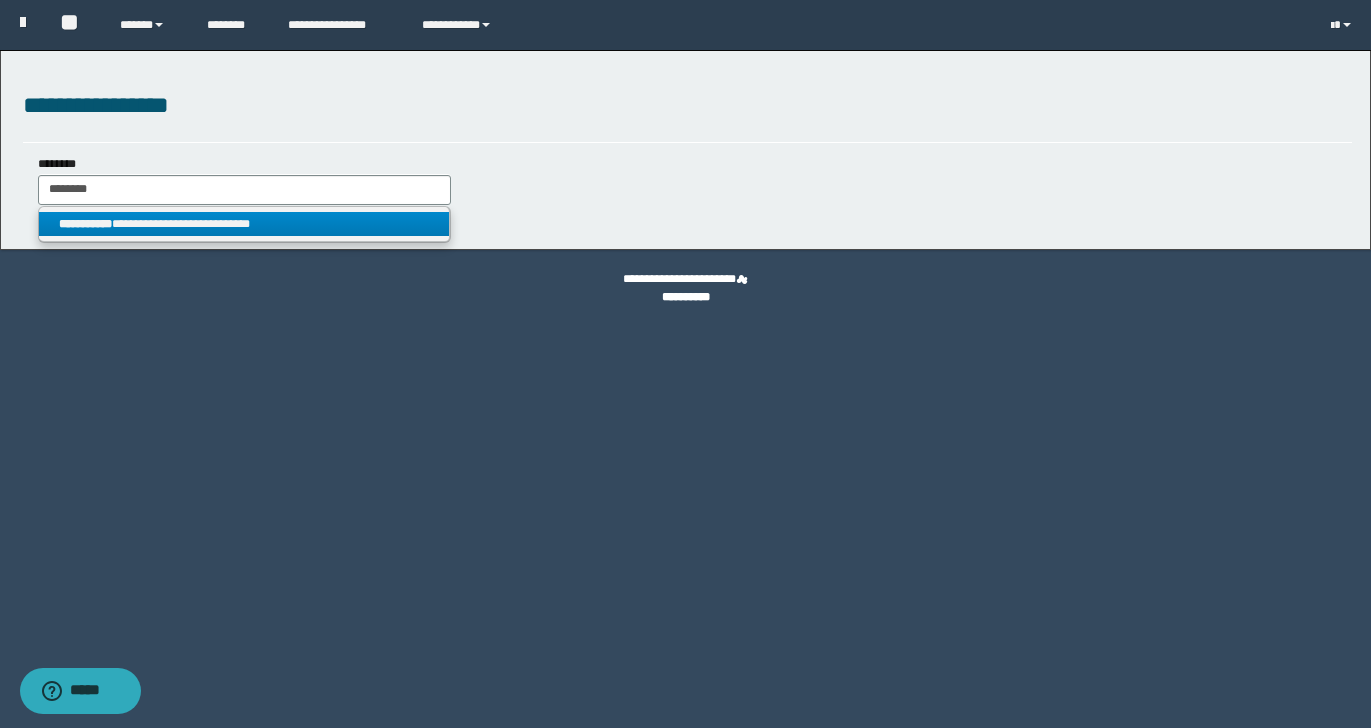 click on "**********" at bounding box center (244, 224) 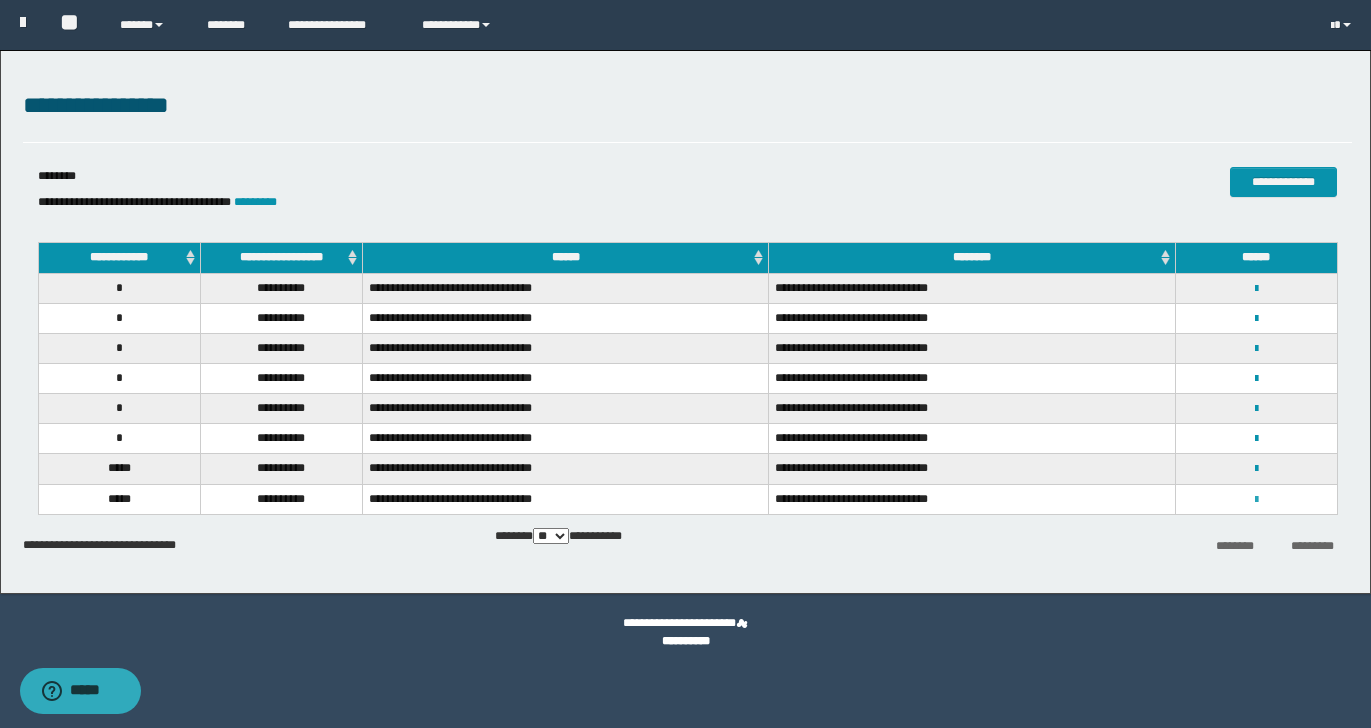 click at bounding box center (1256, 500) 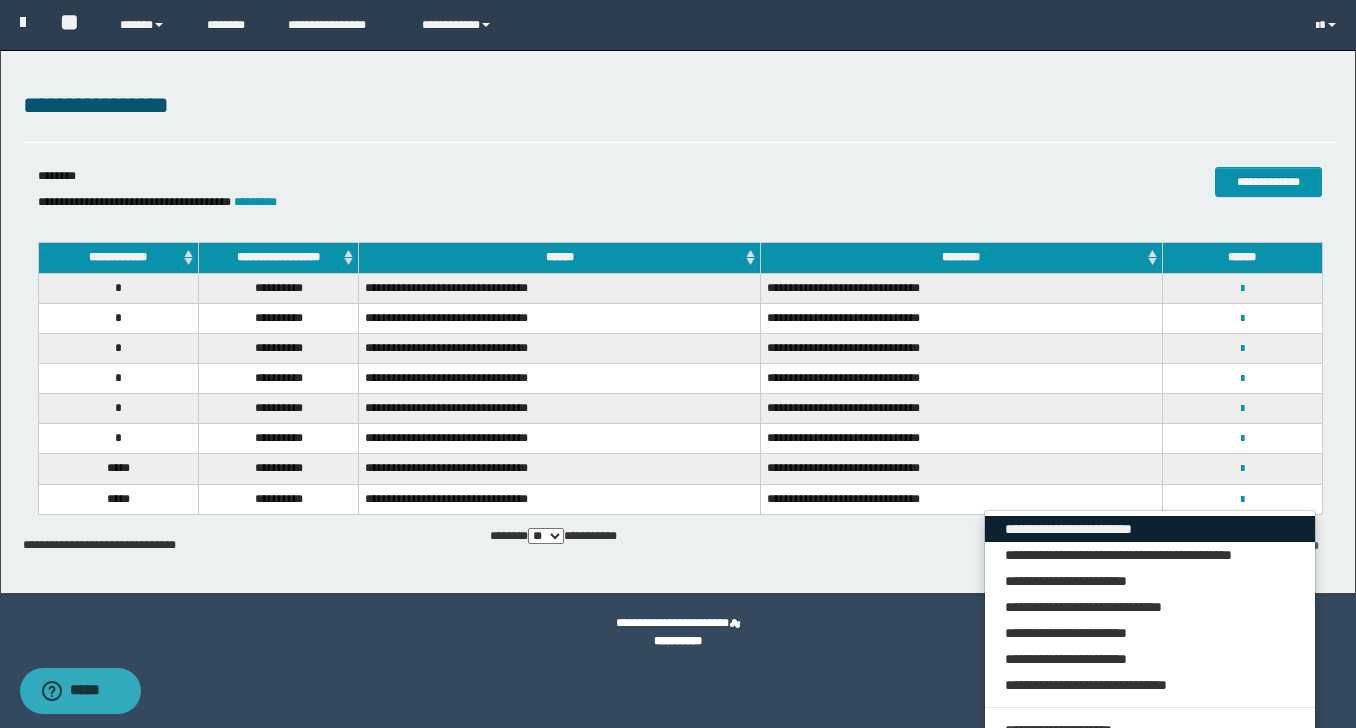 click on "**********" at bounding box center (1150, 529) 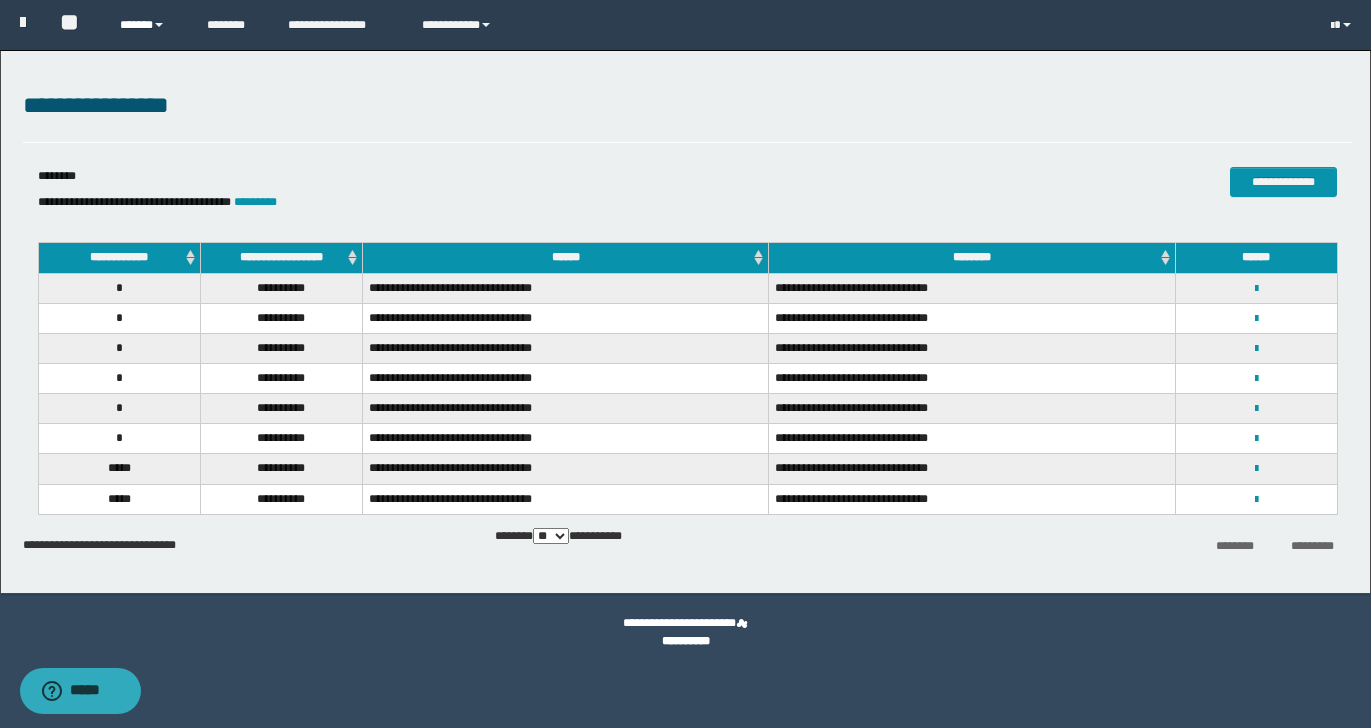 click on "******" at bounding box center (148, 25) 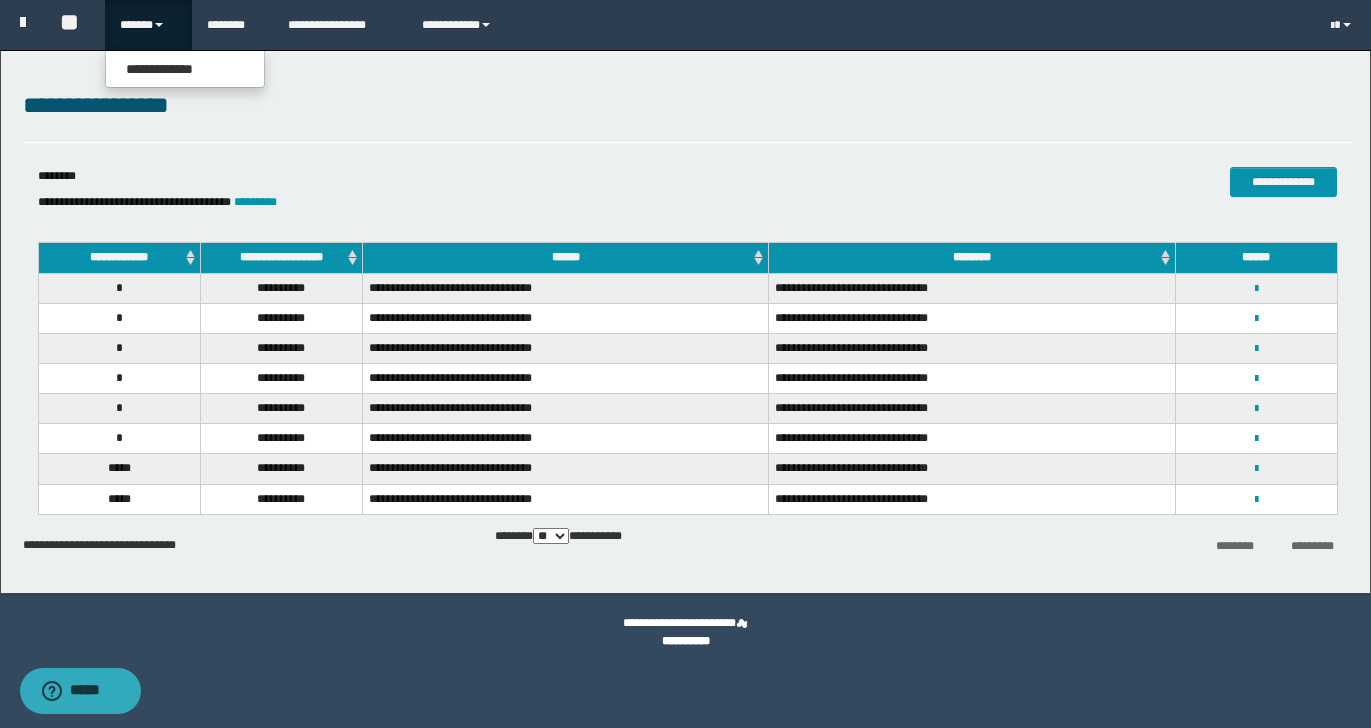 click on "******" at bounding box center (148, 25) 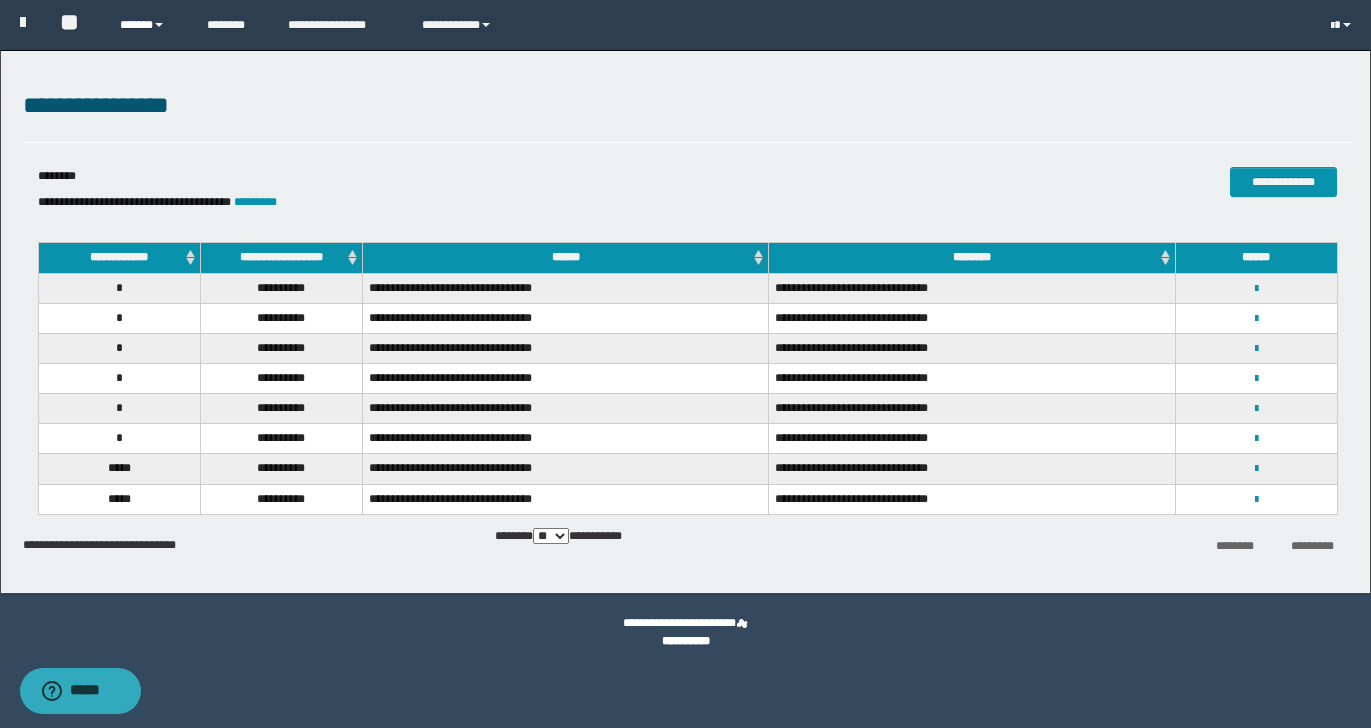 click on "******" at bounding box center (148, 25) 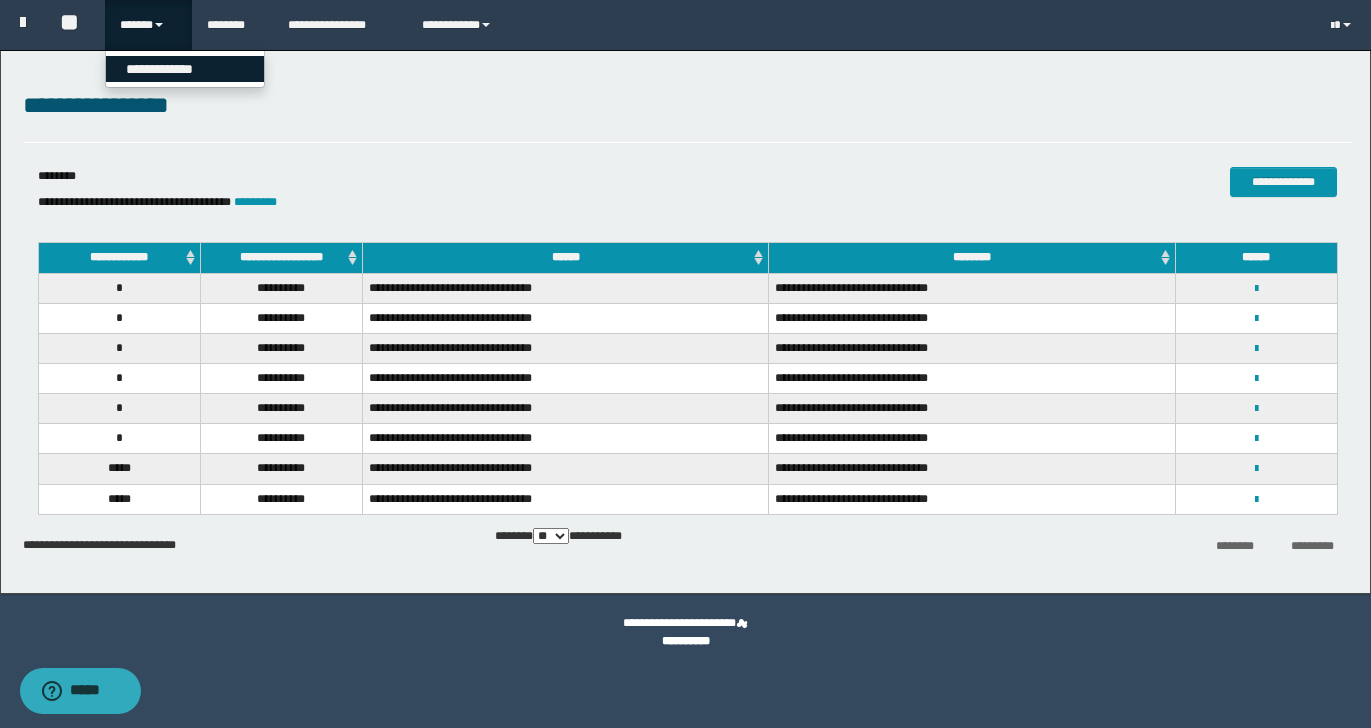 click on "**********" at bounding box center [185, 69] 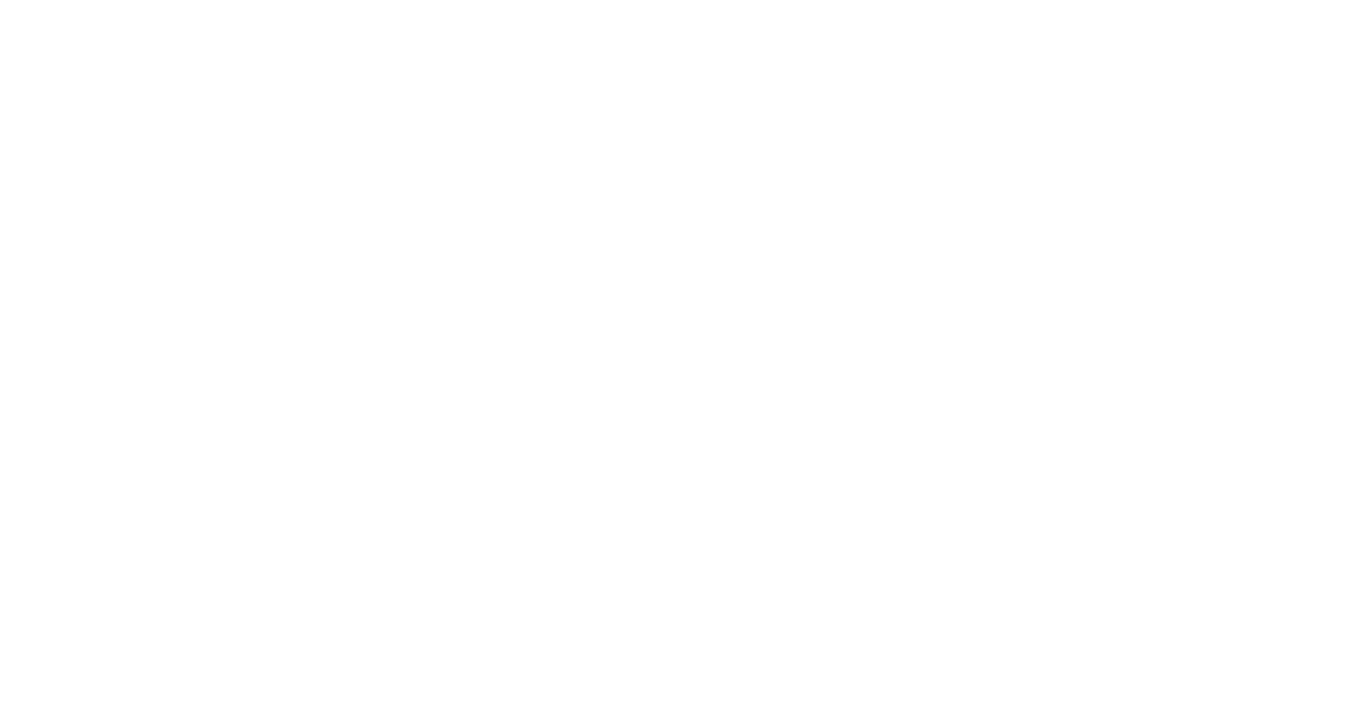 type on "**********" 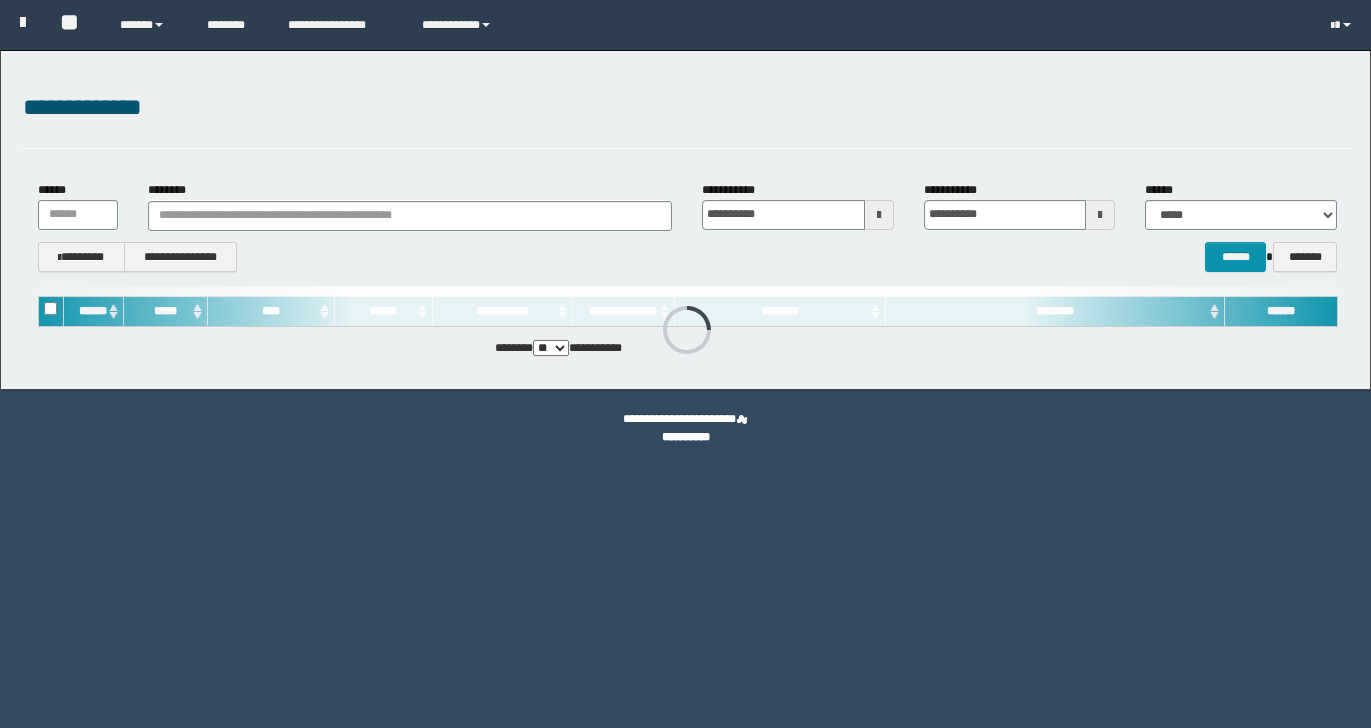 scroll, scrollTop: 0, scrollLeft: 0, axis: both 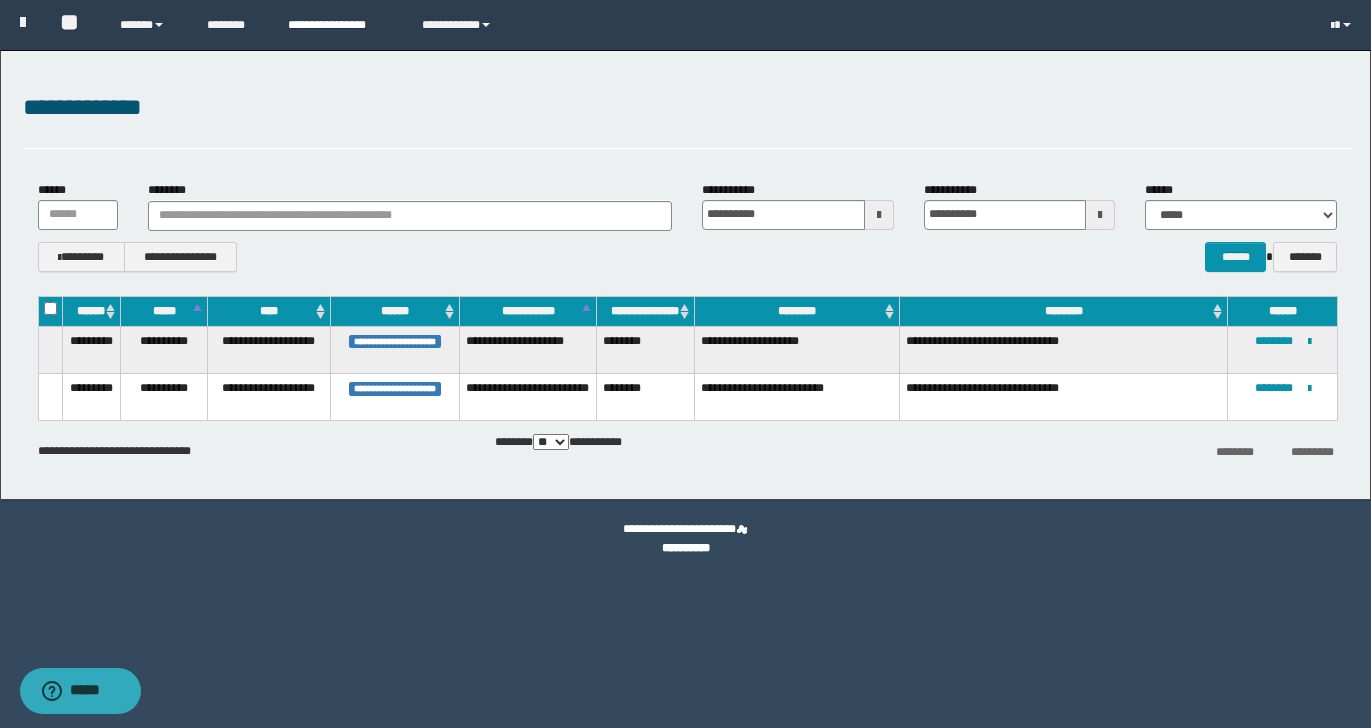 click on "**********" at bounding box center [339, 25] 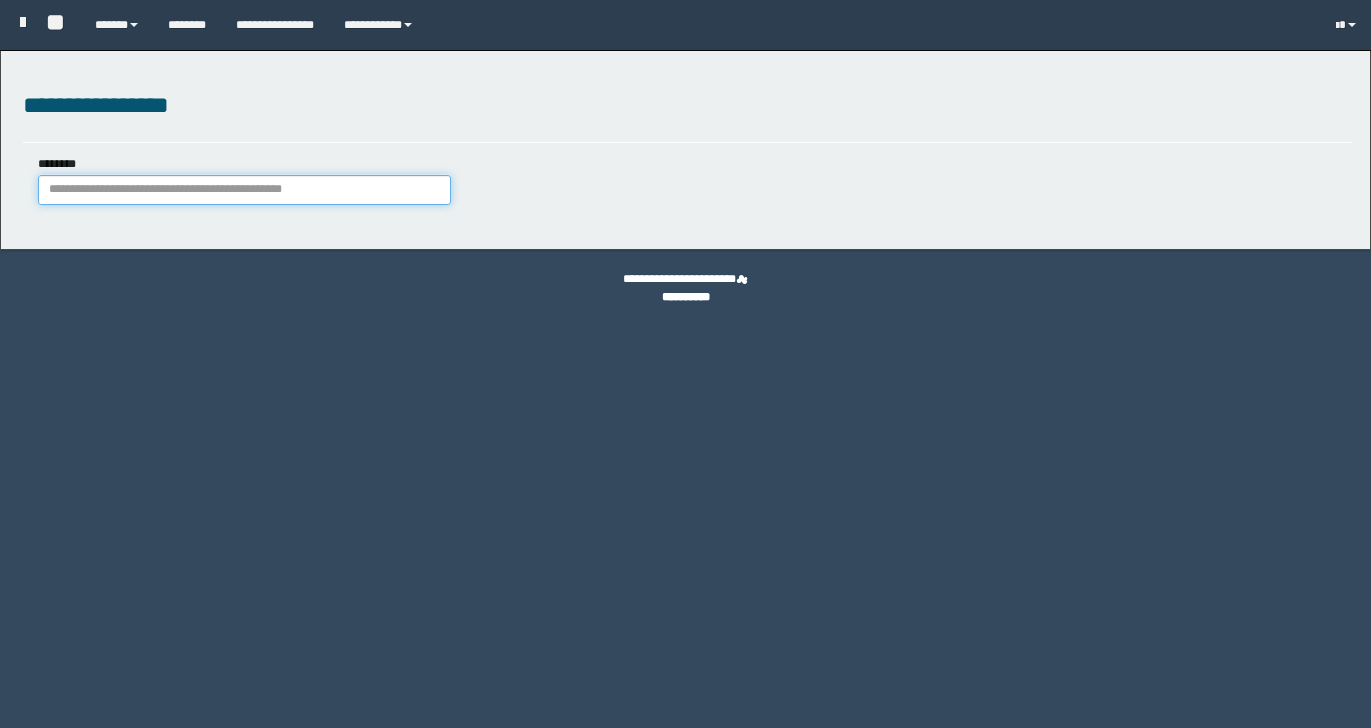 drag, startPoint x: 0, startPoint y: 0, endPoint x: 160, endPoint y: 200, distance: 256.12497 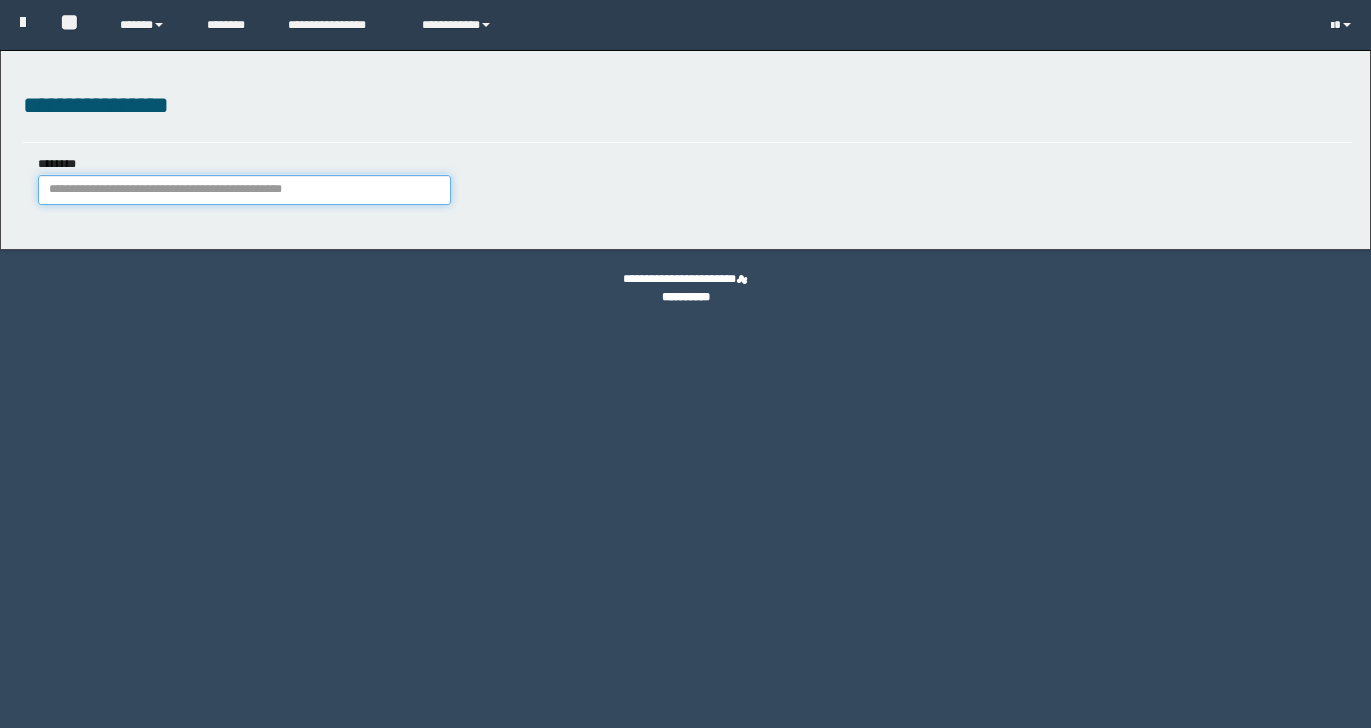 scroll, scrollTop: 0, scrollLeft: 0, axis: both 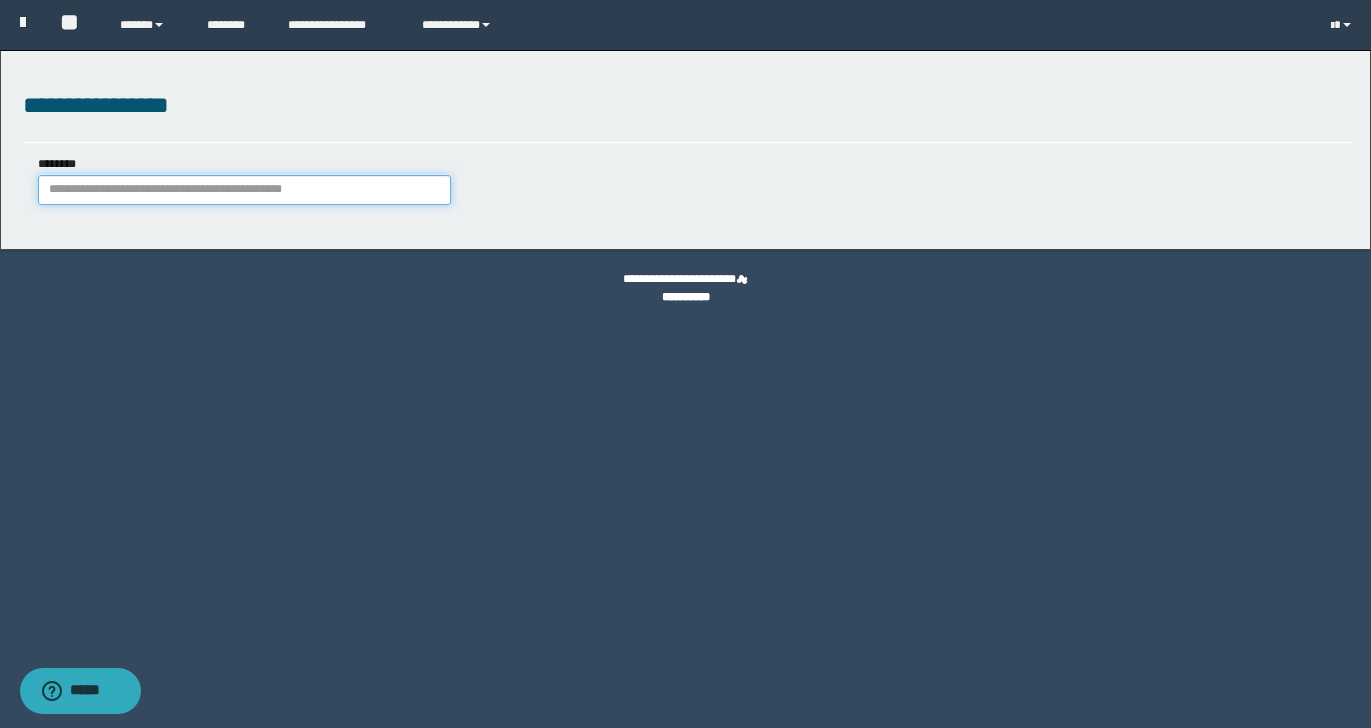 paste on "********" 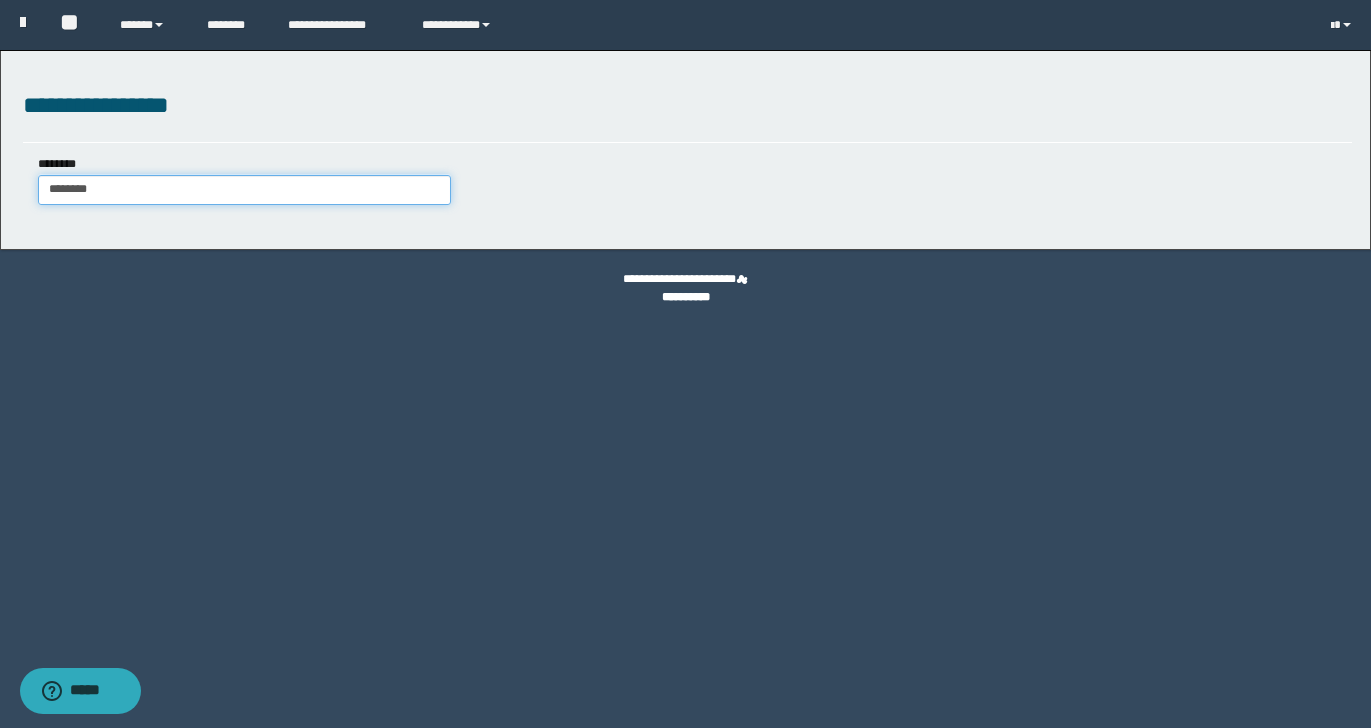 type on "********" 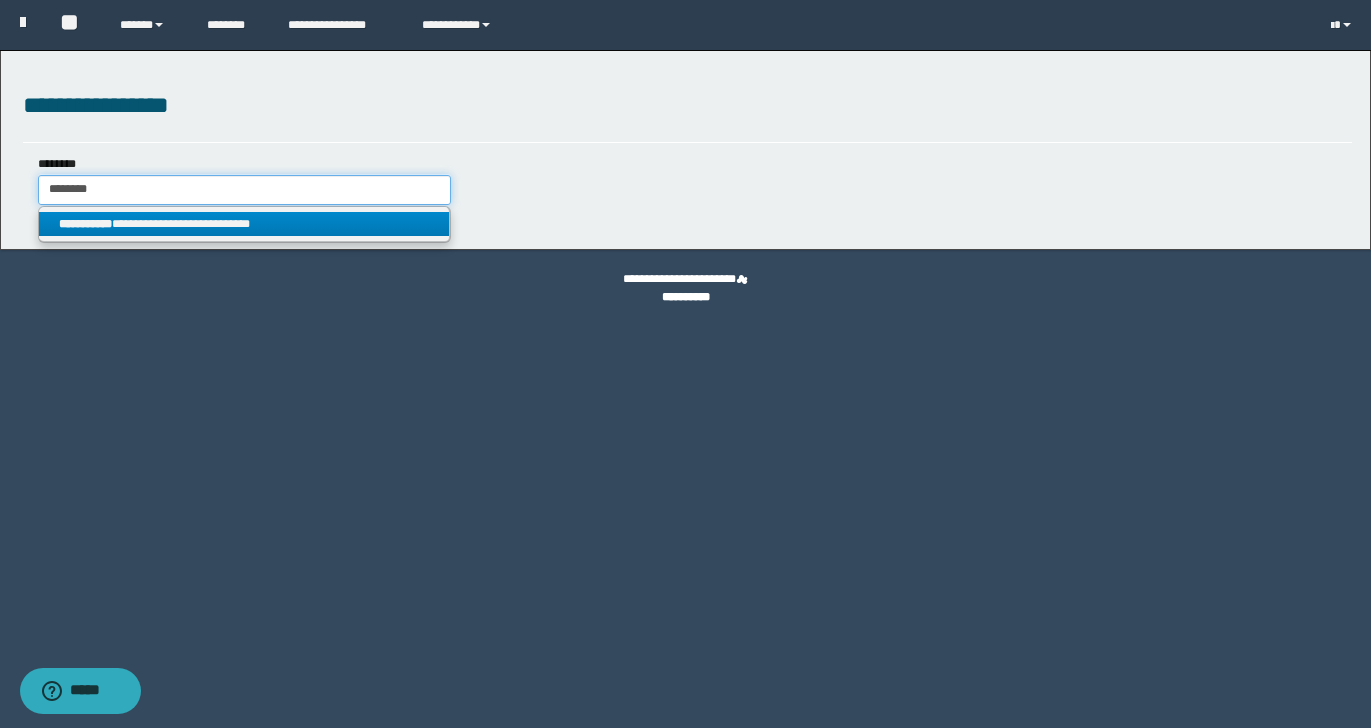 type on "********" 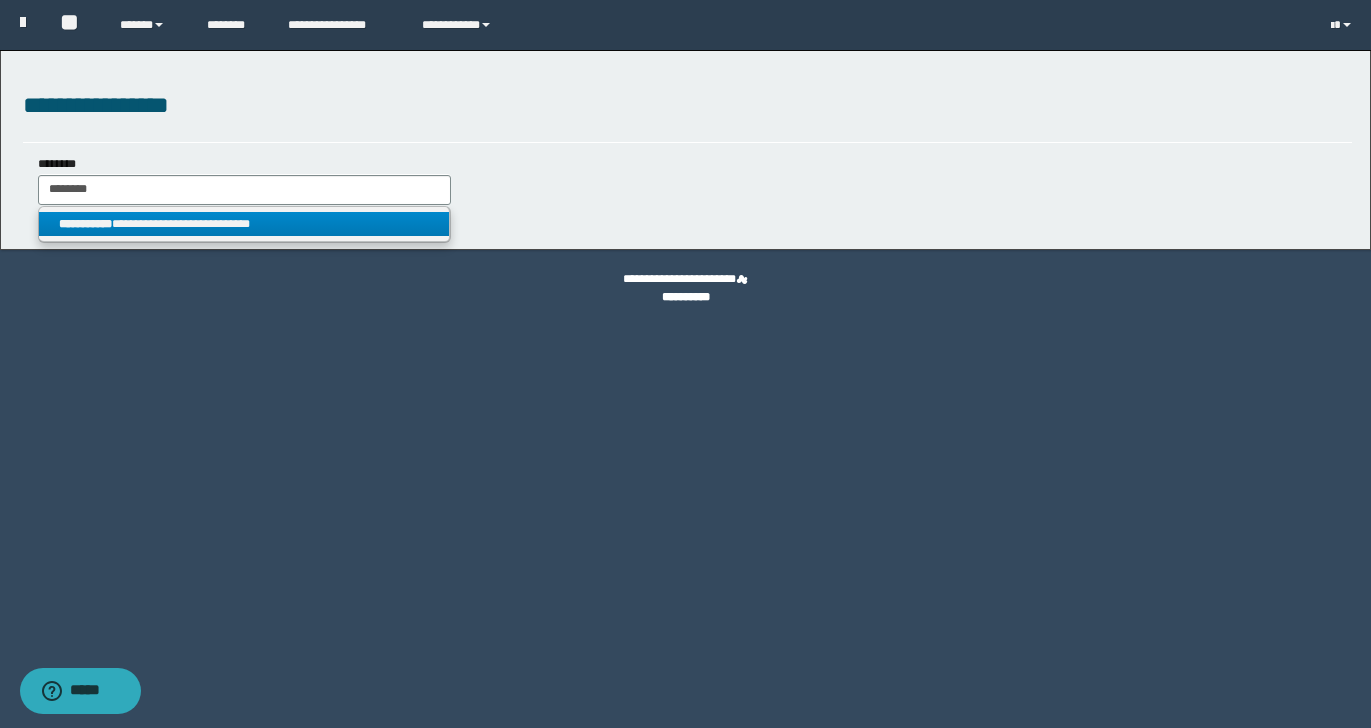 drag, startPoint x: 263, startPoint y: 227, endPoint x: 504, endPoint y: 269, distance: 244.63237 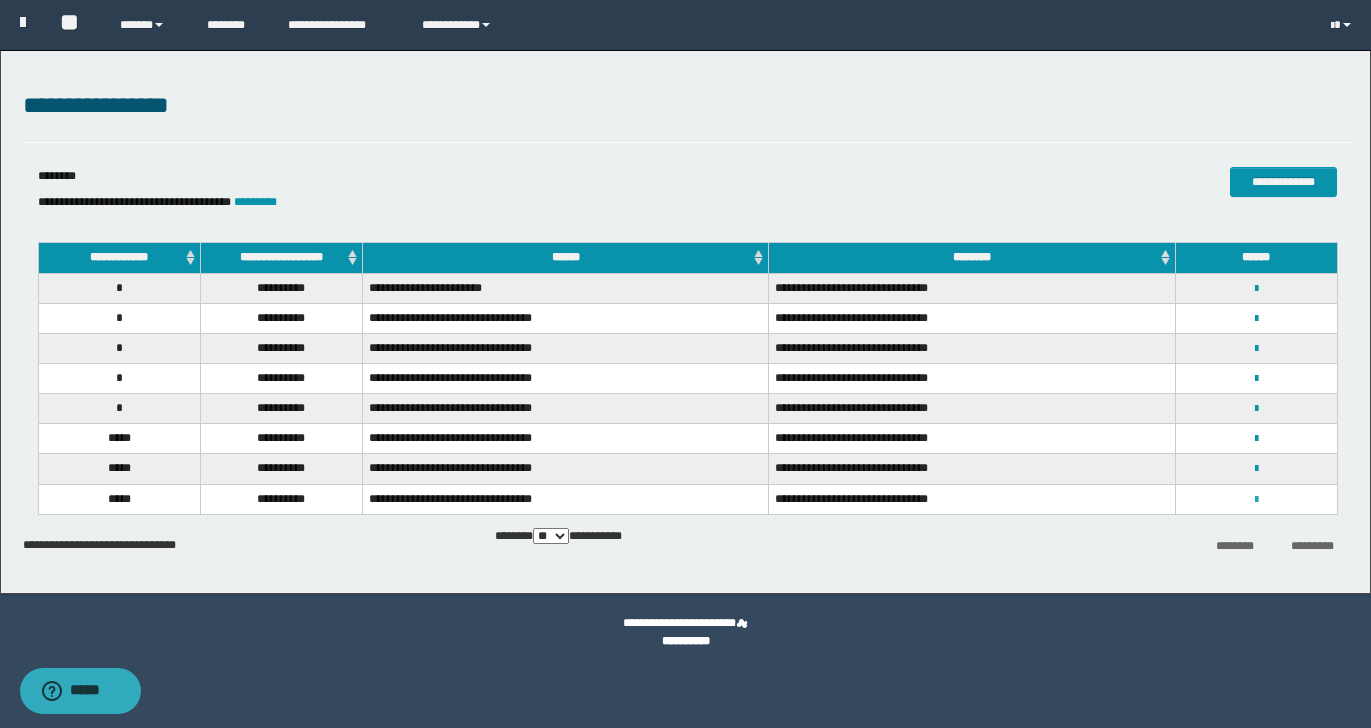 click at bounding box center [1256, 500] 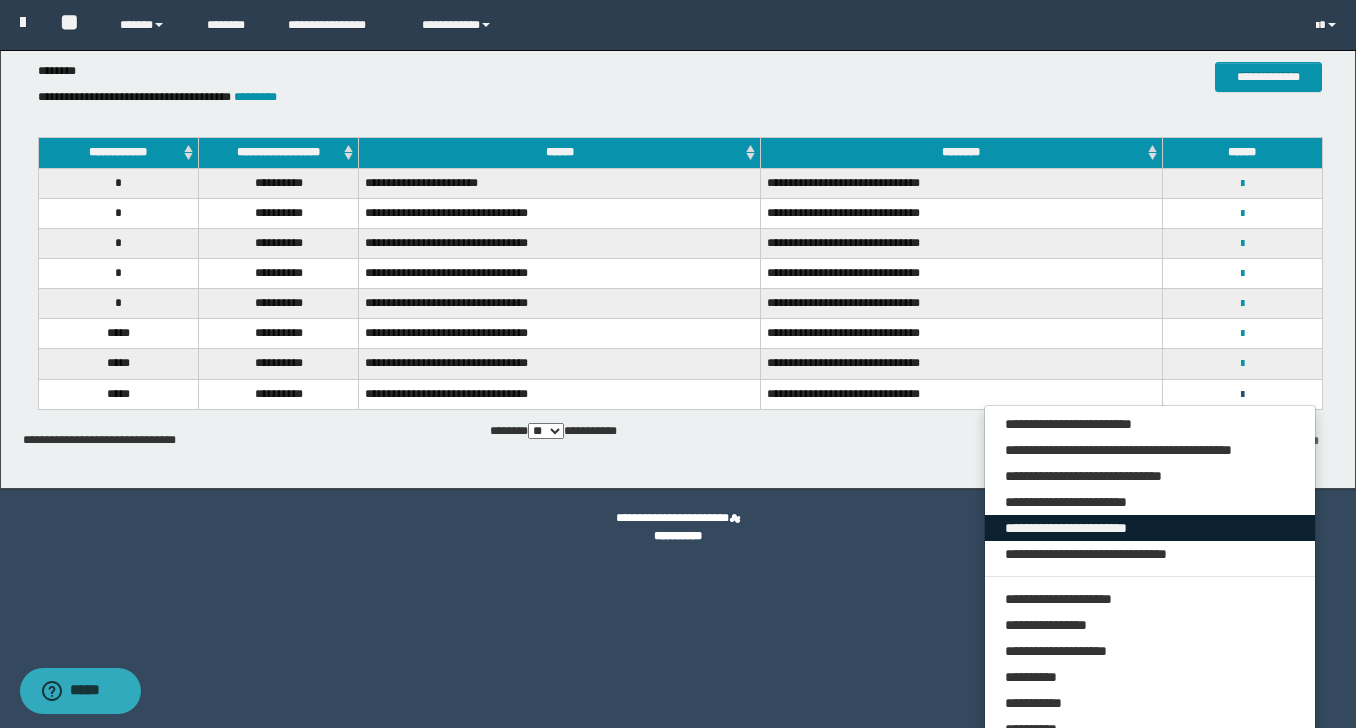 scroll, scrollTop: 115, scrollLeft: 0, axis: vertical 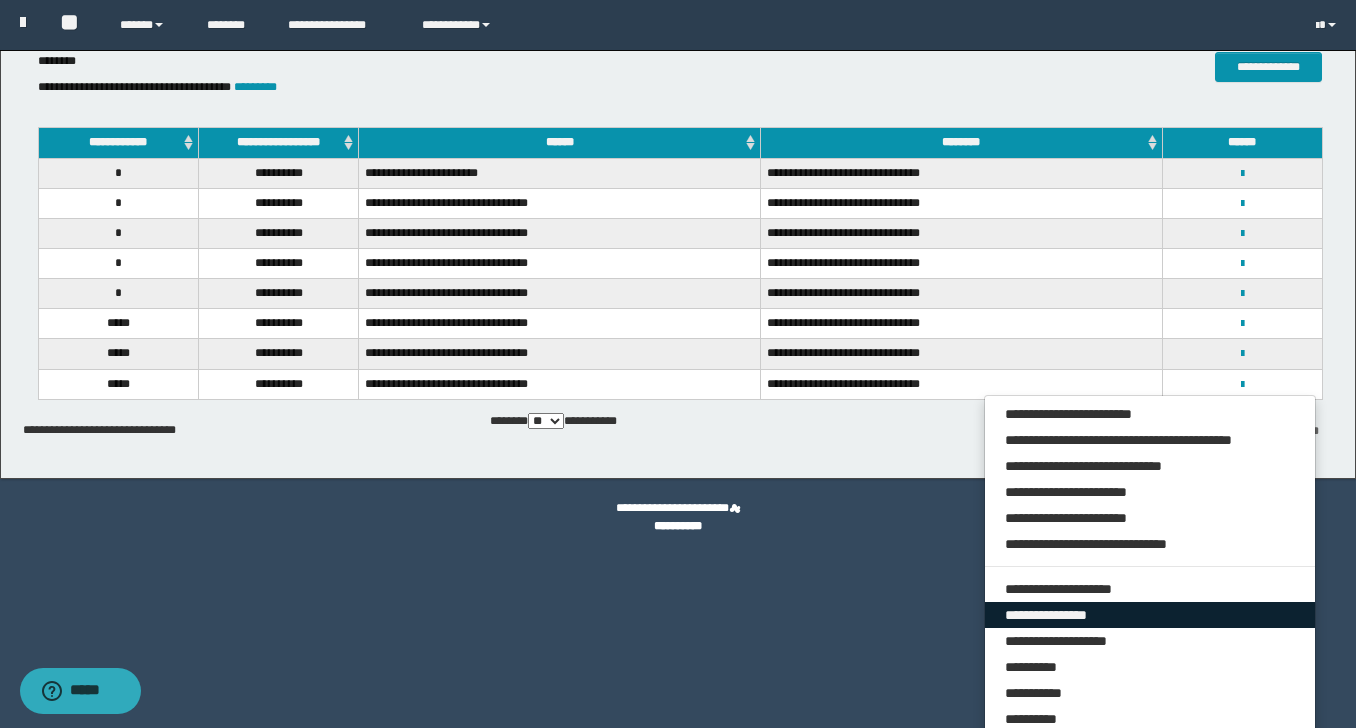 click on "**********" at bounding box center (1150, 615) 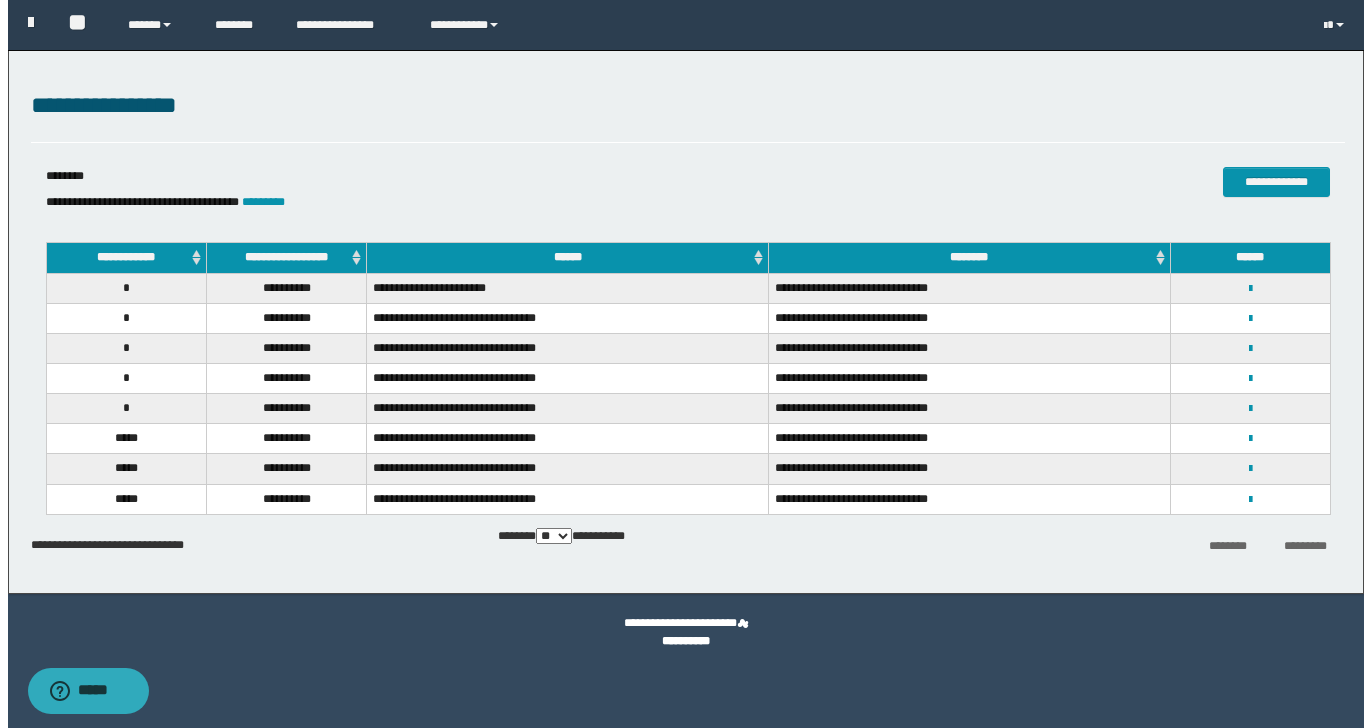 scroll, scrollTop: 0, scrollLeft: 0, axis: both 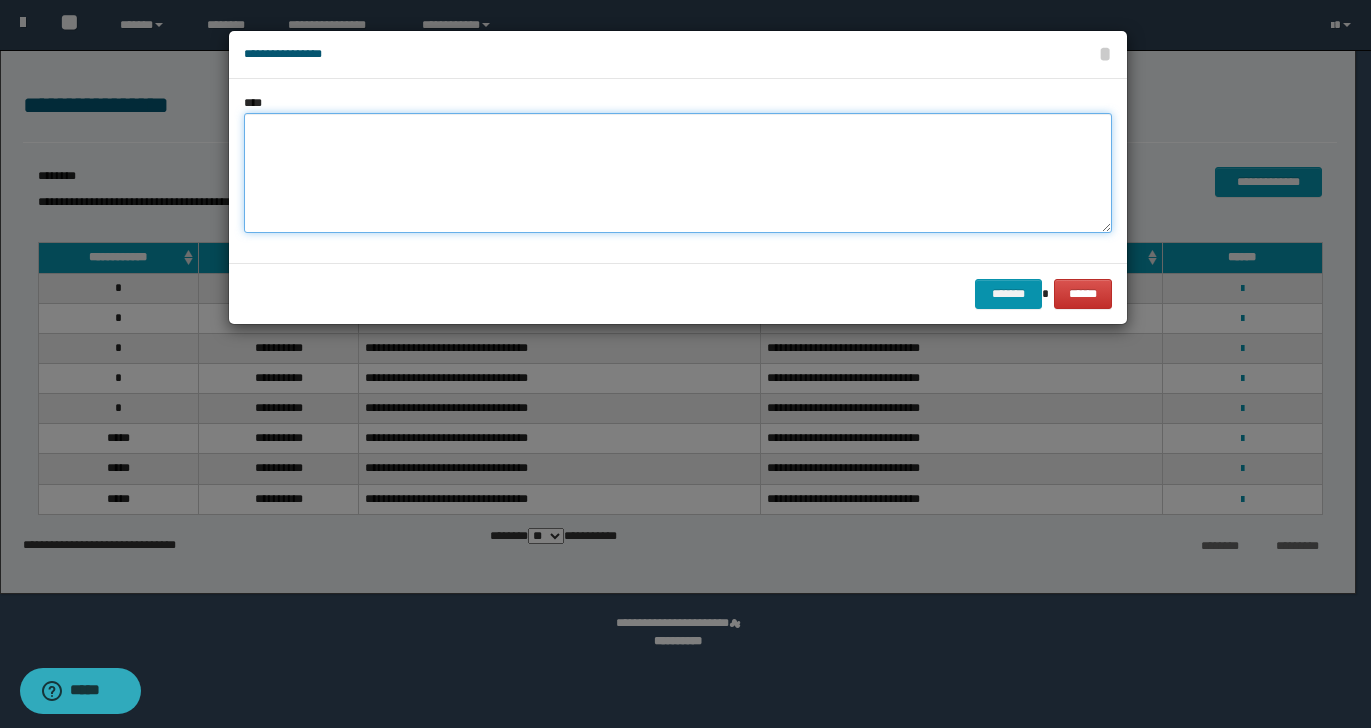 click at bounding box center [678, 173] 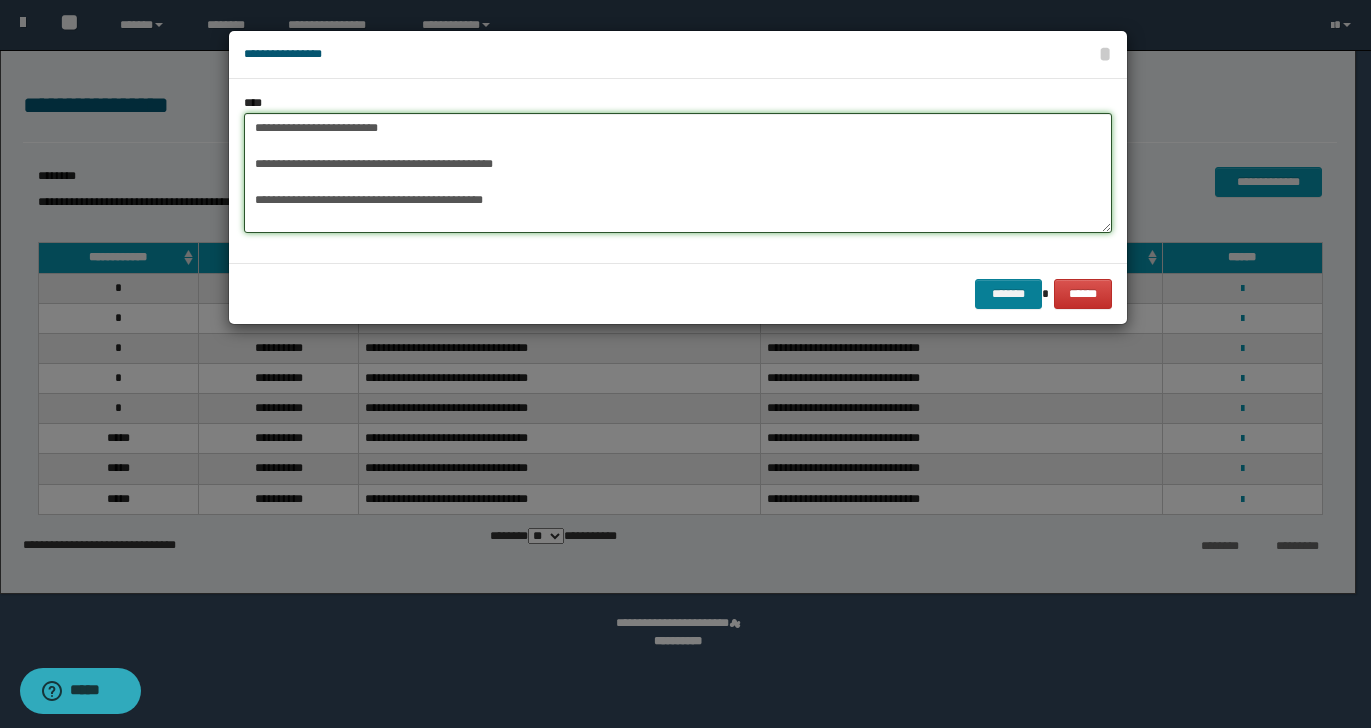 type on "**********" 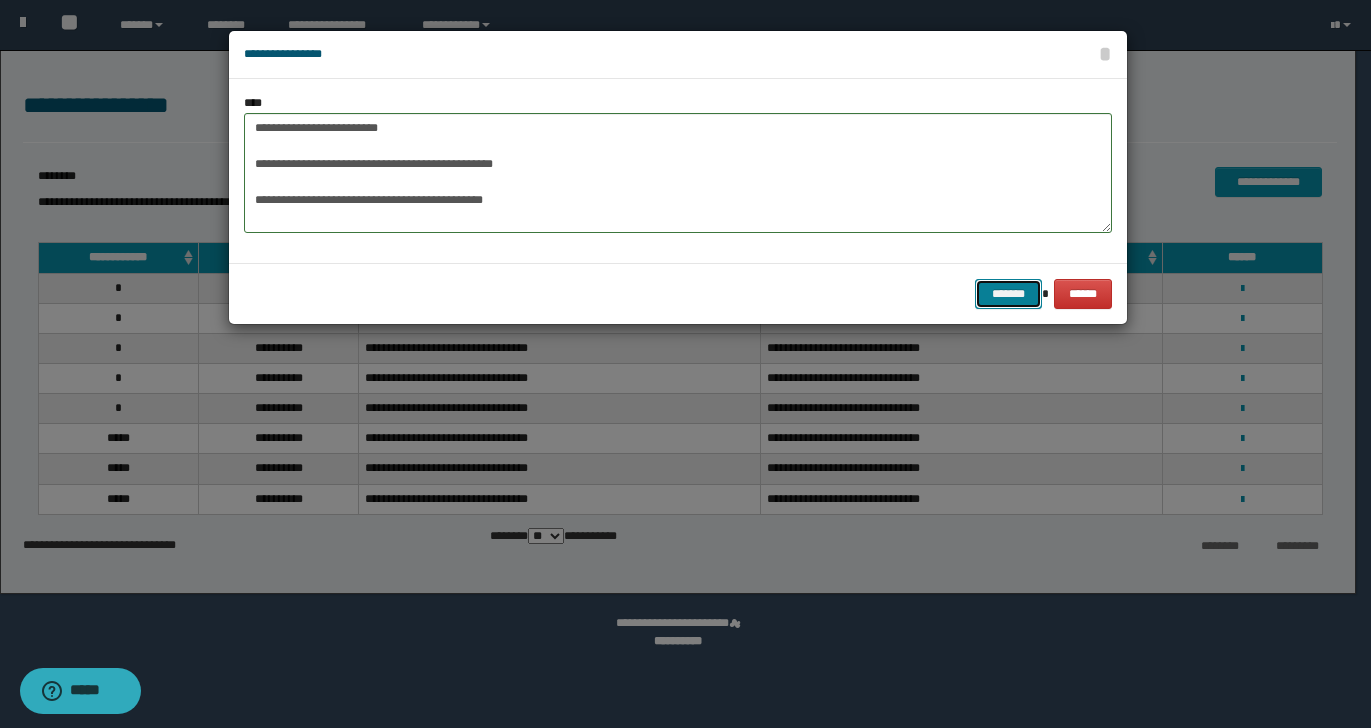 click on "*******" at bounding box center (1009, 294) 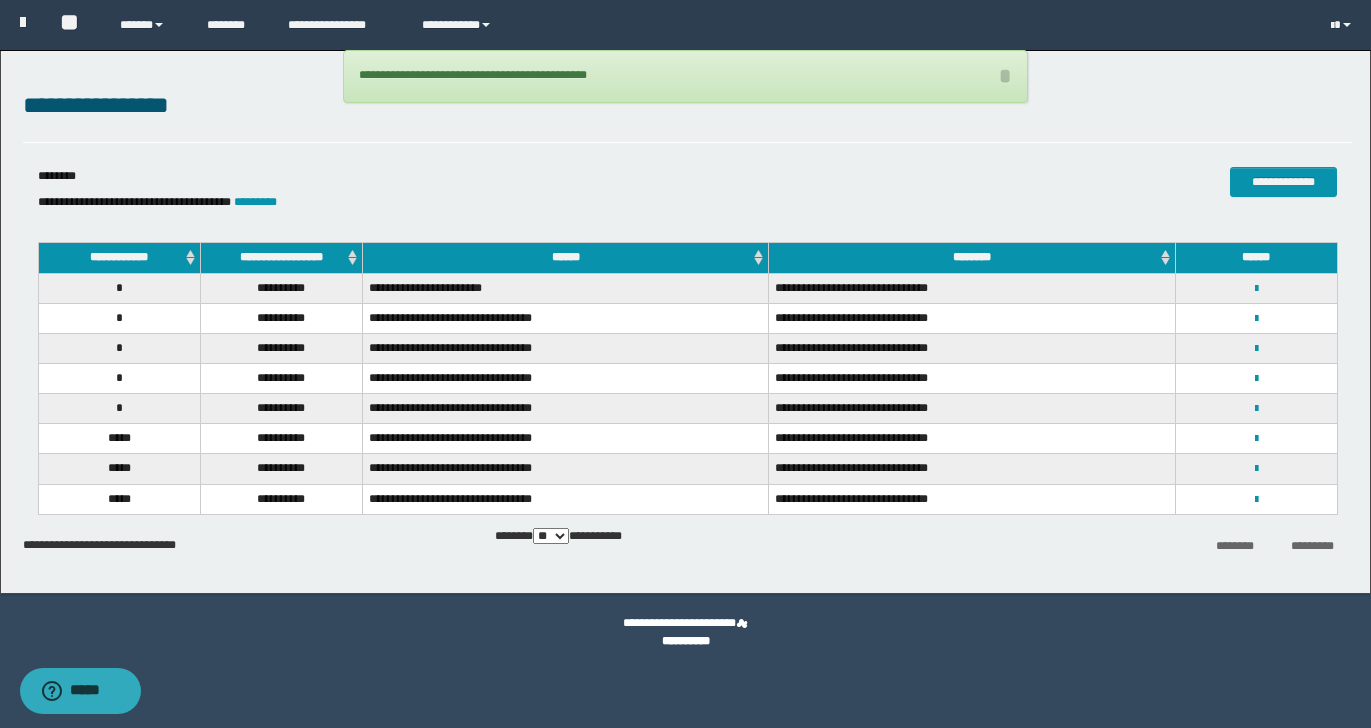 click on "**********" at bounding box center (134, 202) 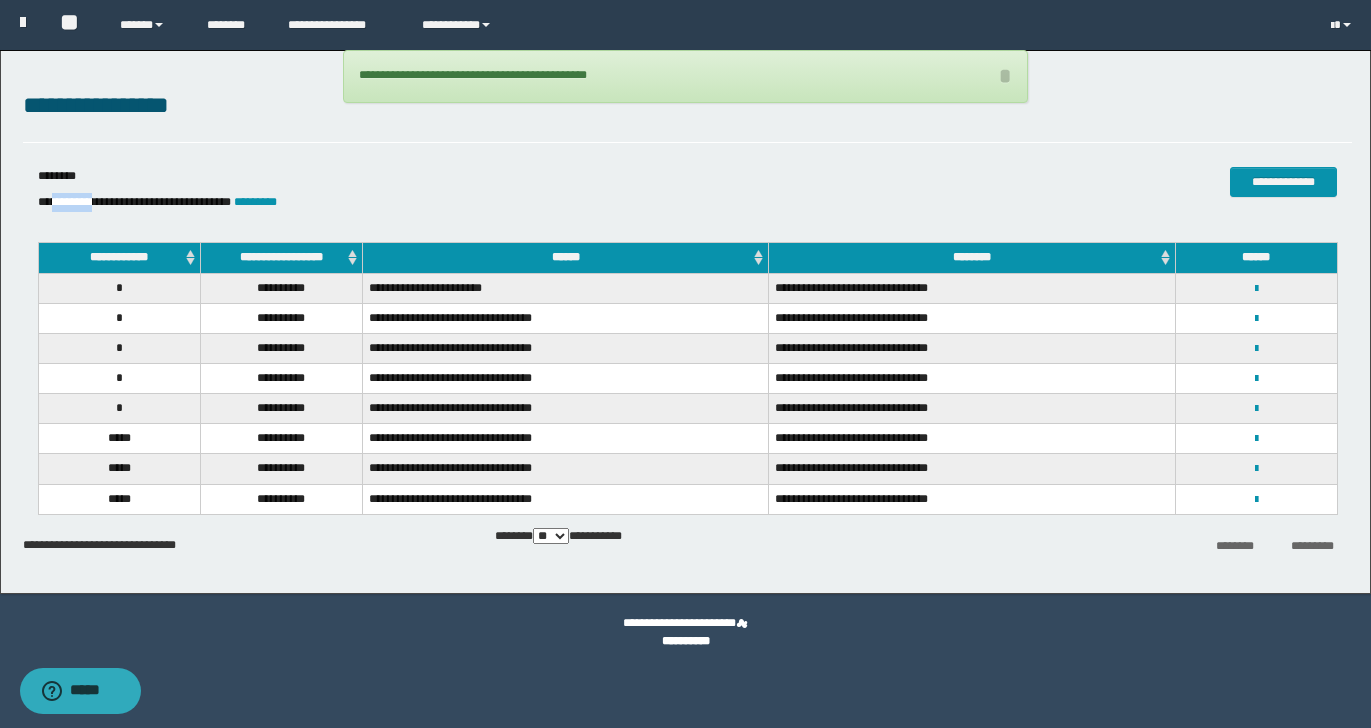 click on "**********" at bounding box center [134, 202] 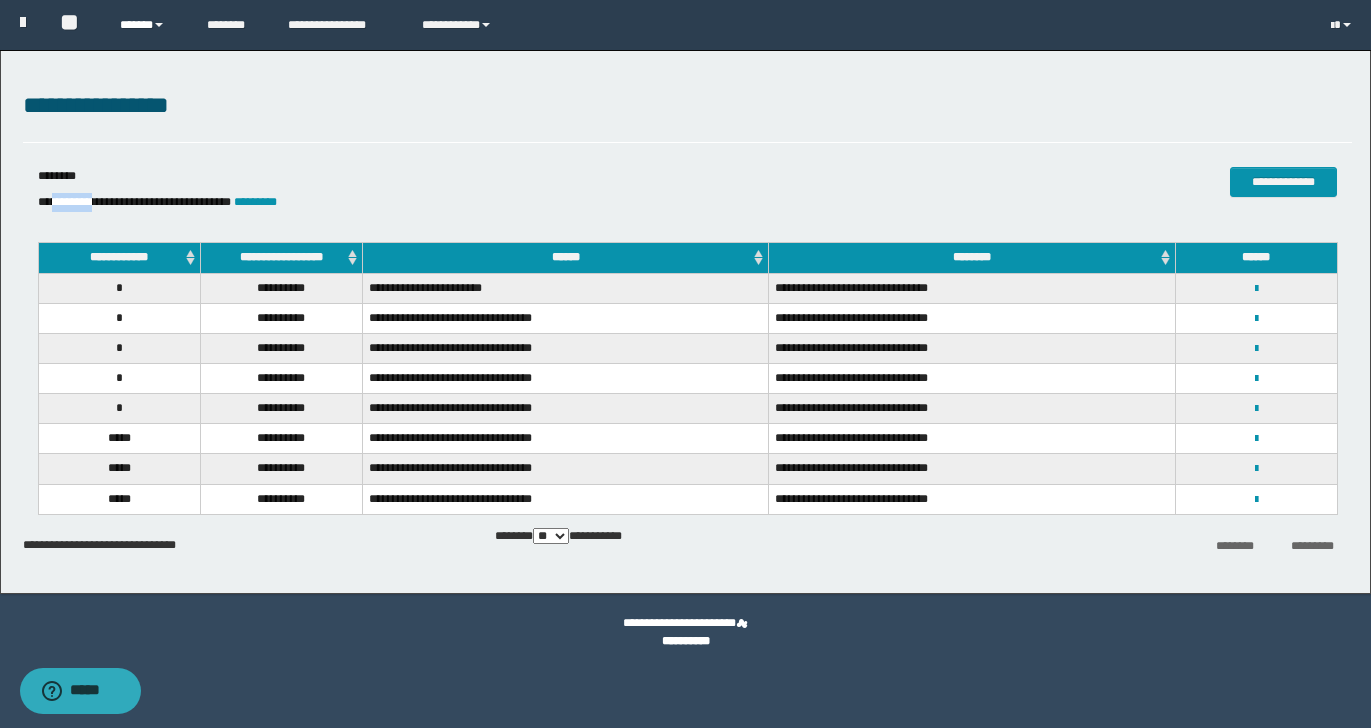 click on "******" at bounding box center (148, 25) 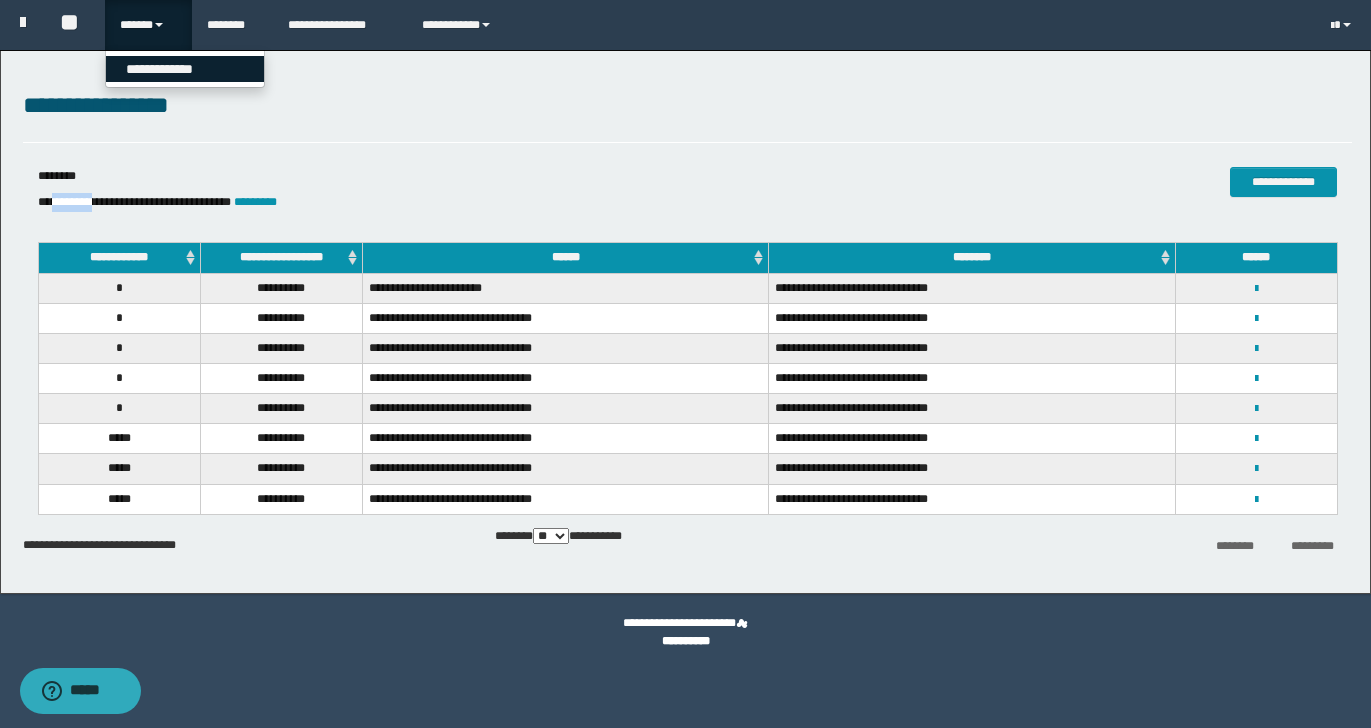 click on "**********" at bounding box center (185, 69) 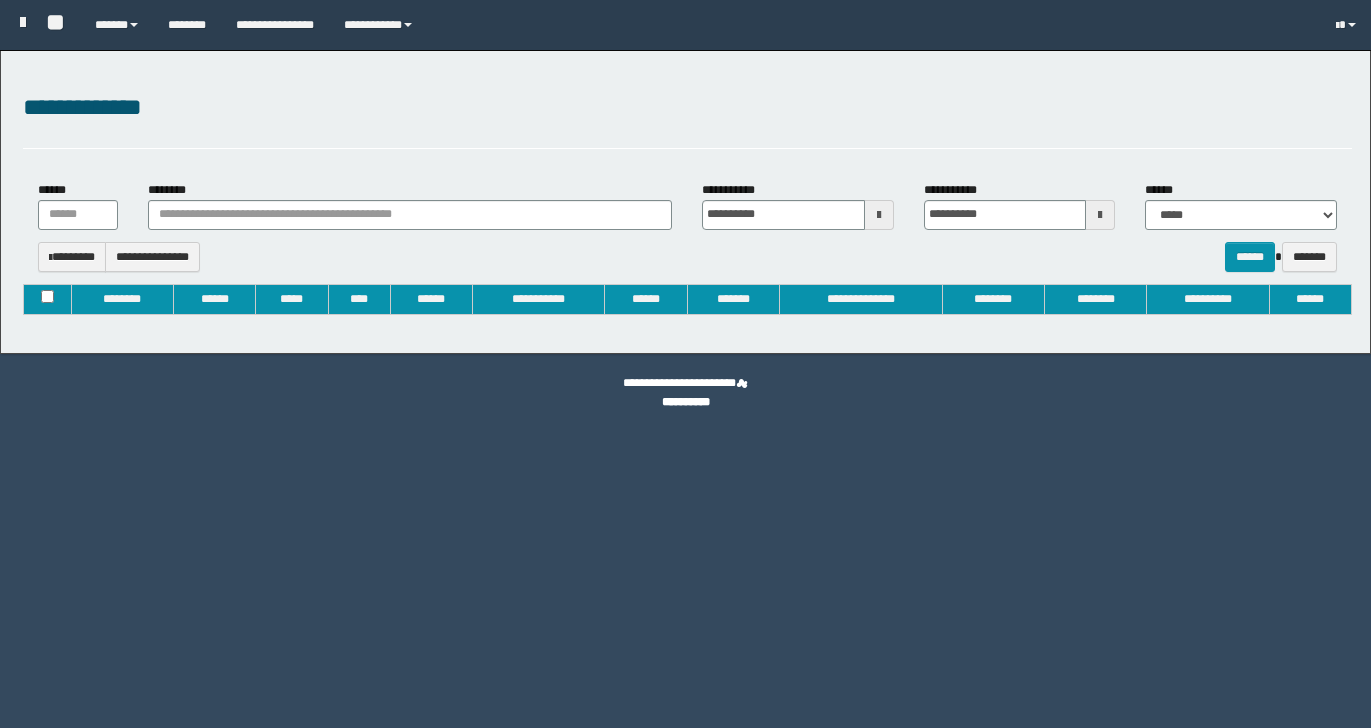 type on "**********" 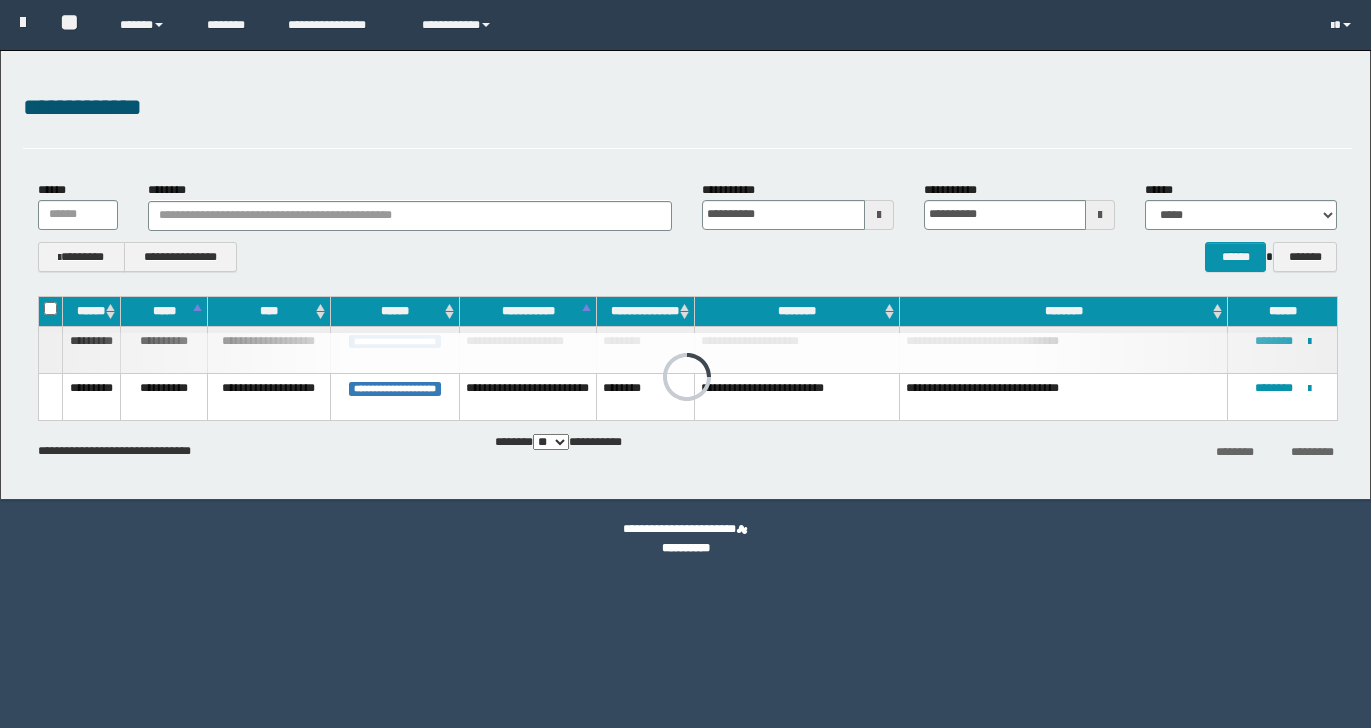 scroll, scrollTop: 0, scrollLeft: 0, axis: both 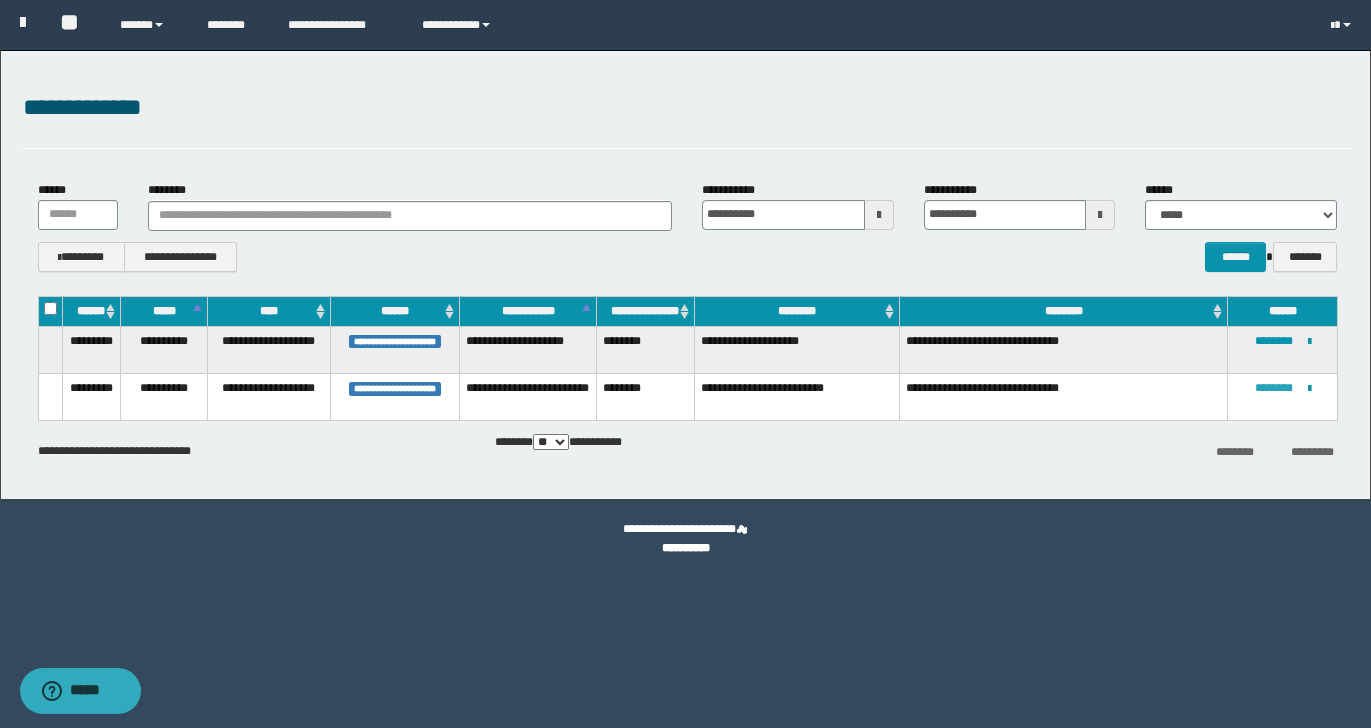 click on "********" at bounding box center (1274, 388) 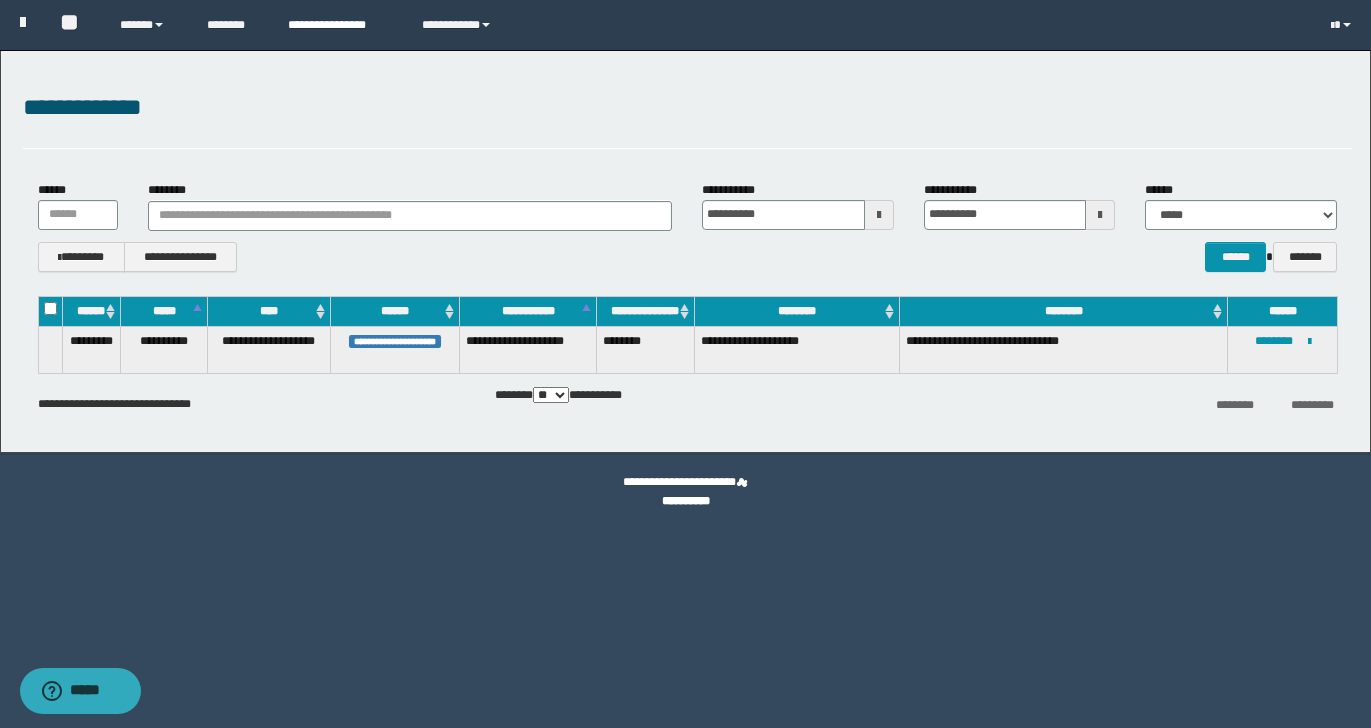 click on "**********" at bounding box center (339, 25) 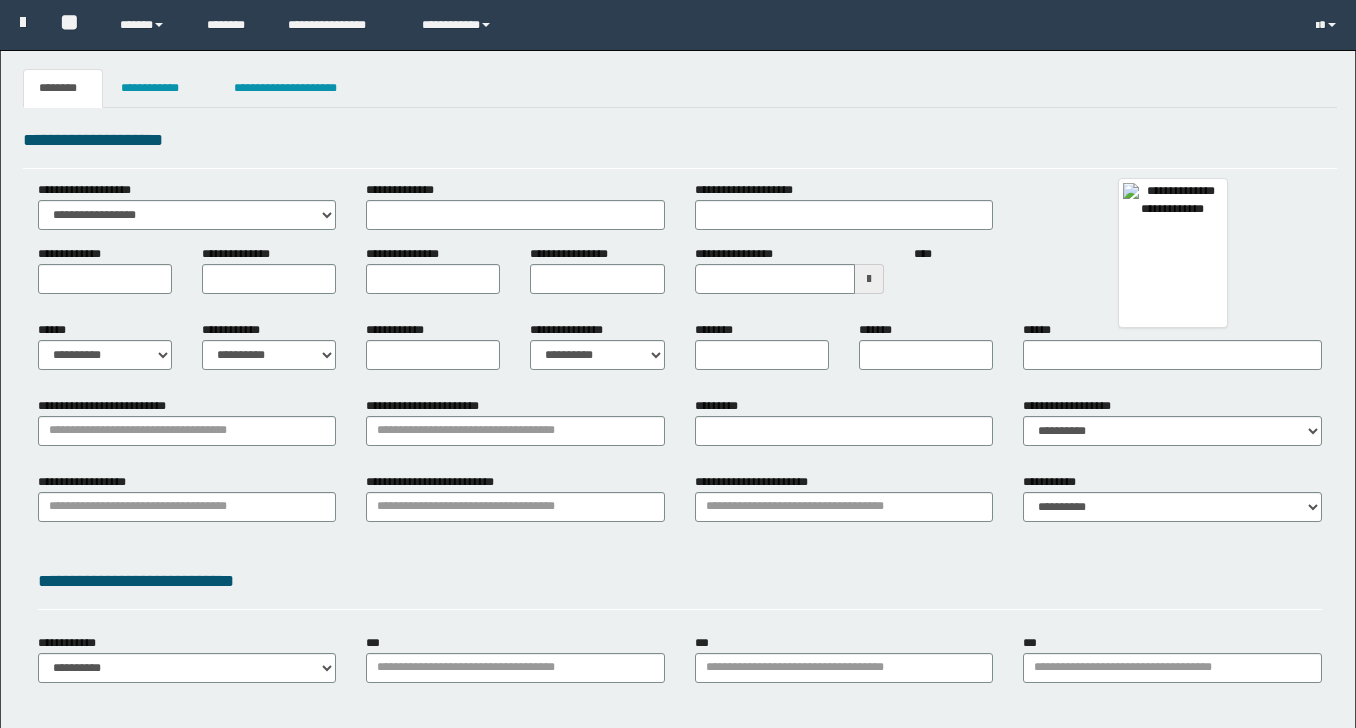 type 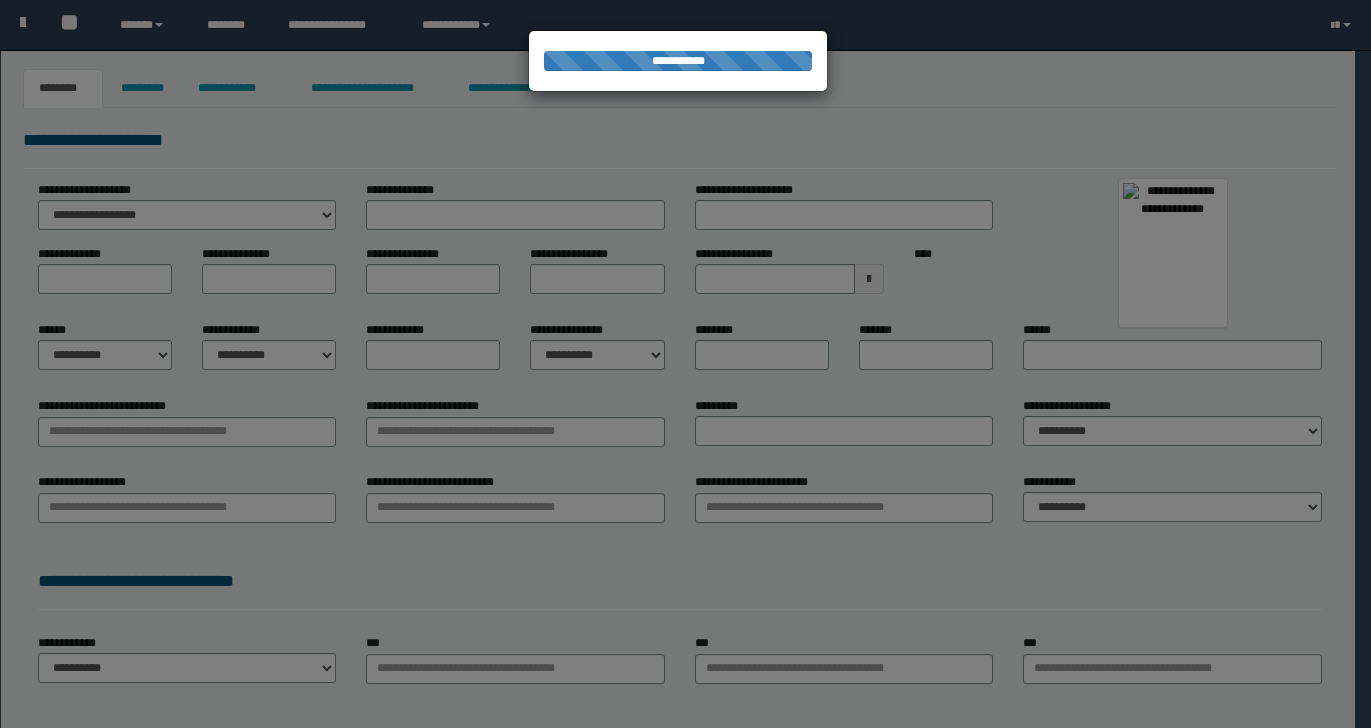 type on "********" 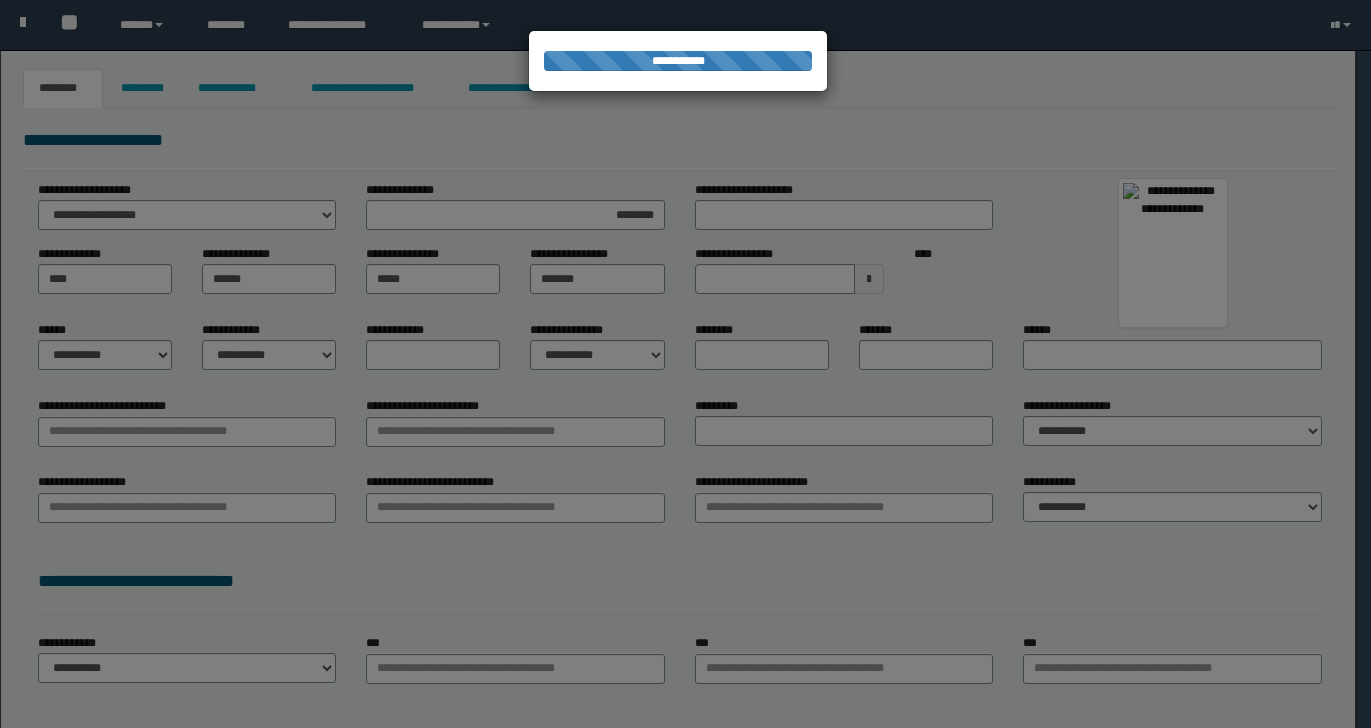 type on "**********" 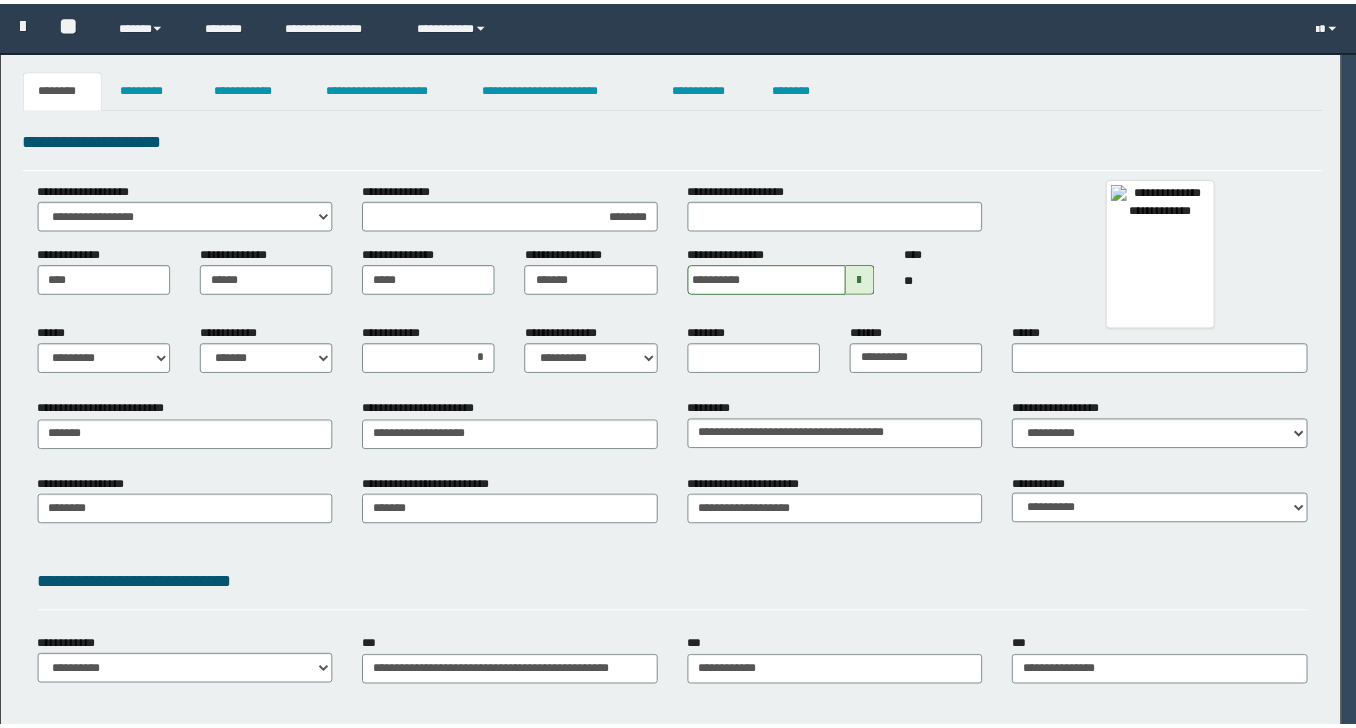 scroll, scrollTop: 0, scrollLeft: 0, axis: both 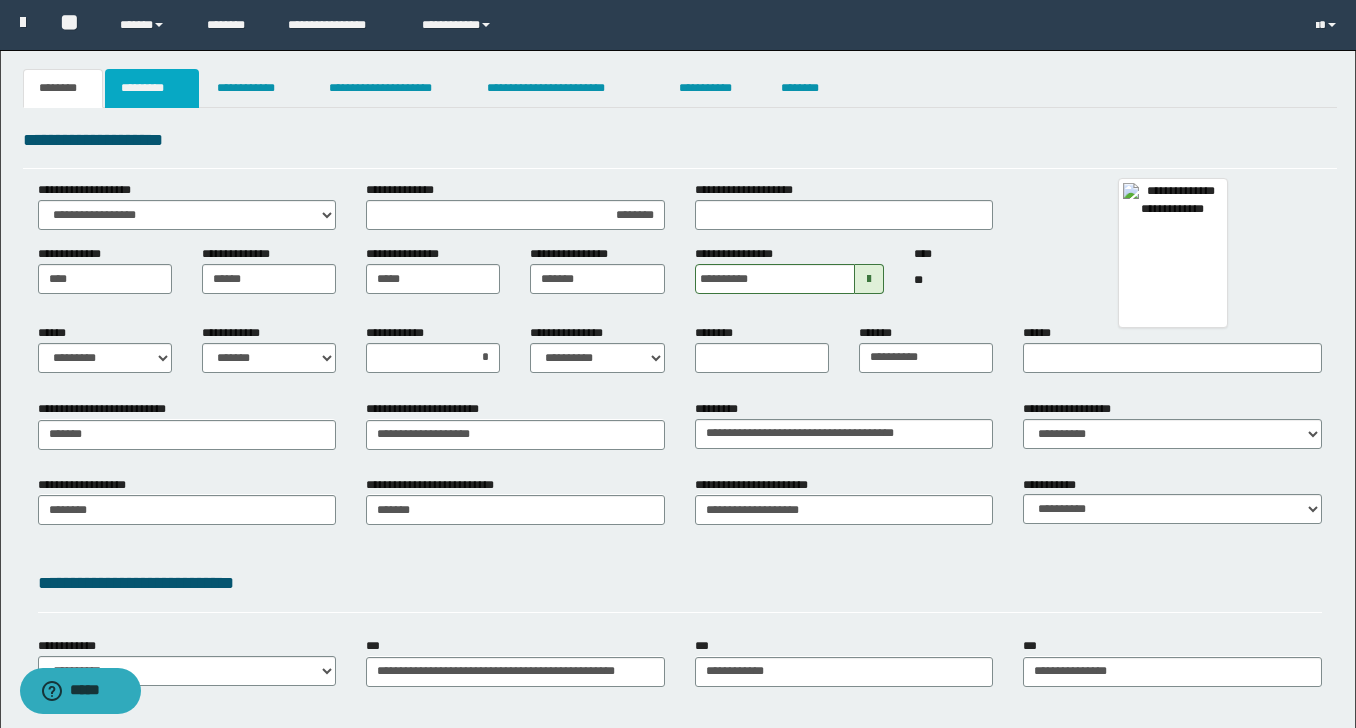 click on "*********" at bounding box center (152, 88) 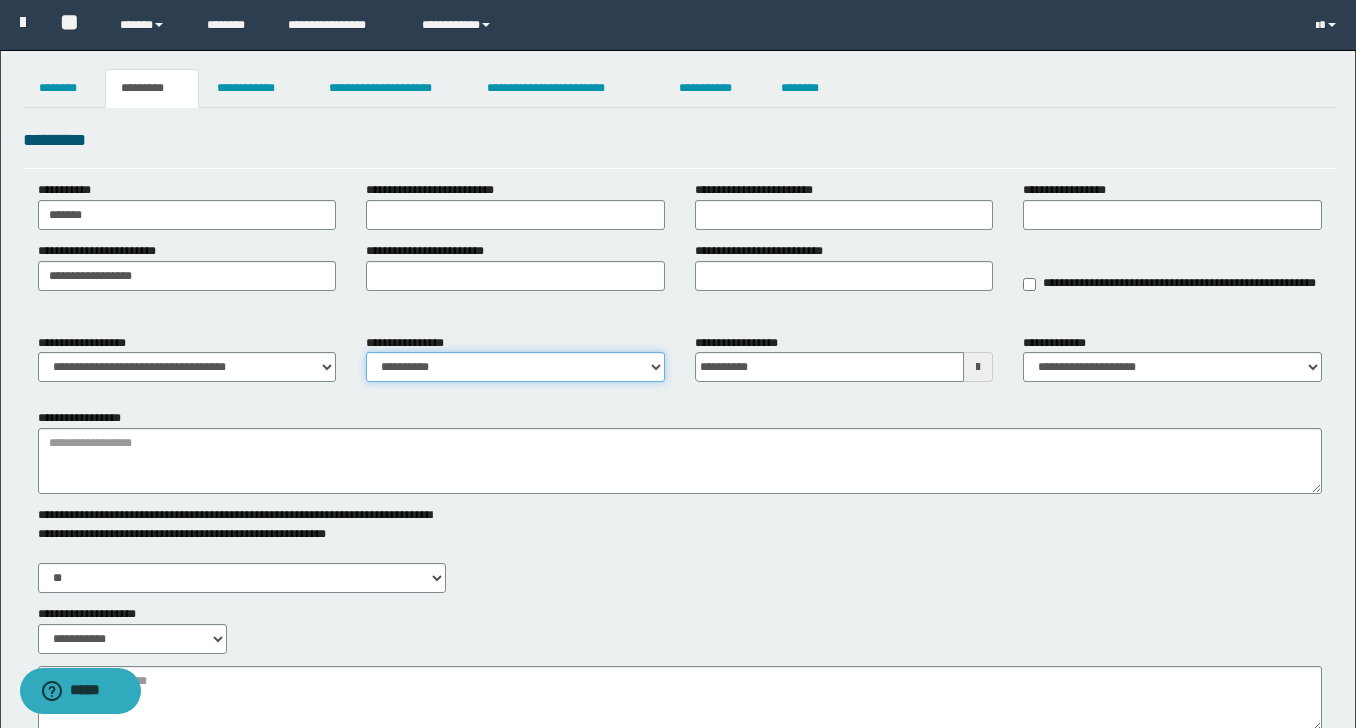 click on "**********" at bounding box center (515, 367) 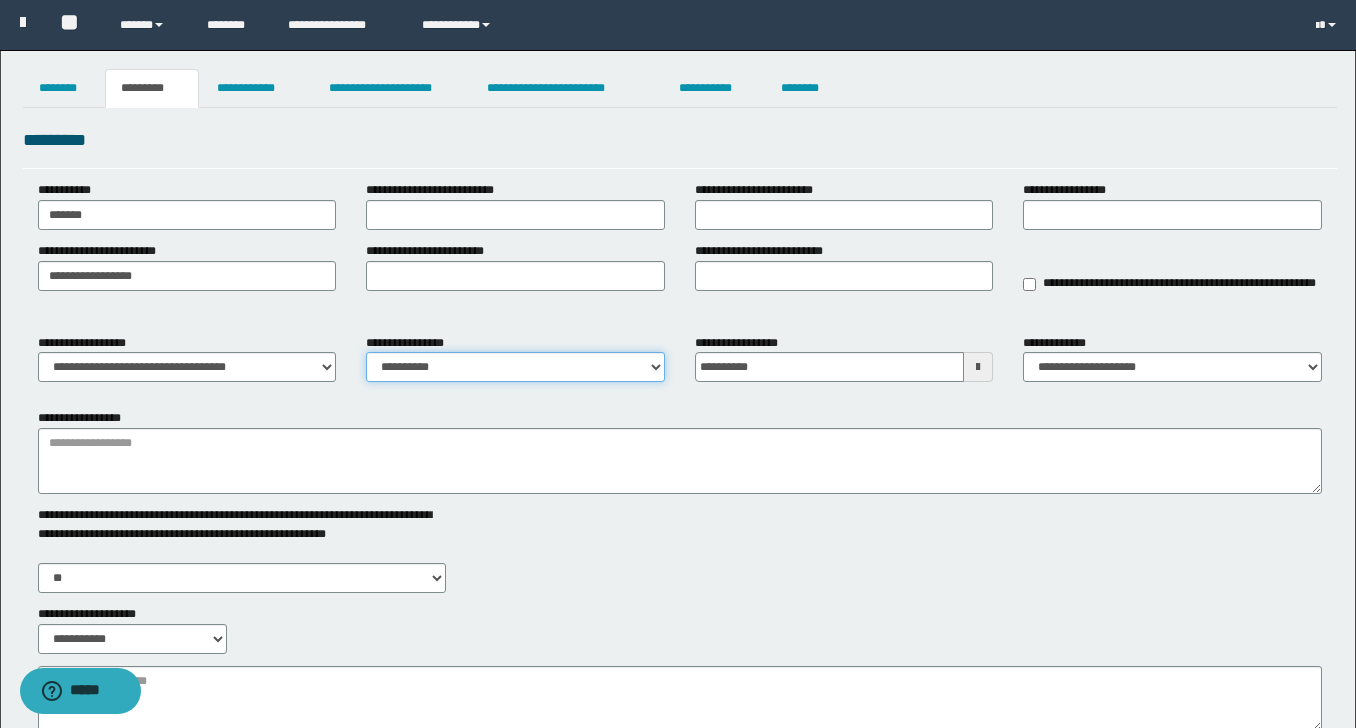 select on "****" 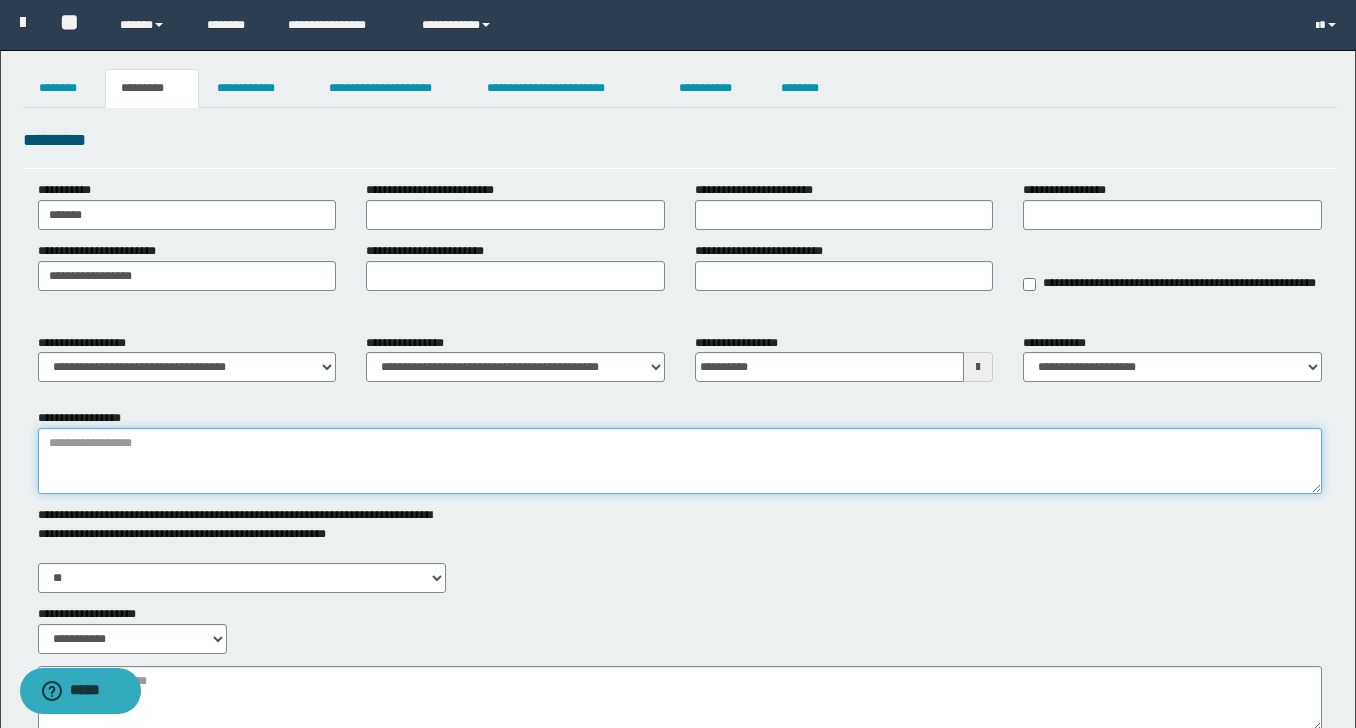 click on "**********" at bounding box center (680, 461) 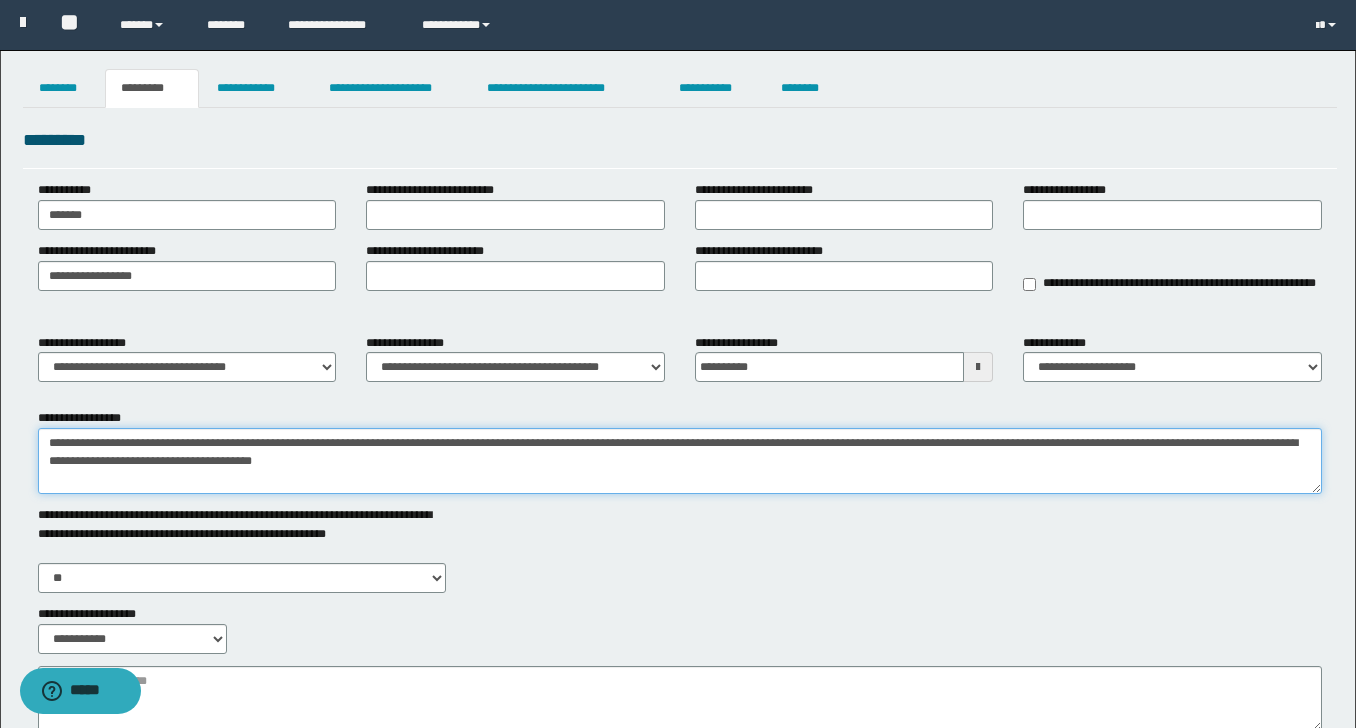type on "**********" 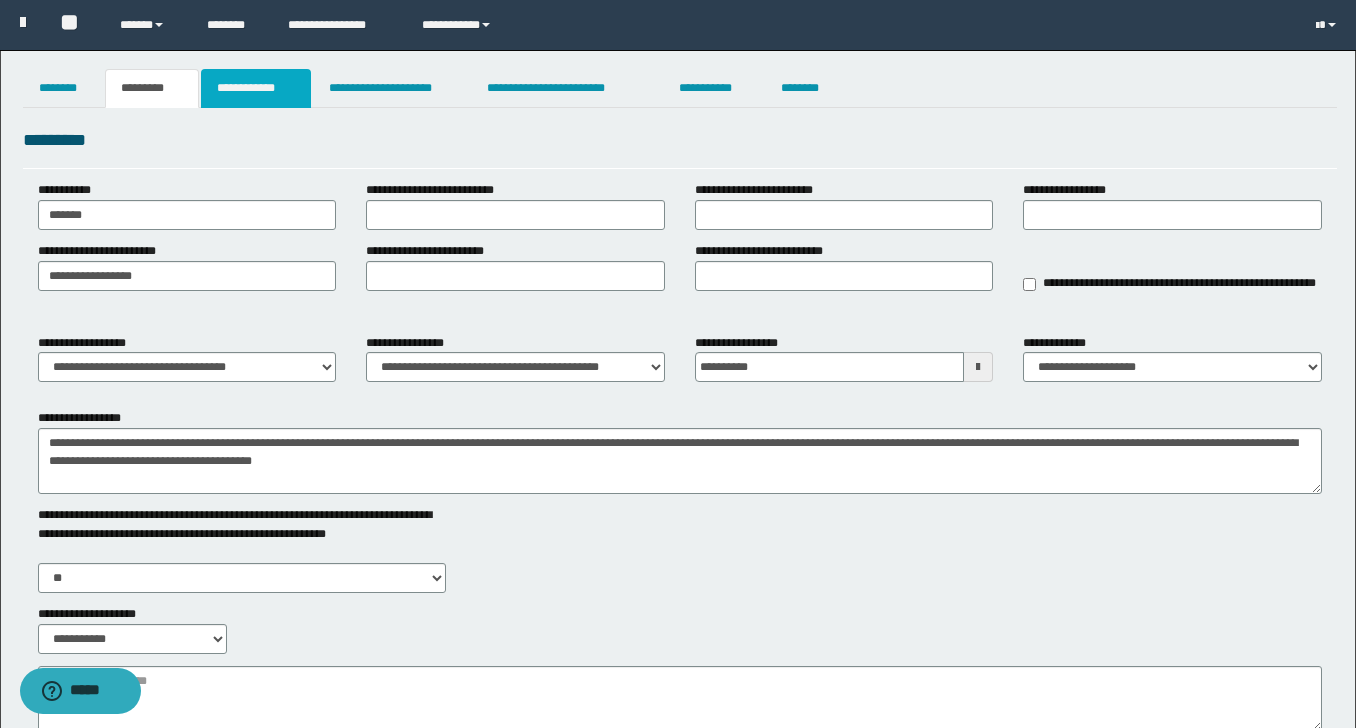 click on "**********" at bounding box center (256, 88) 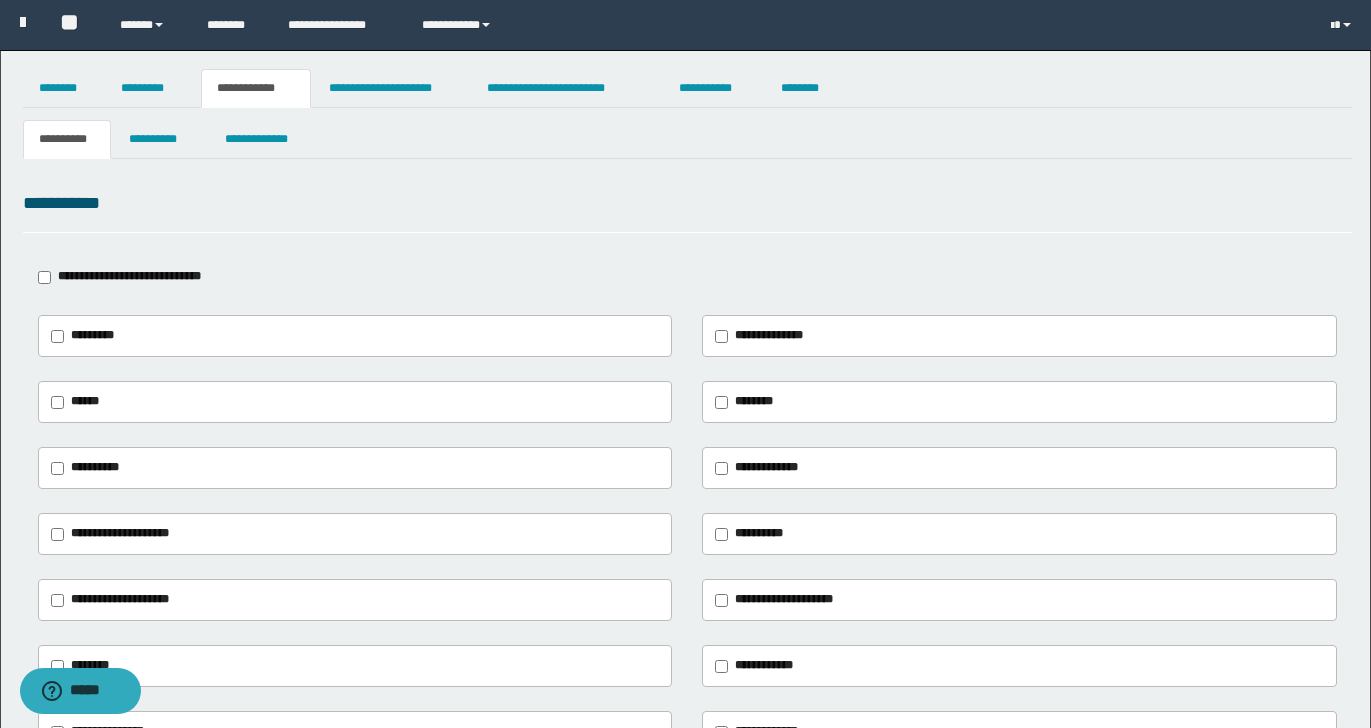 type on "**********" 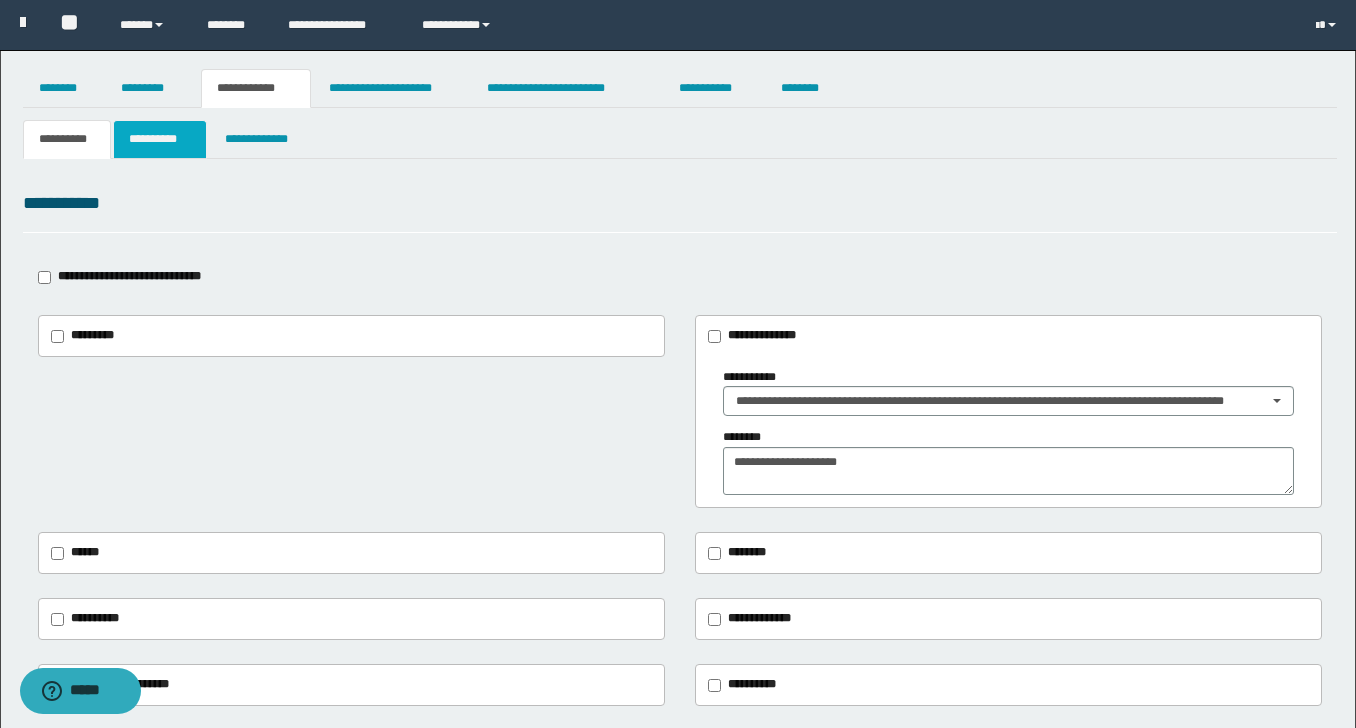 click on "**********" at bounding box center [160, 139] 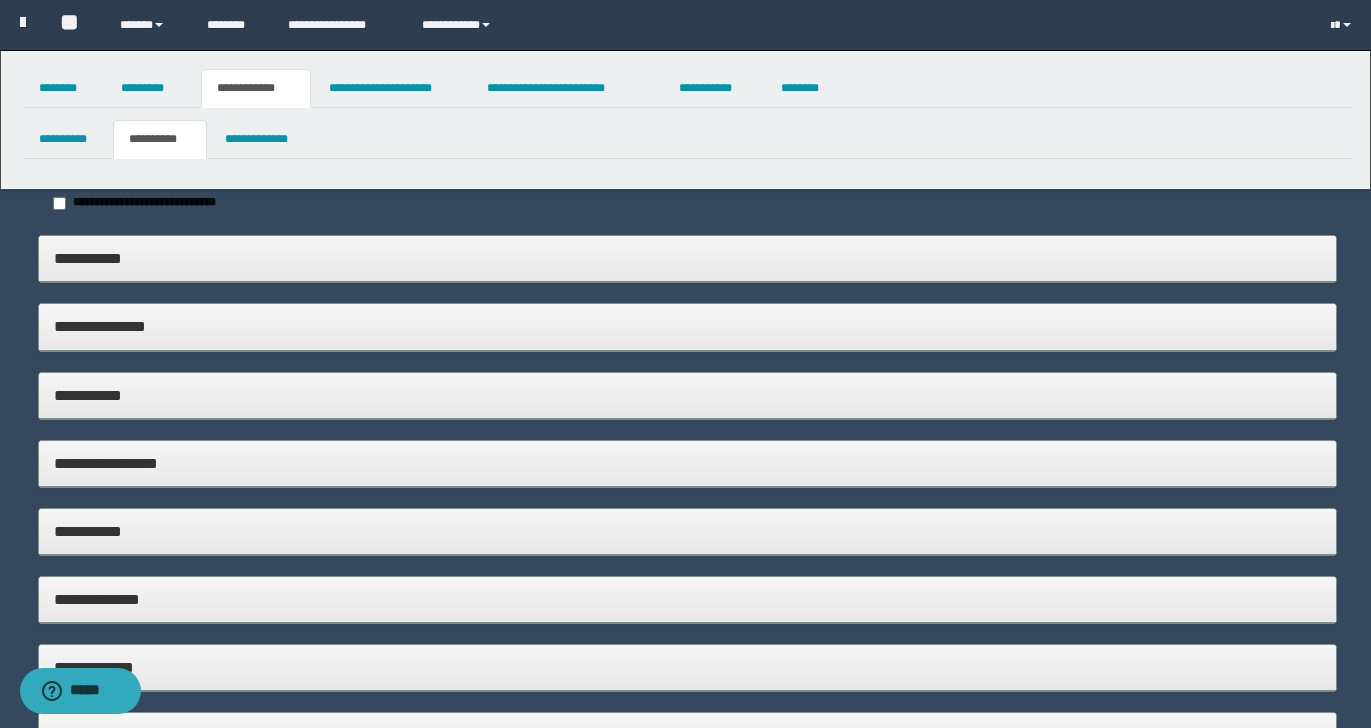 type on "**********" 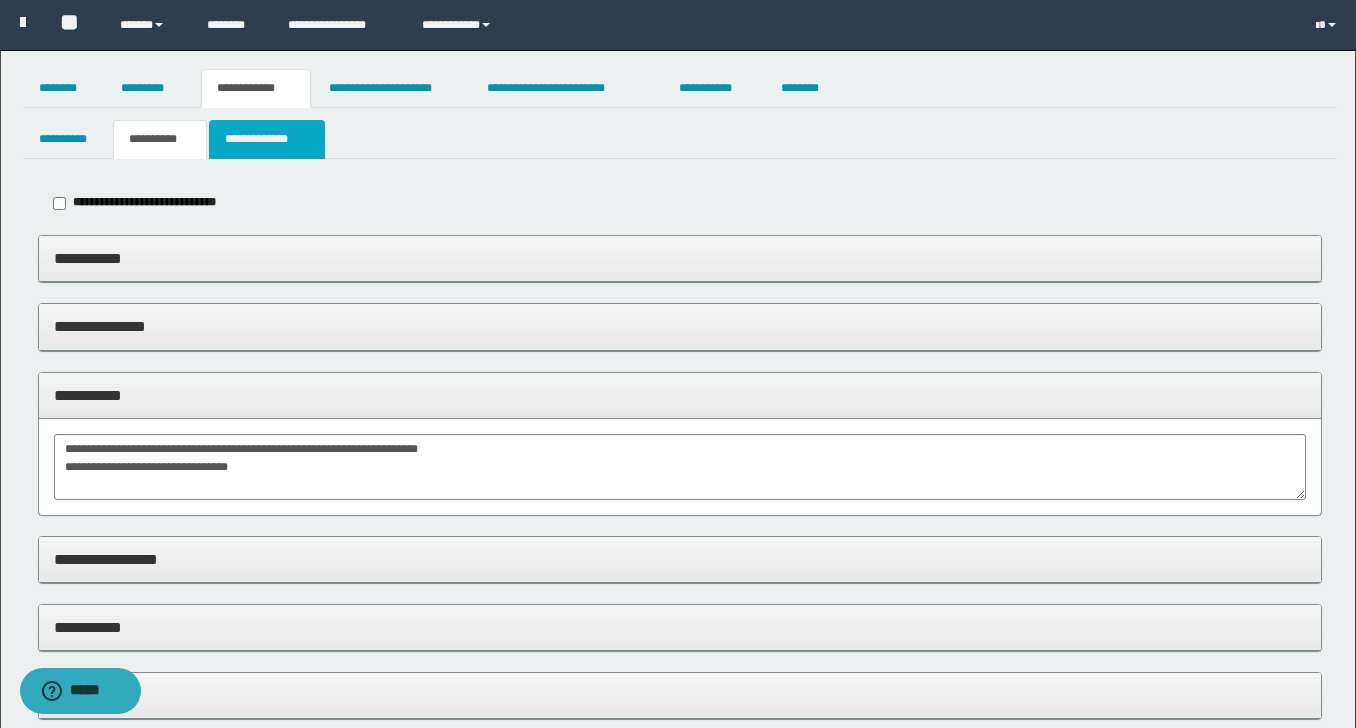 click on "**********" at bounding box center [266, 139] 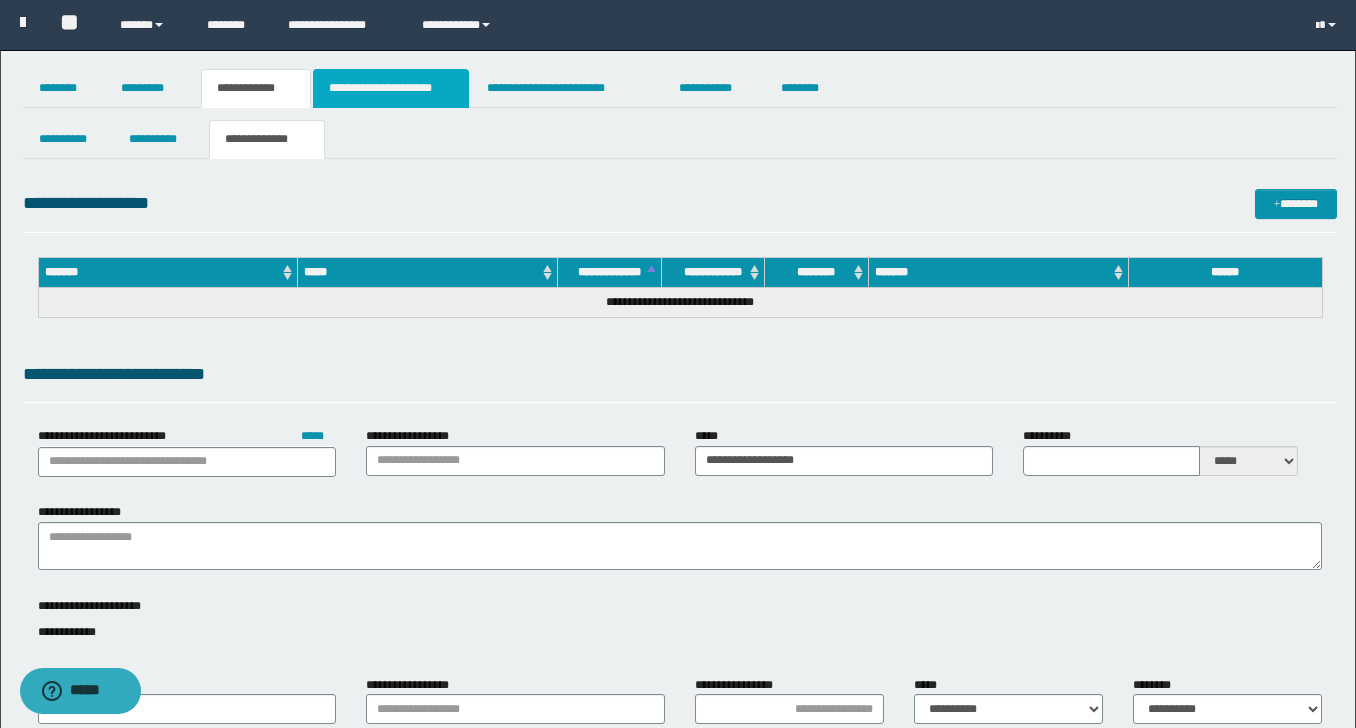 click on "**********" at bounding box center [391, 88] 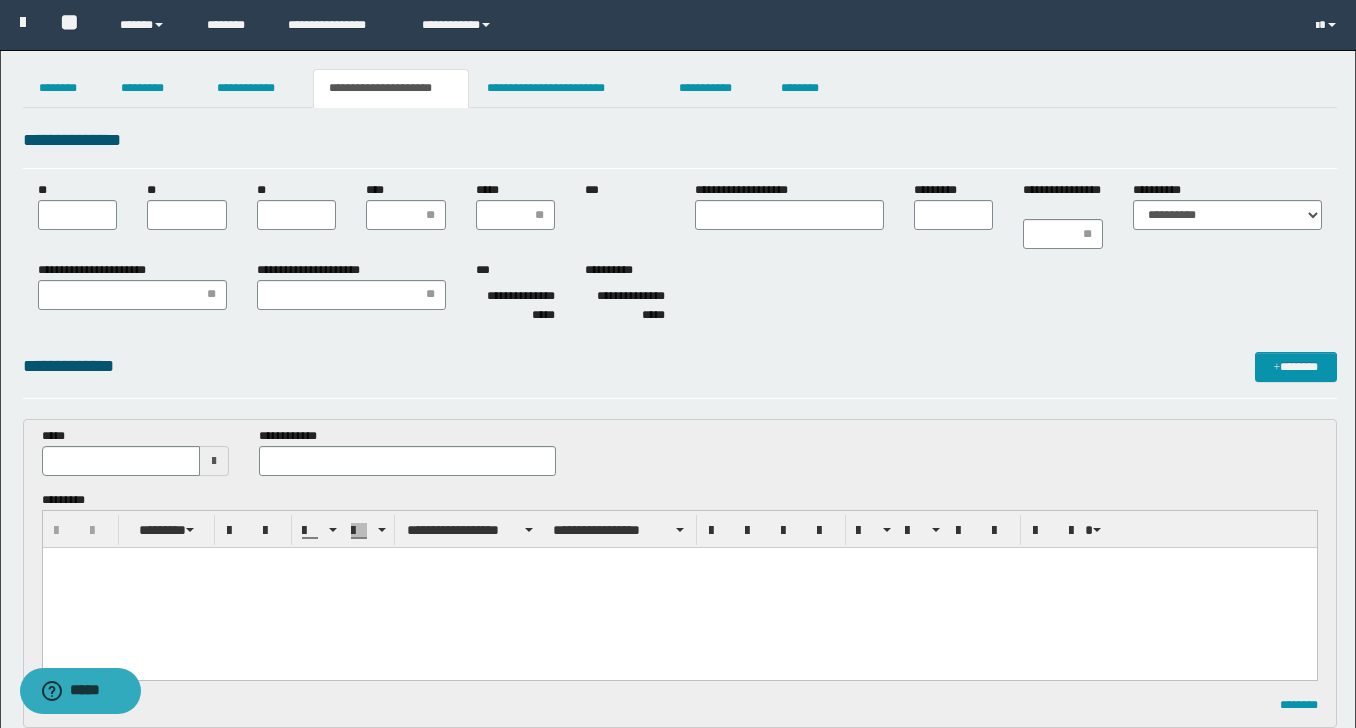 scroll, scrollTop: 0, scrollLeft: 0, axis: both 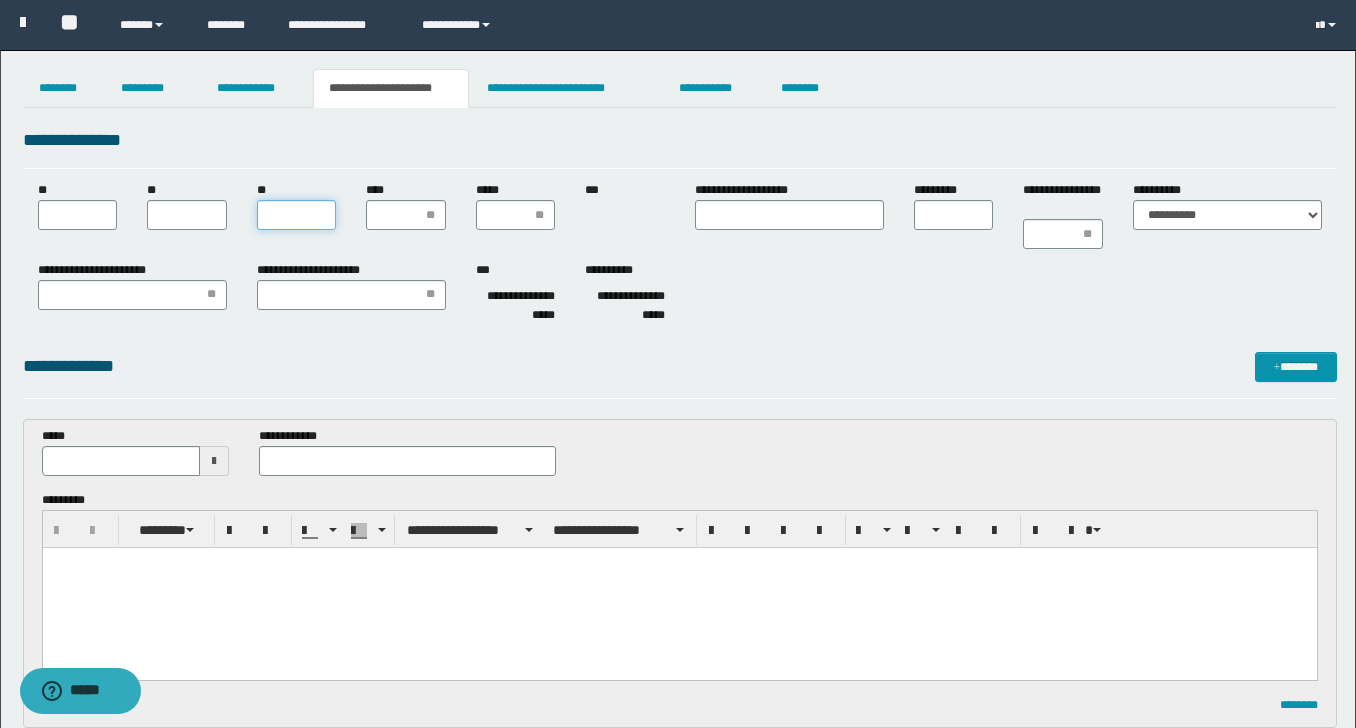 click on "**" at bounding box center (297, 215) 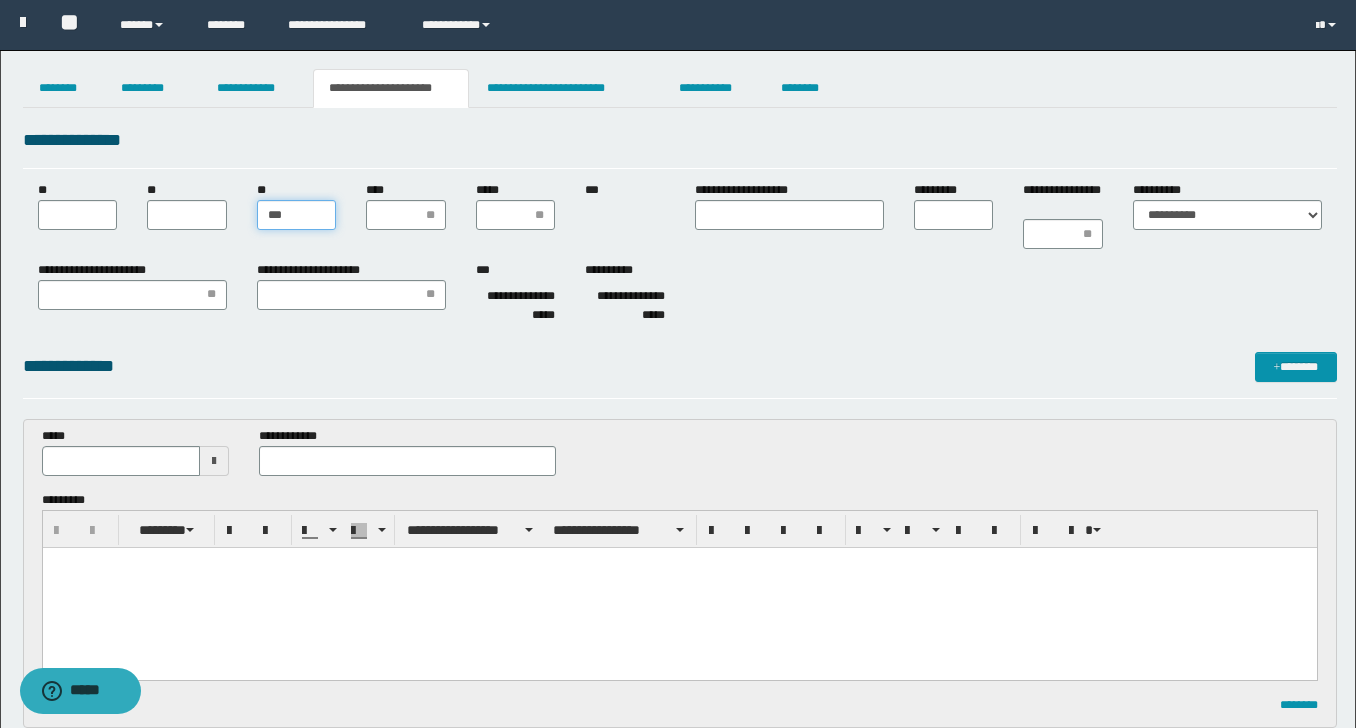 type on "***" 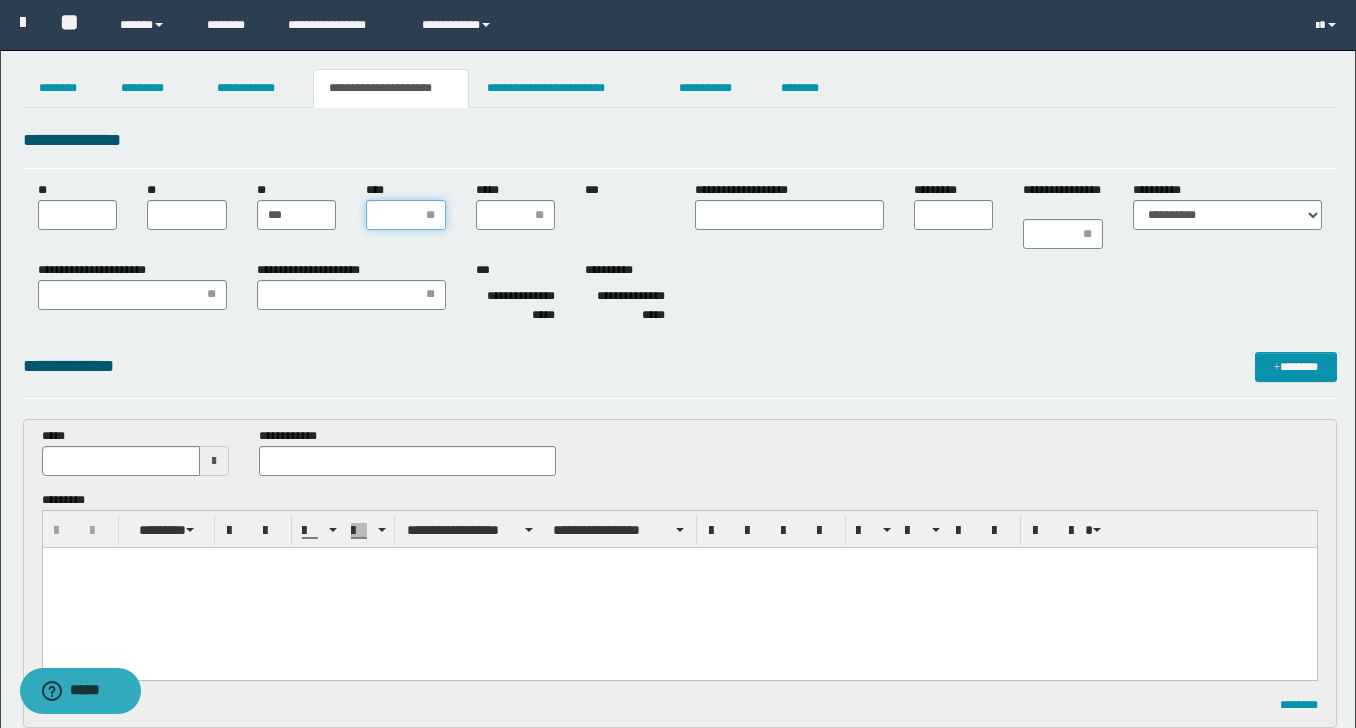 type on "*" 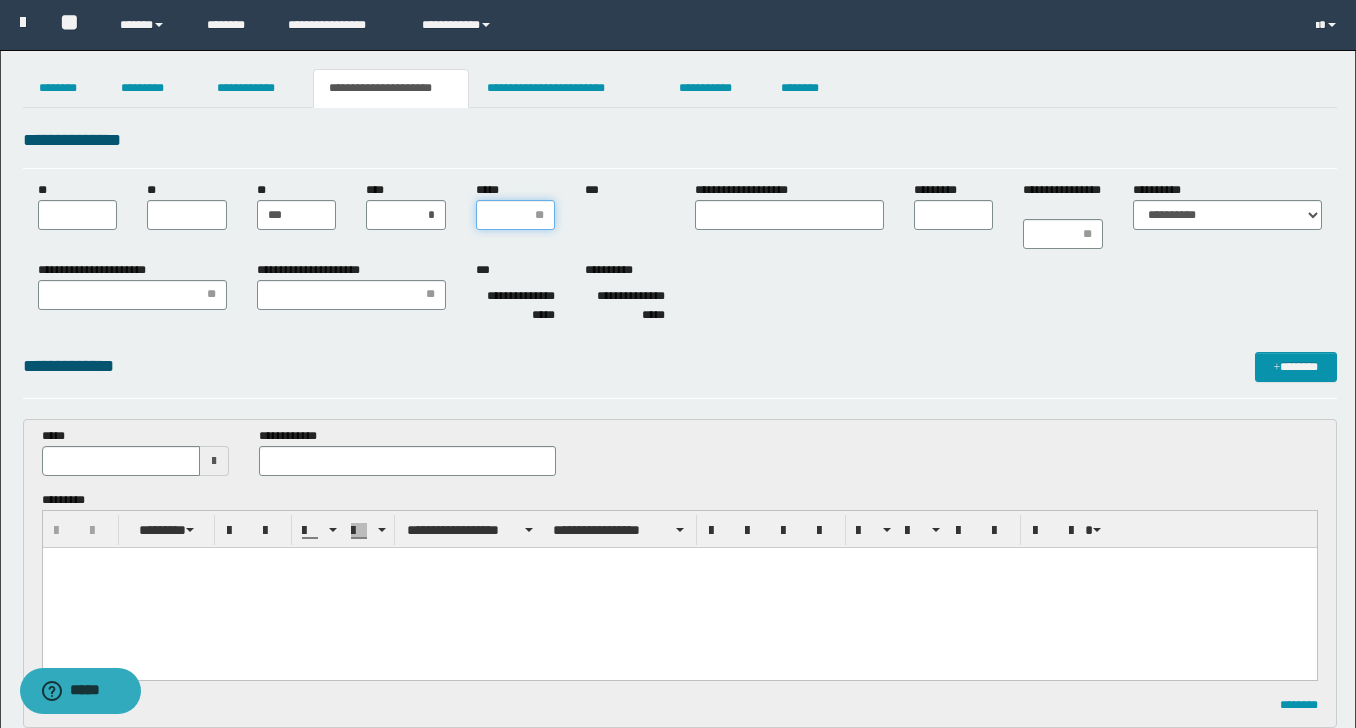 type on "*" 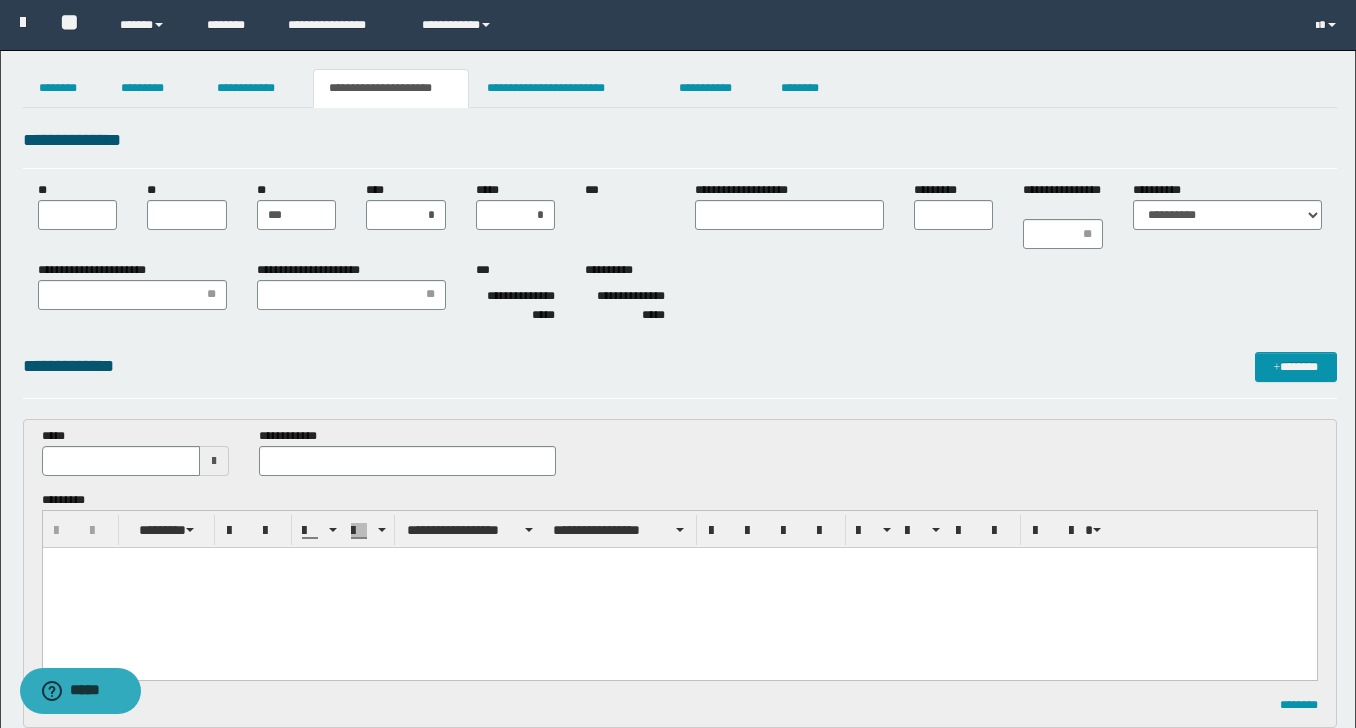 click at bounding box center [214, 461] 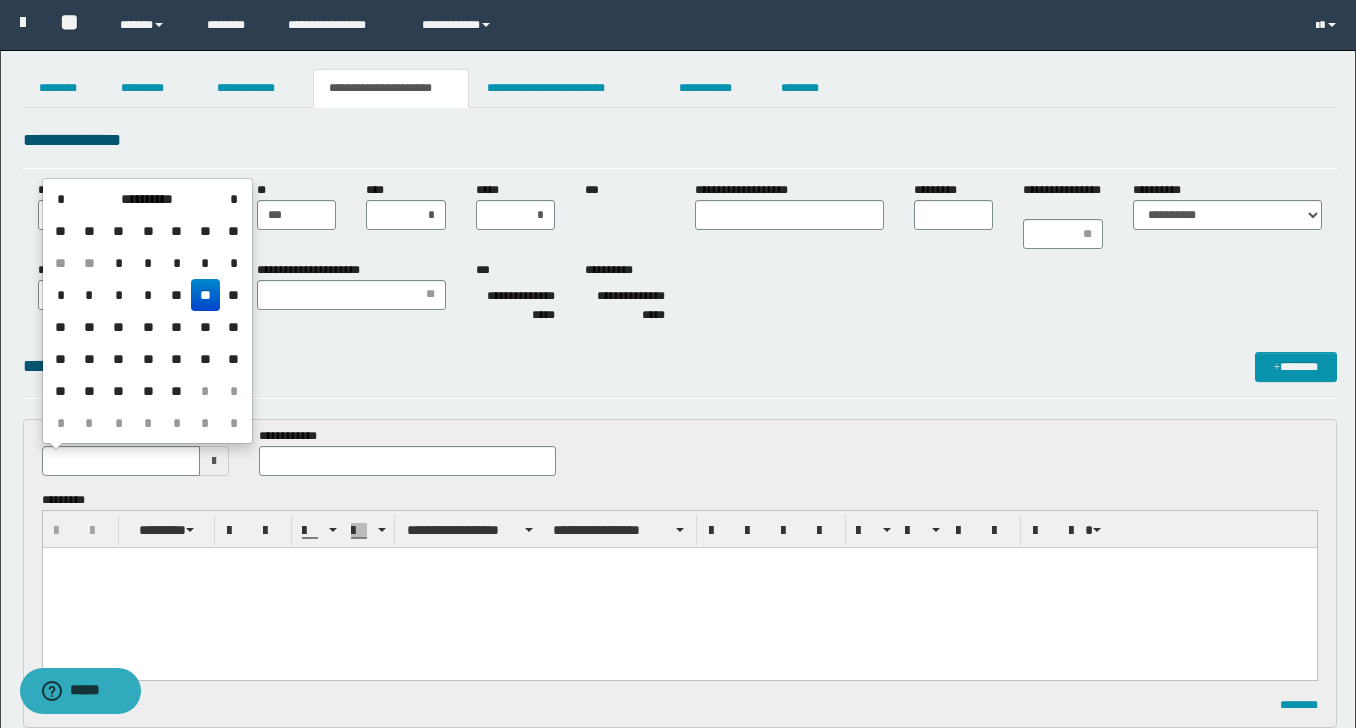 click on "**" at bounding box center [205, 295] 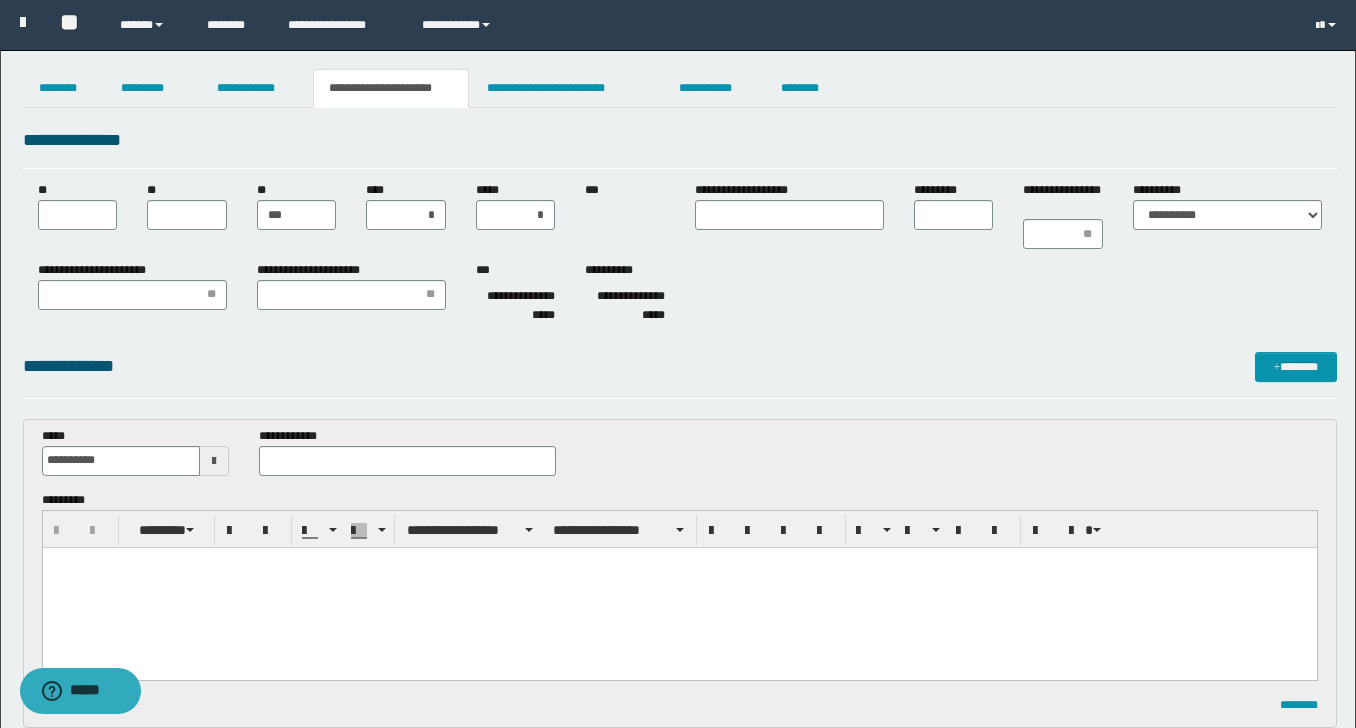 scroll, scrollTop: 0, scrollLeft: 0, axis: both 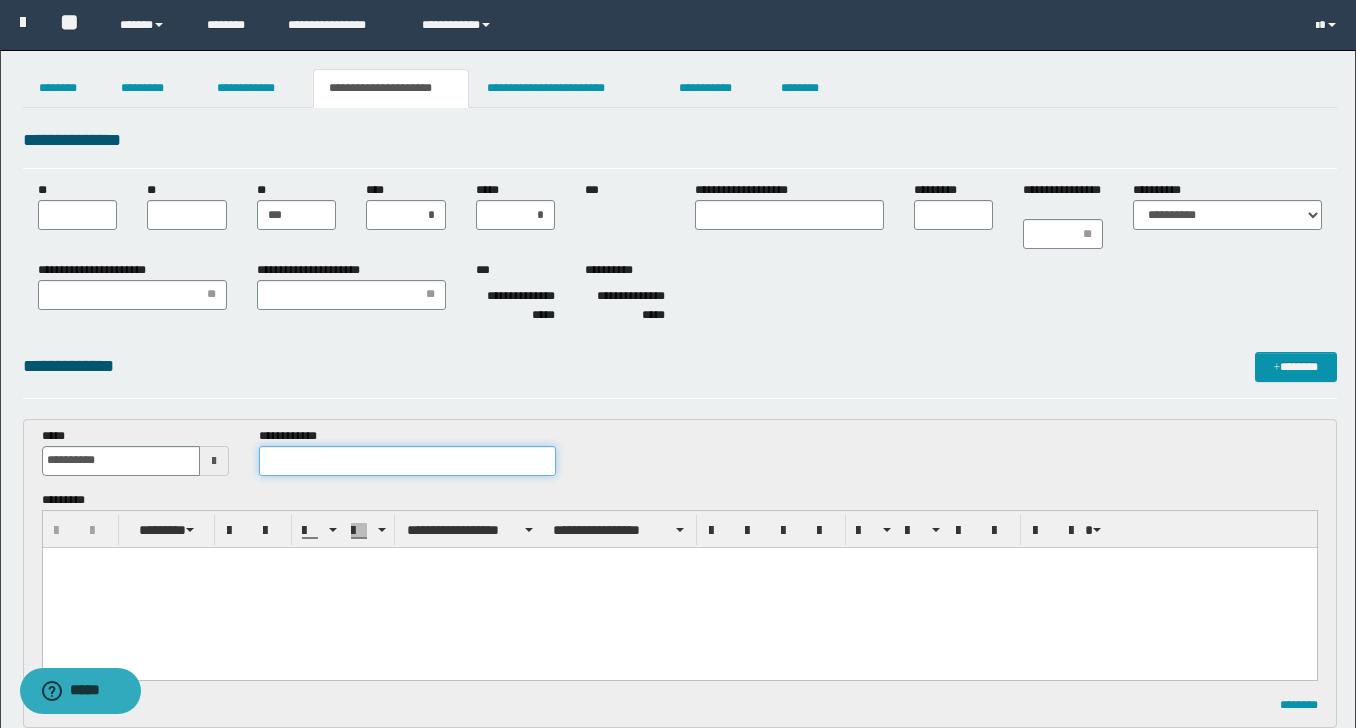 click at bounding box center (407, 461) 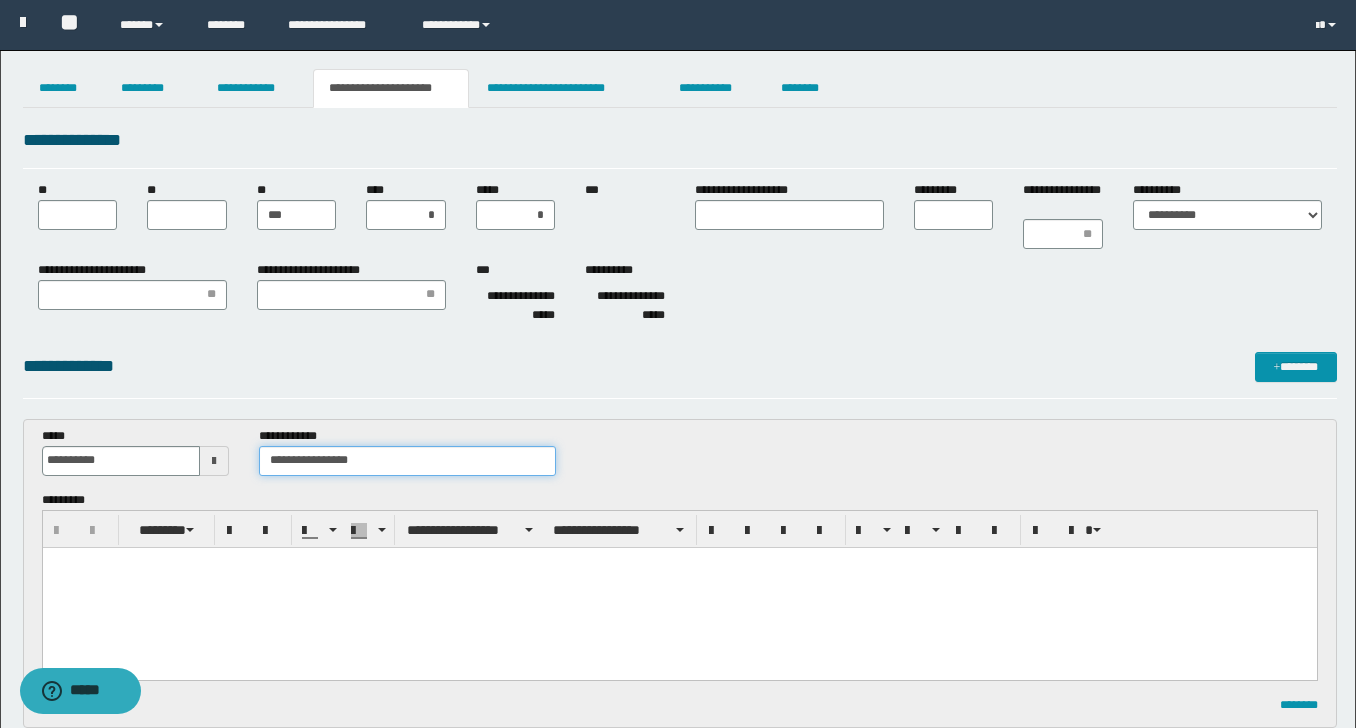 type on "**********" 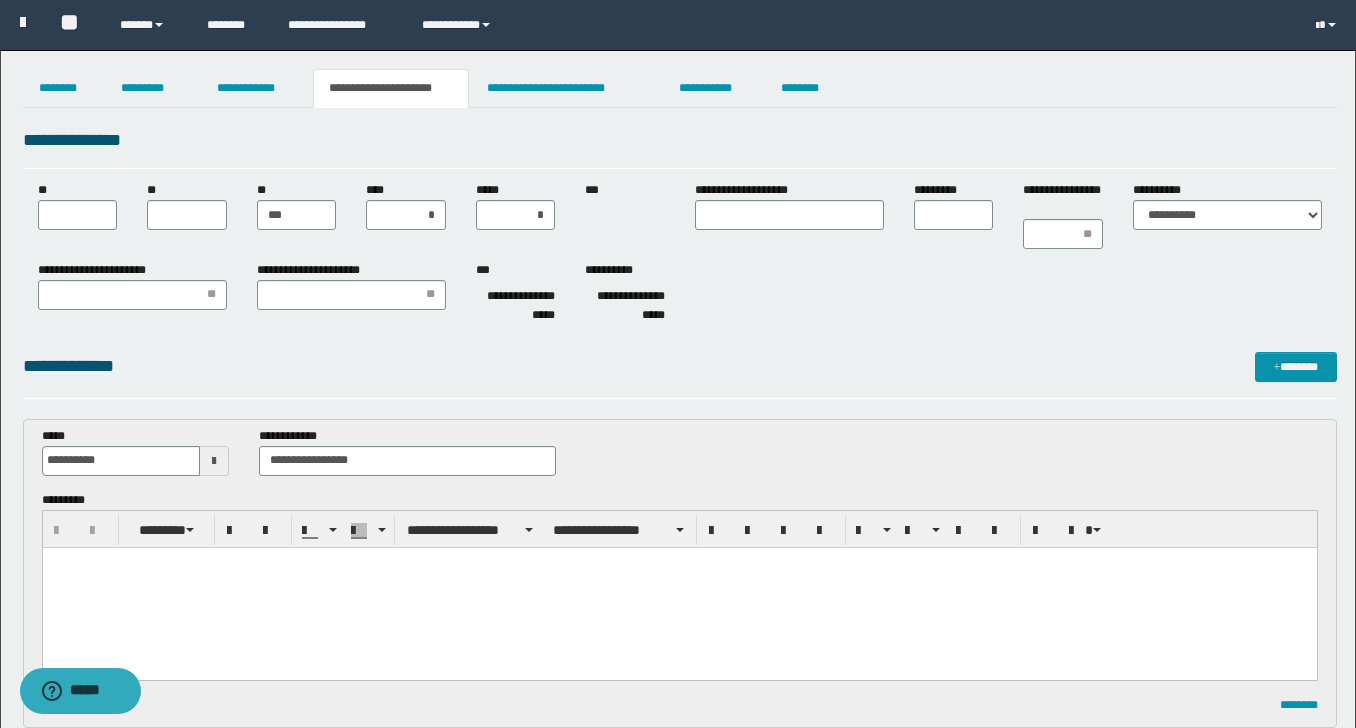 type 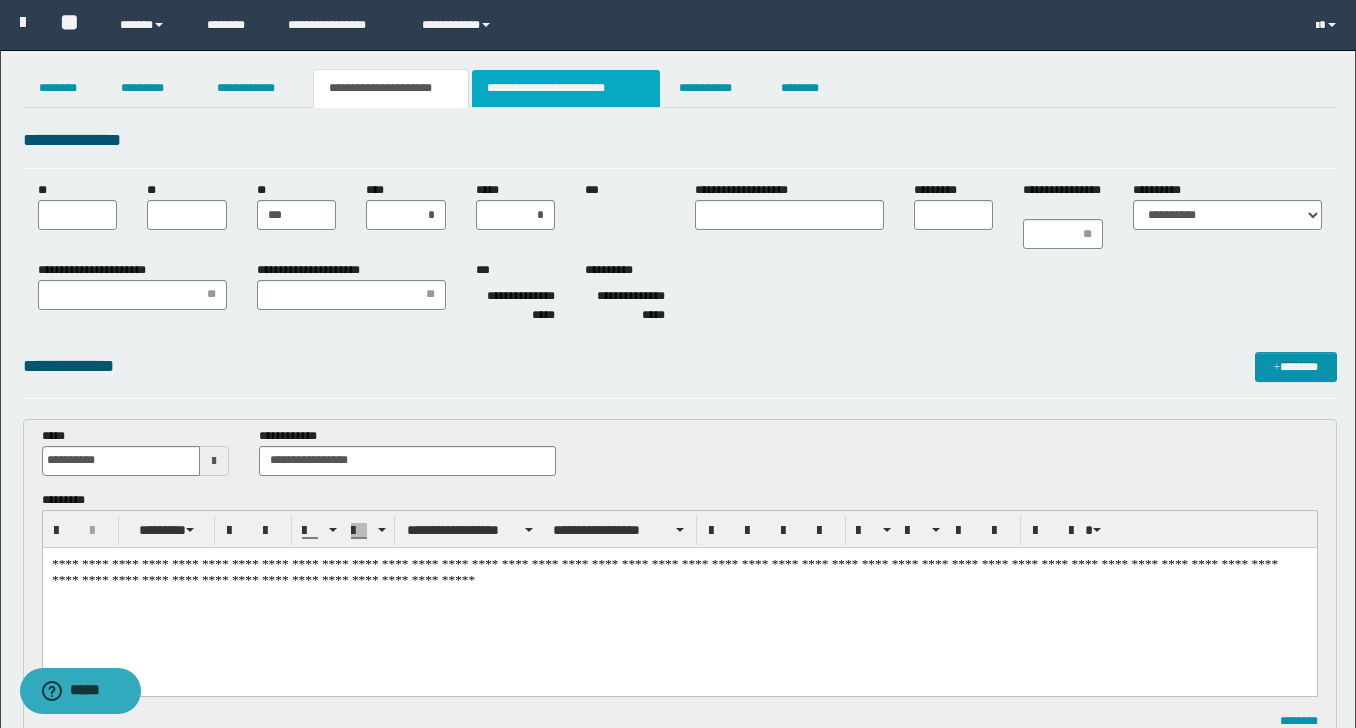 click on "**********" at bounding box center [566, 88] 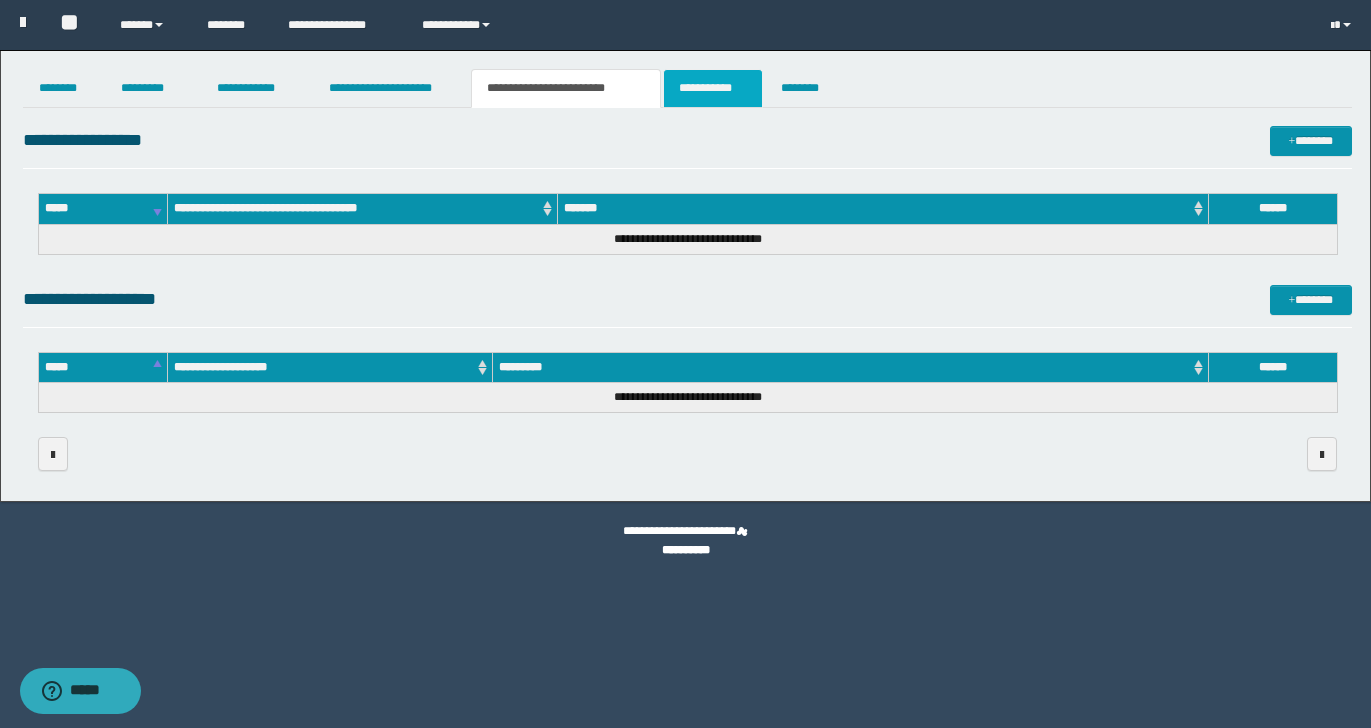 click on "**********" at bounding box center (712, 88) 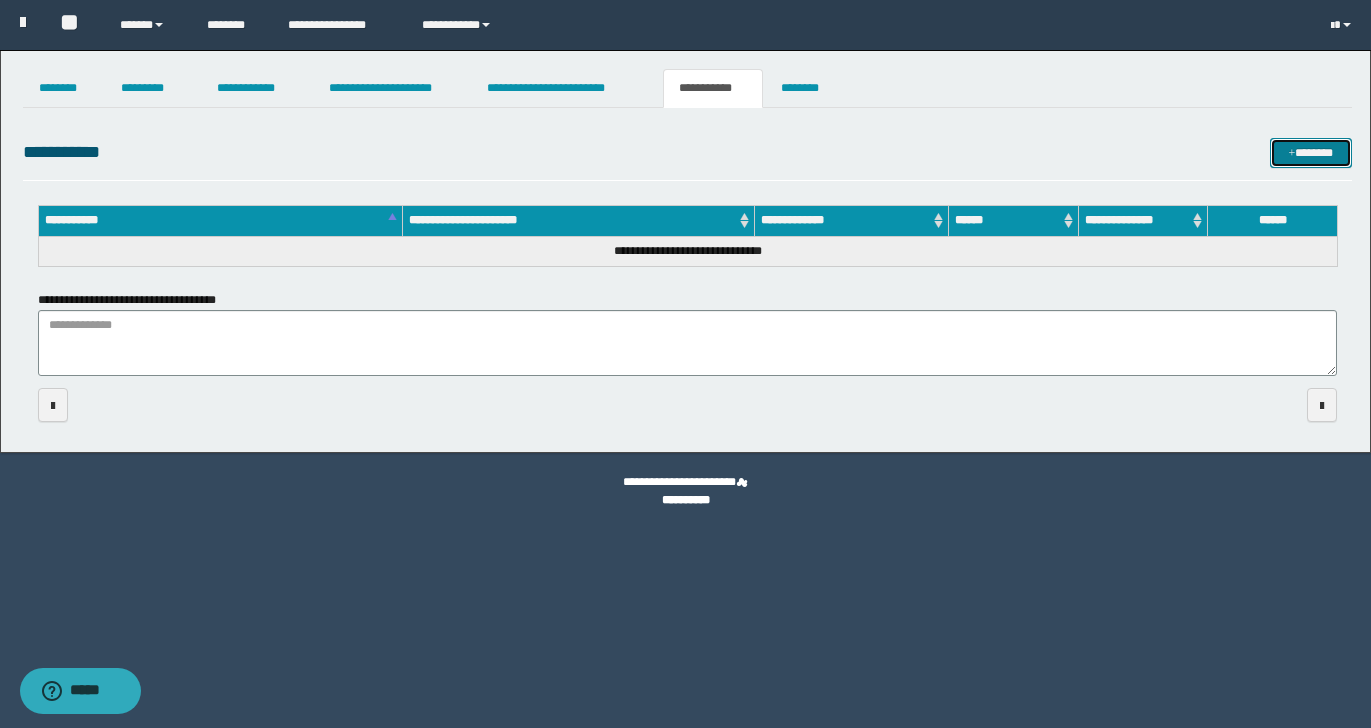 click on "*******" at bounding box center [1311, 153] 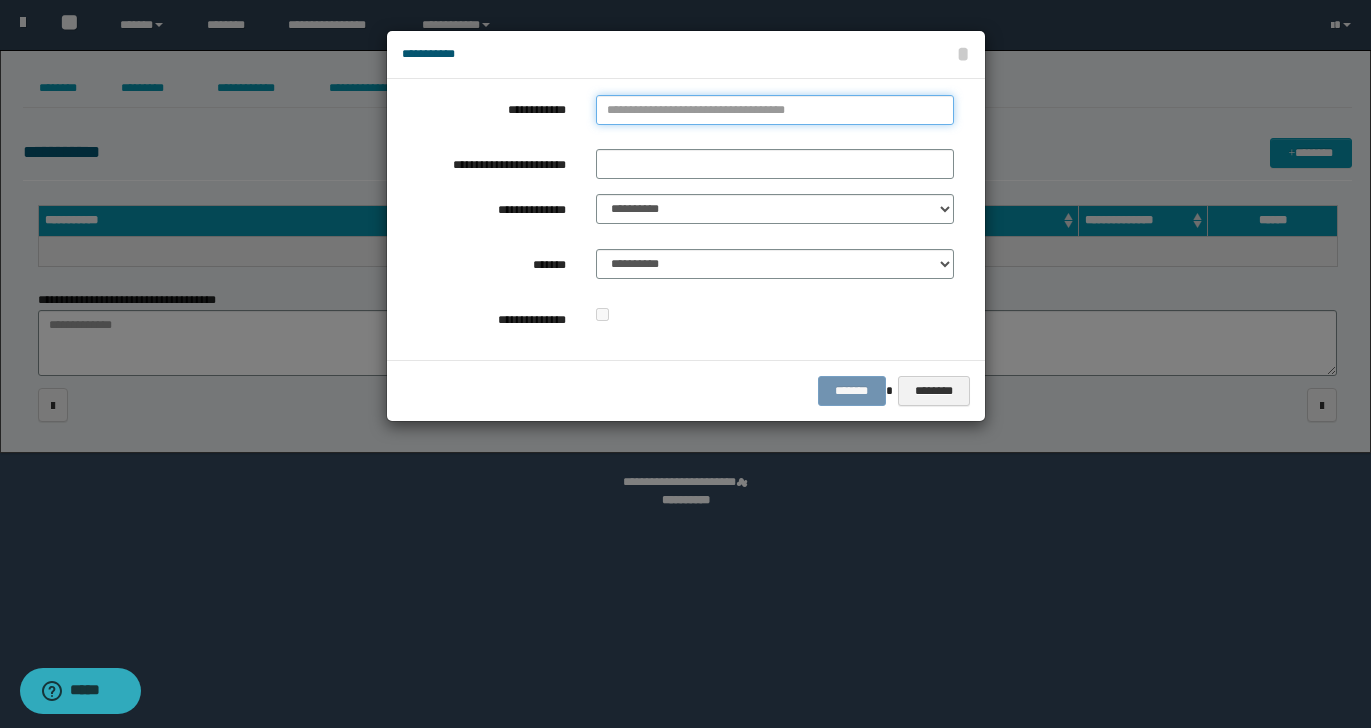 click on "**********" at bounding box center (775, 110) 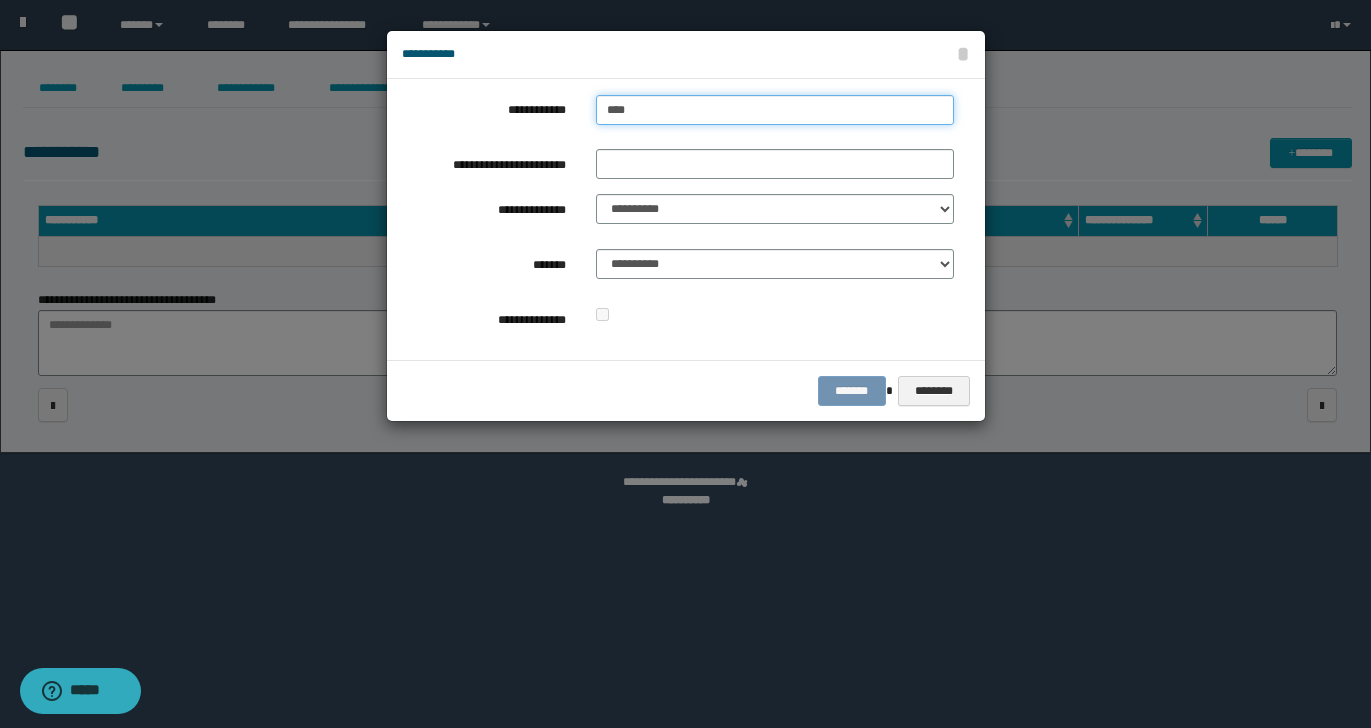 type on "****" 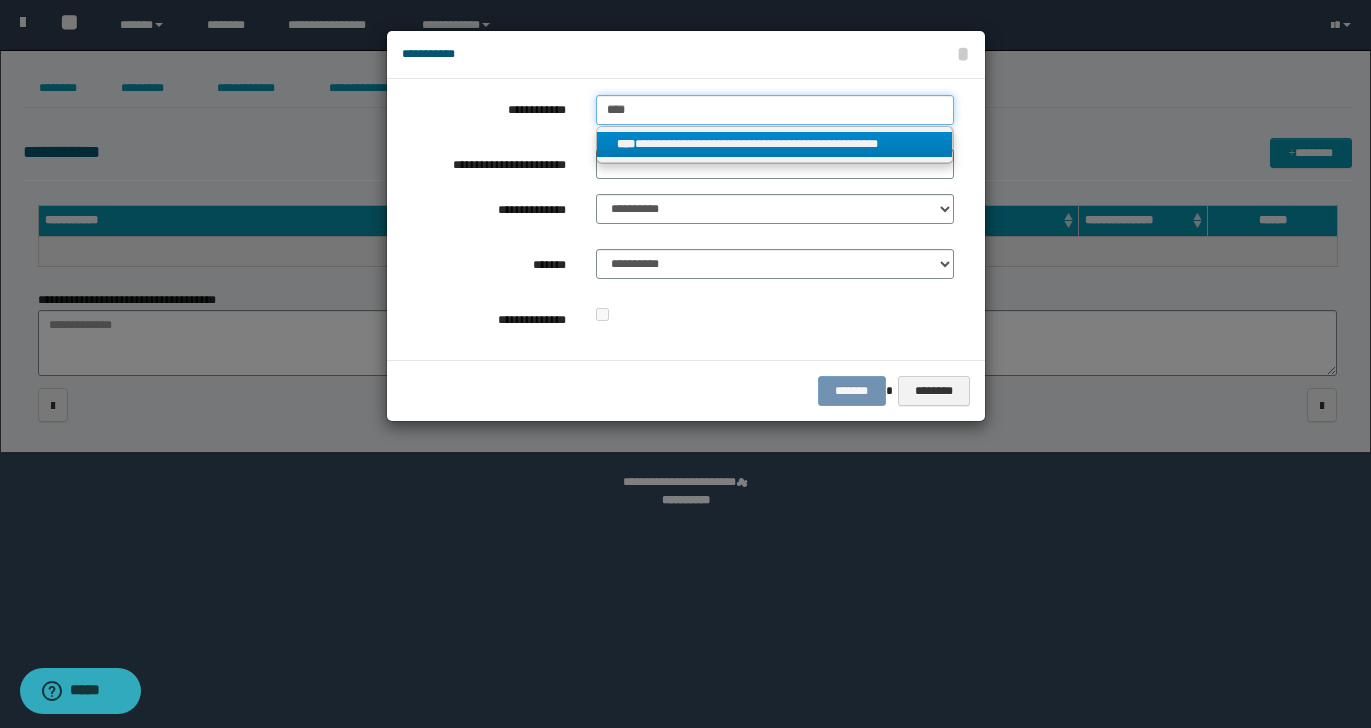 type on "****" 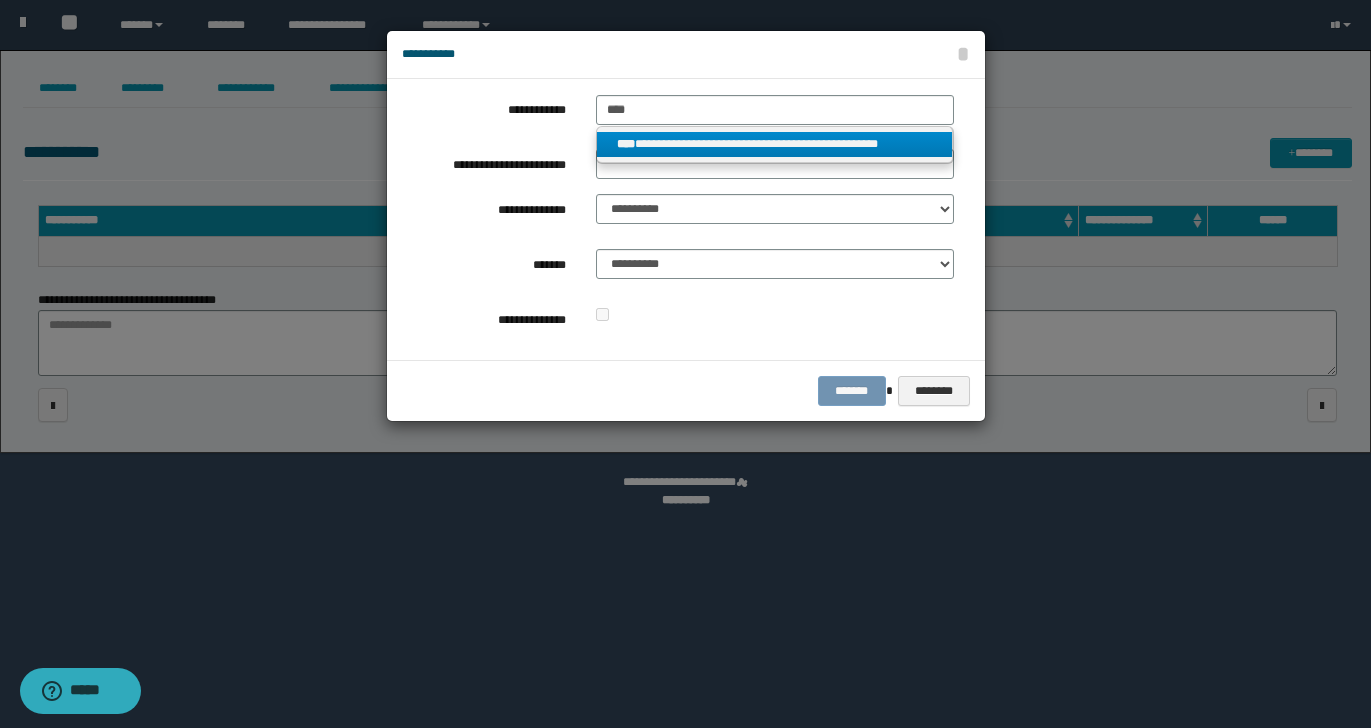 click on "**********" at bounding box center [775, 144] 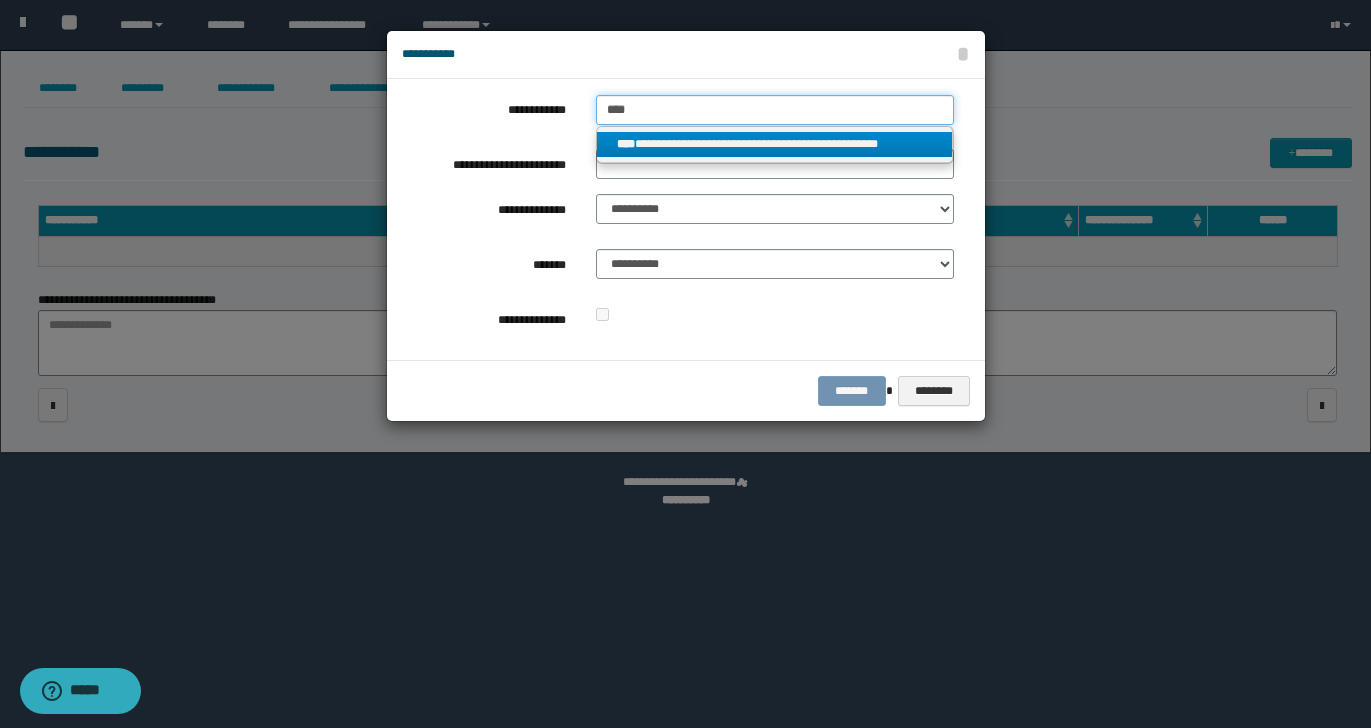 type 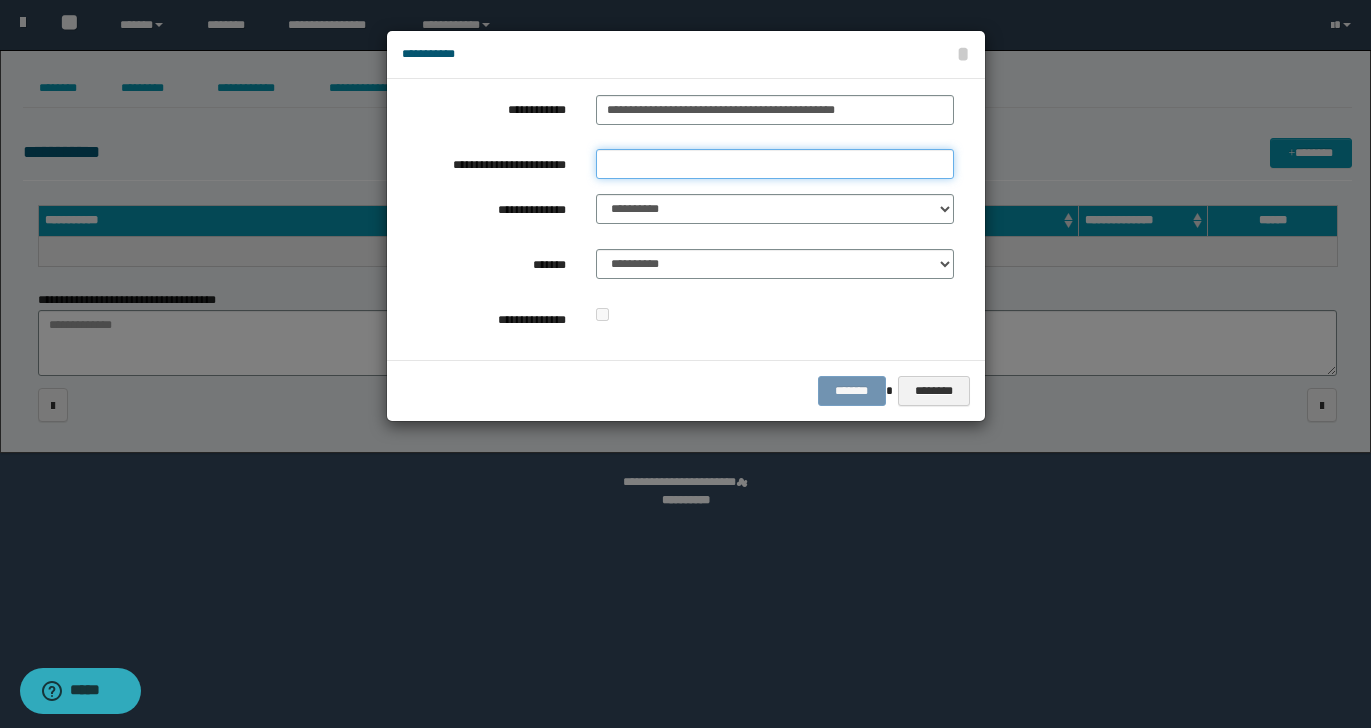 click on "**********" at bounding box center (775, 164) 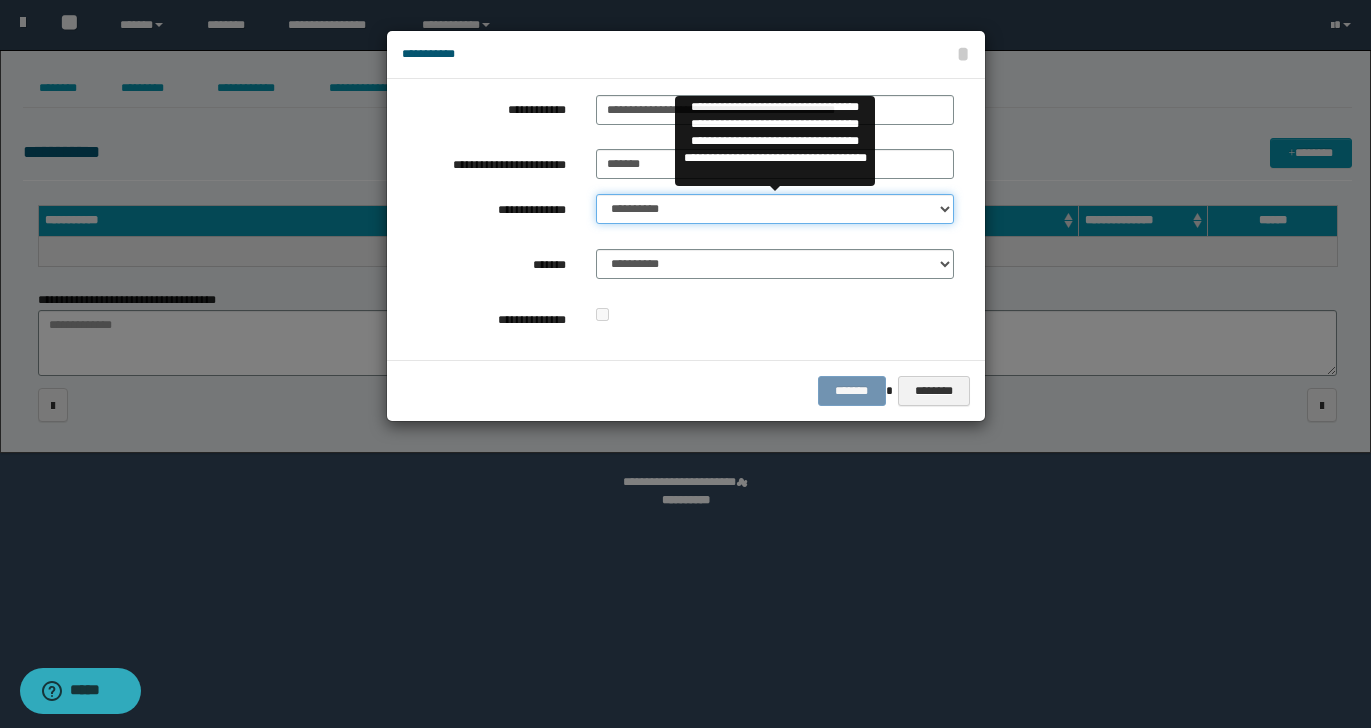 click on "**********" at bounding box center [775, 209] 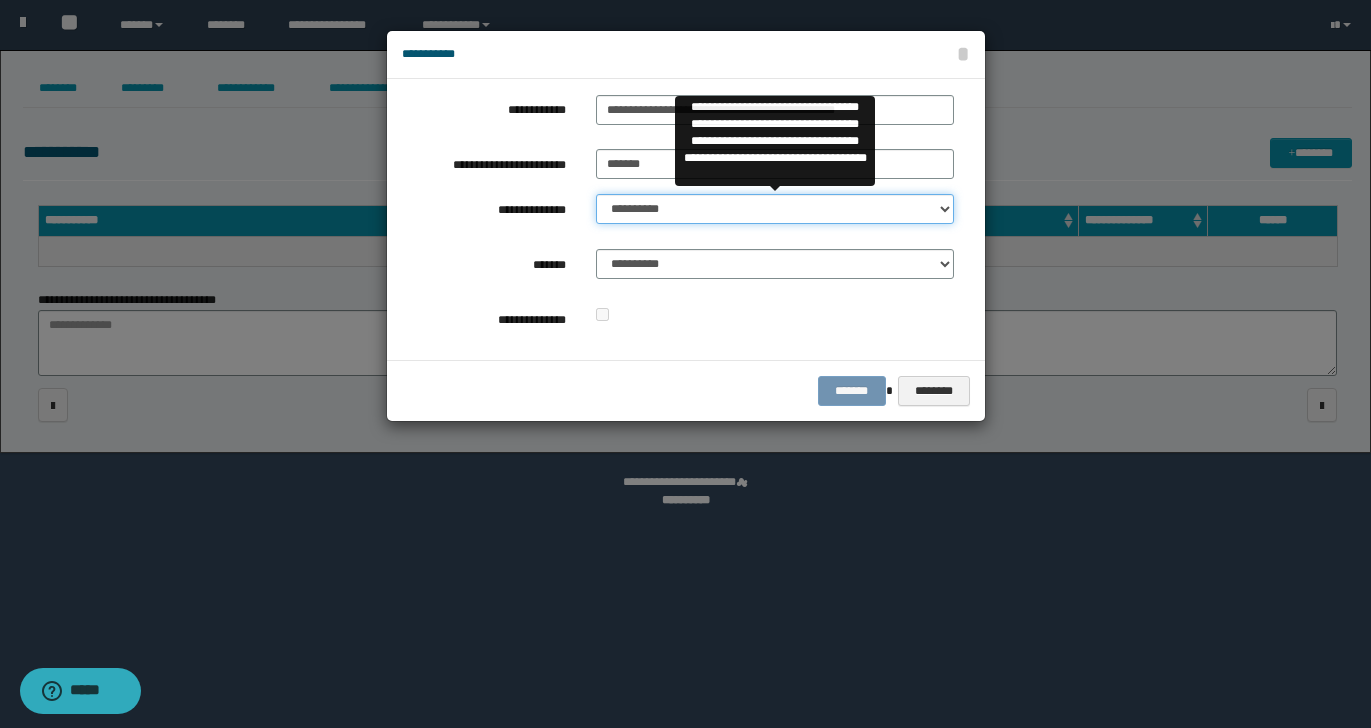 select on "*" 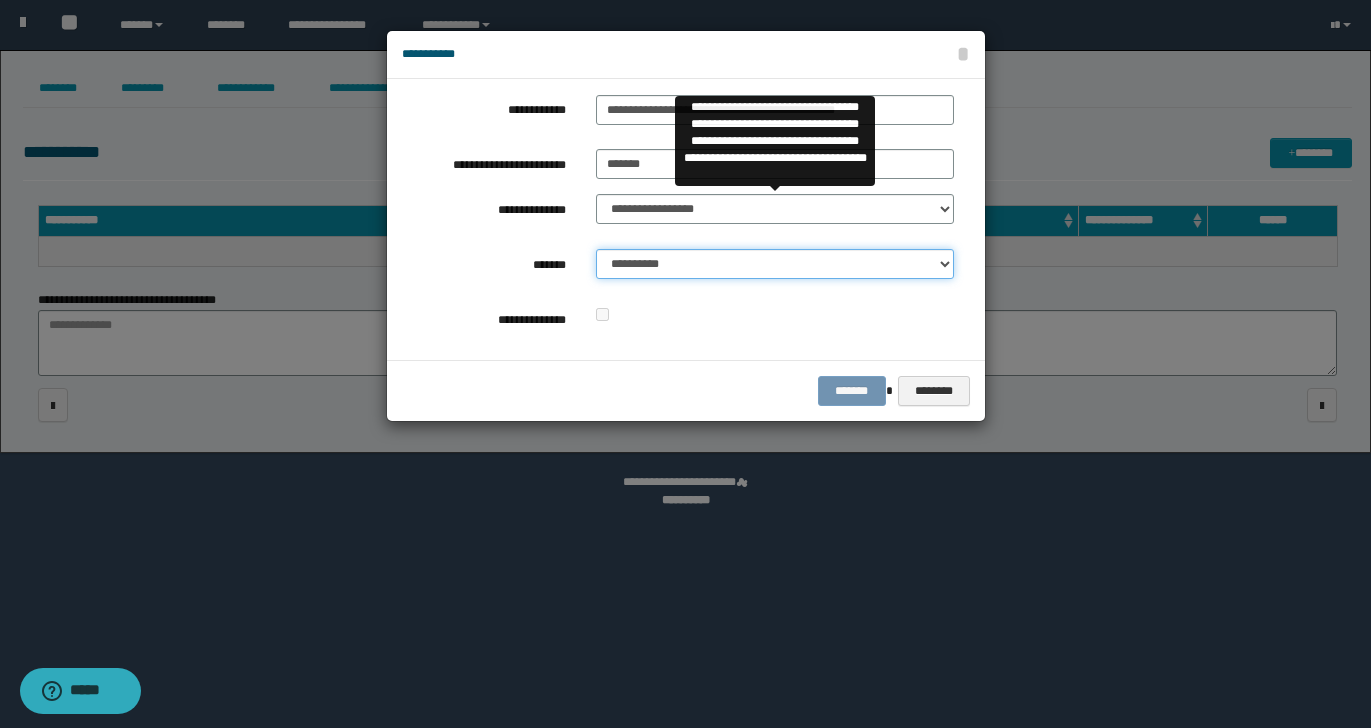 click on "**********" at bounding box center (775, 264) 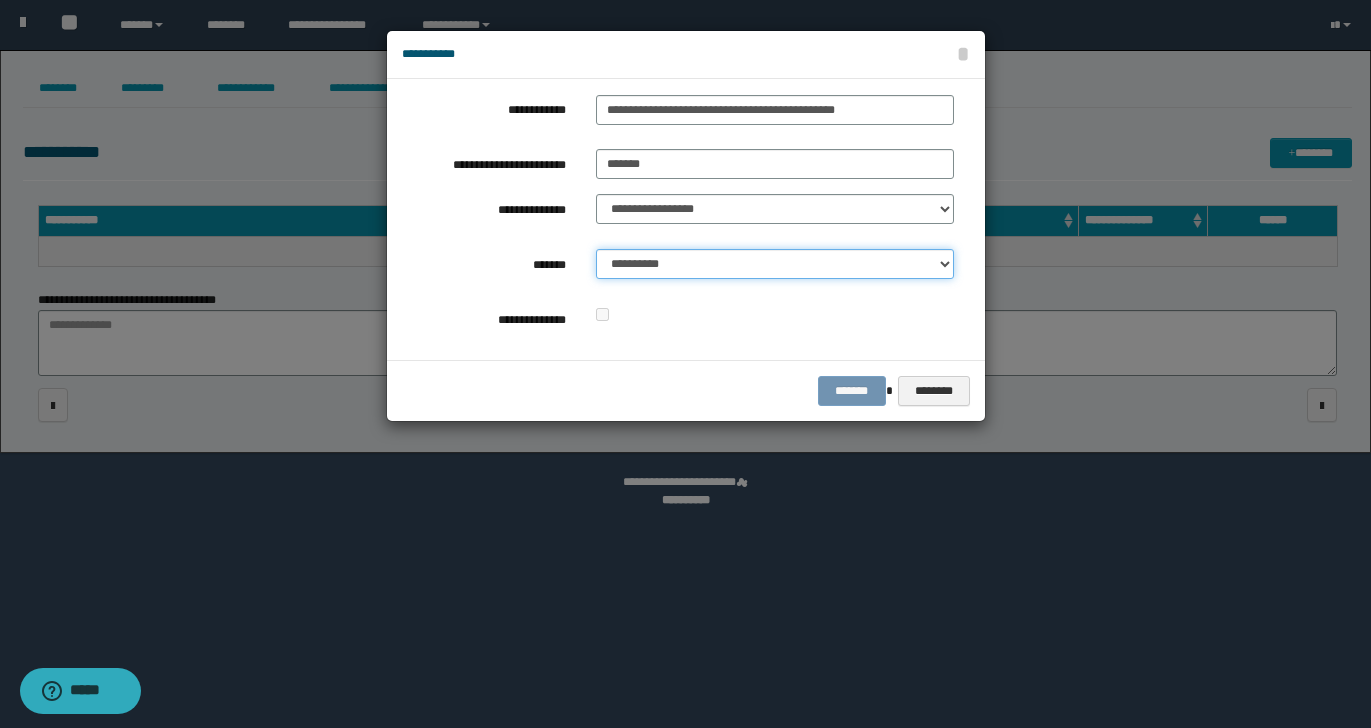 select on "*" 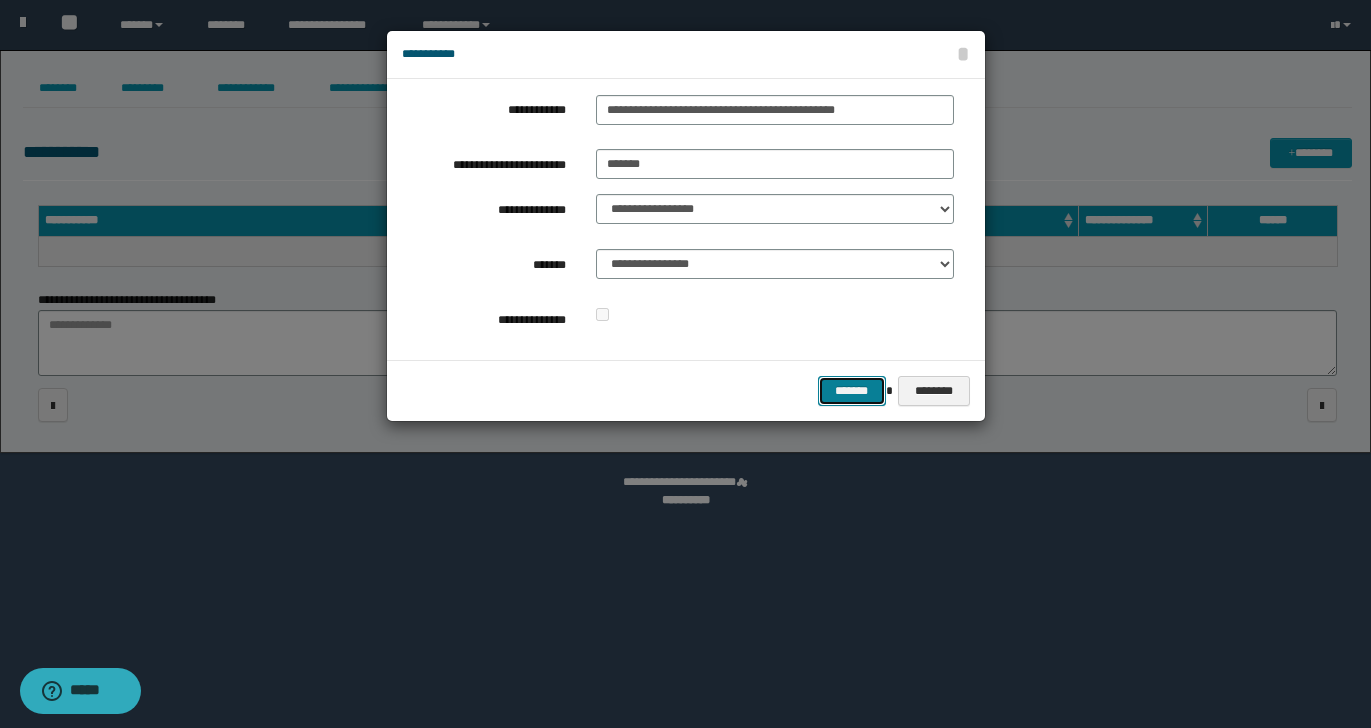 click on "*******" at bounding box center [852, 391] 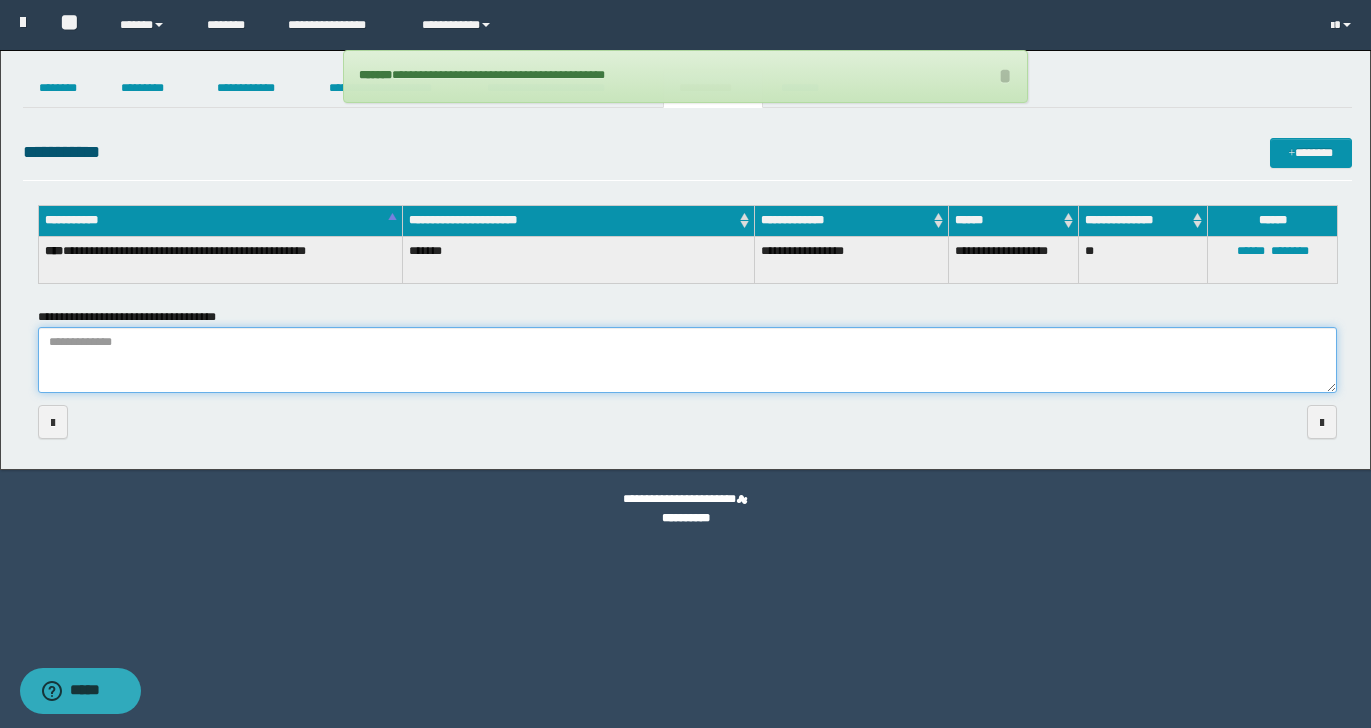 click on "**********" at bounding box center [687, 360] 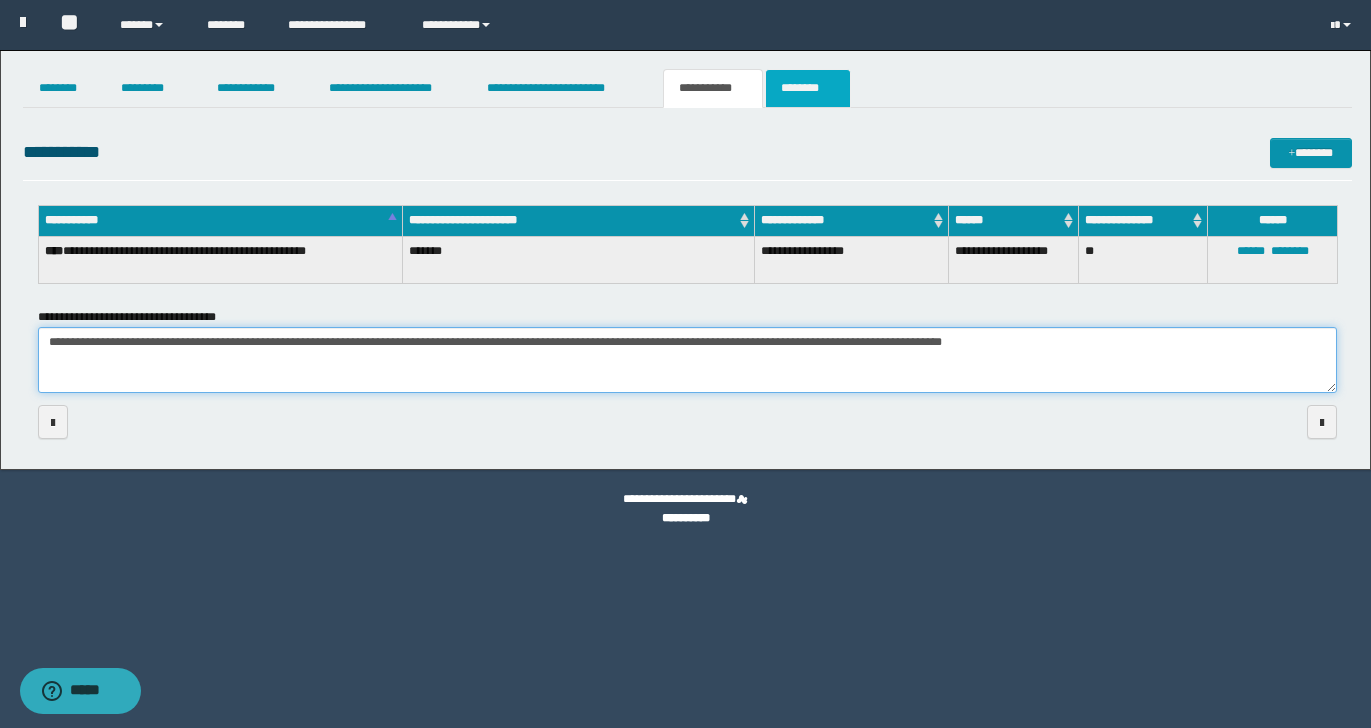type on "**********" 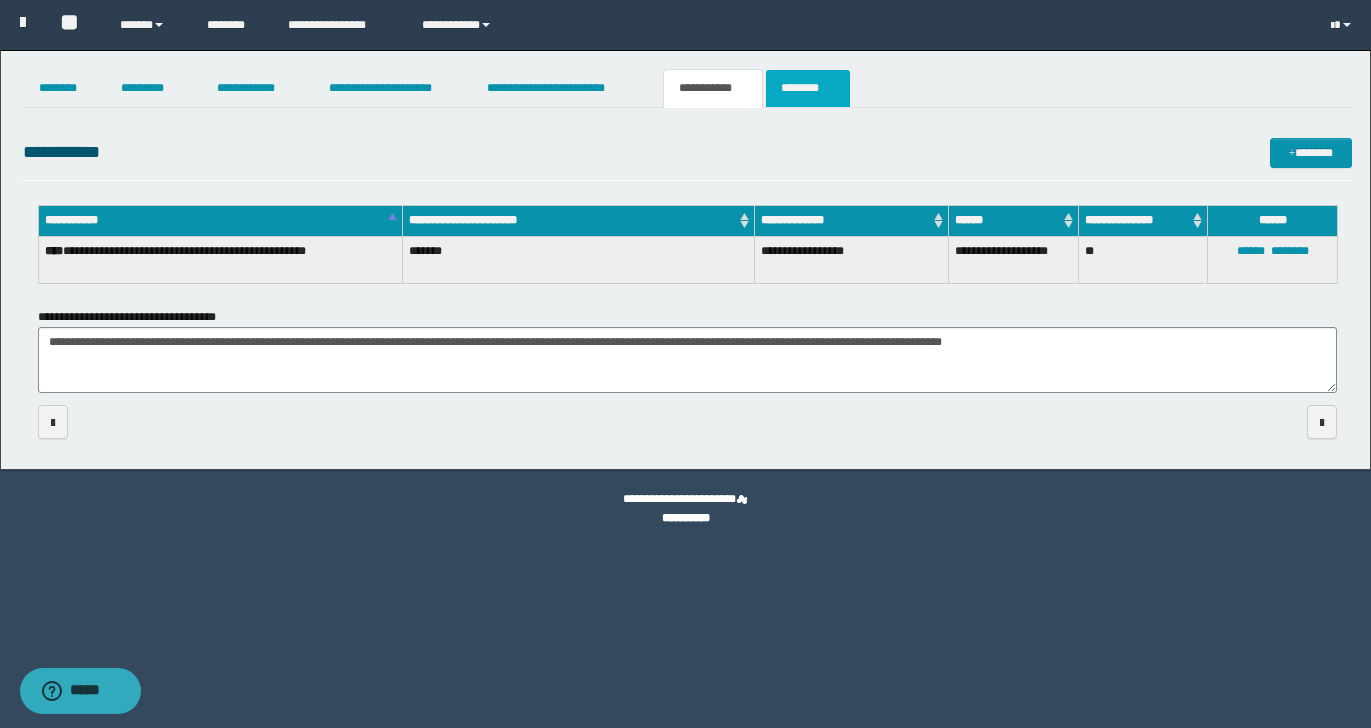 click on "********" at bounding box center [808, 88] 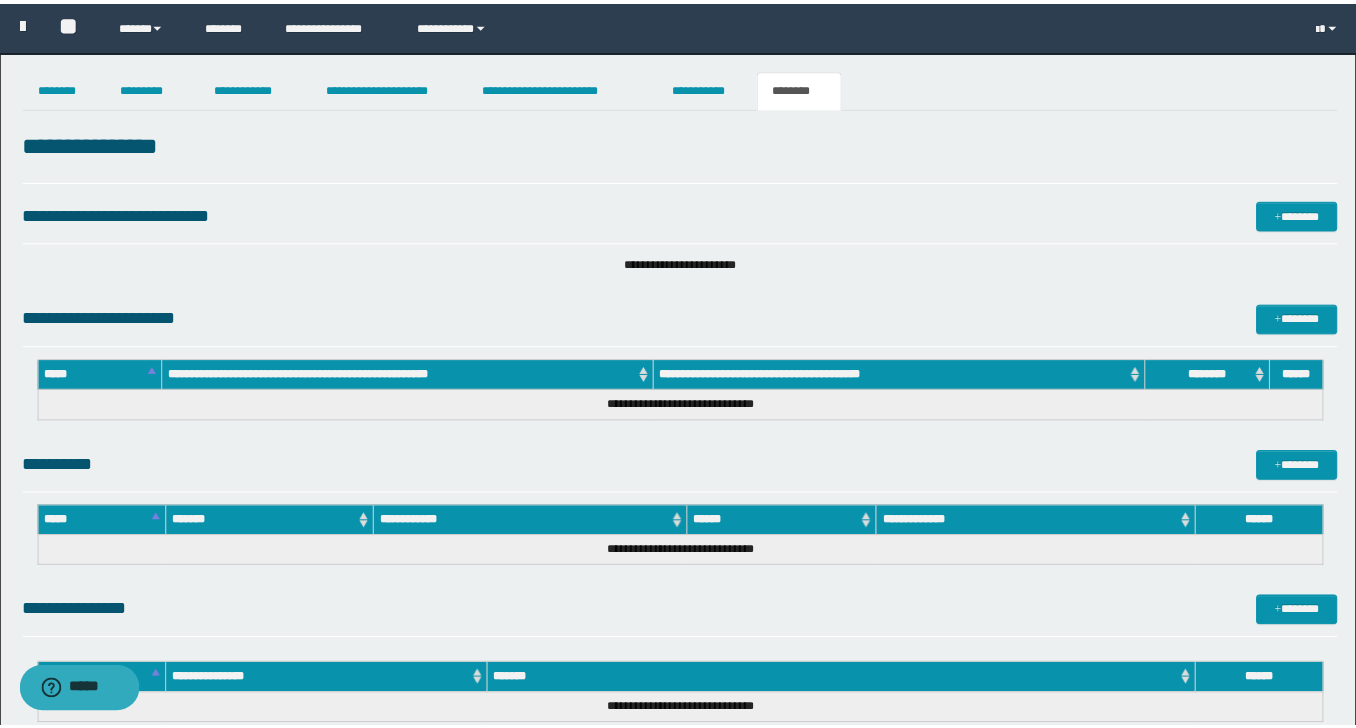 scroll, scrollTop: 0, scrollLeft: 0, axis: both 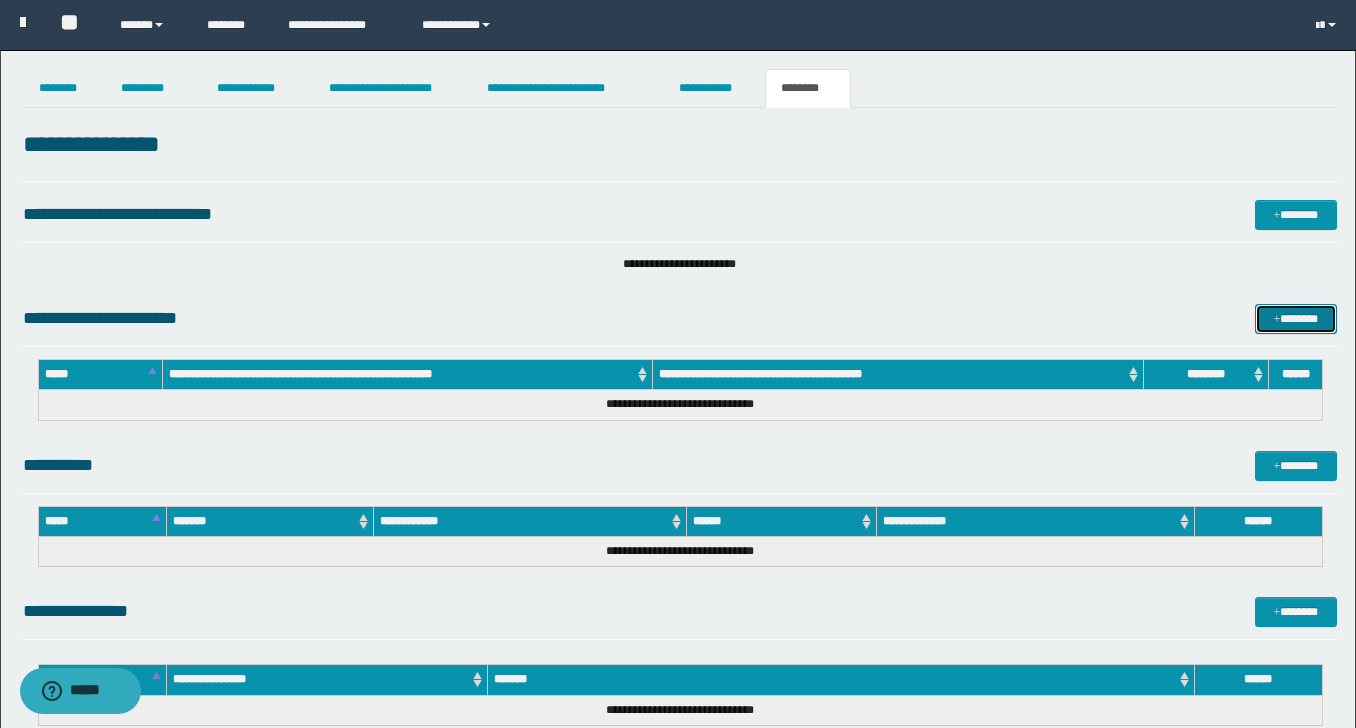 click on "*******" at bounding box center [1296, 319] 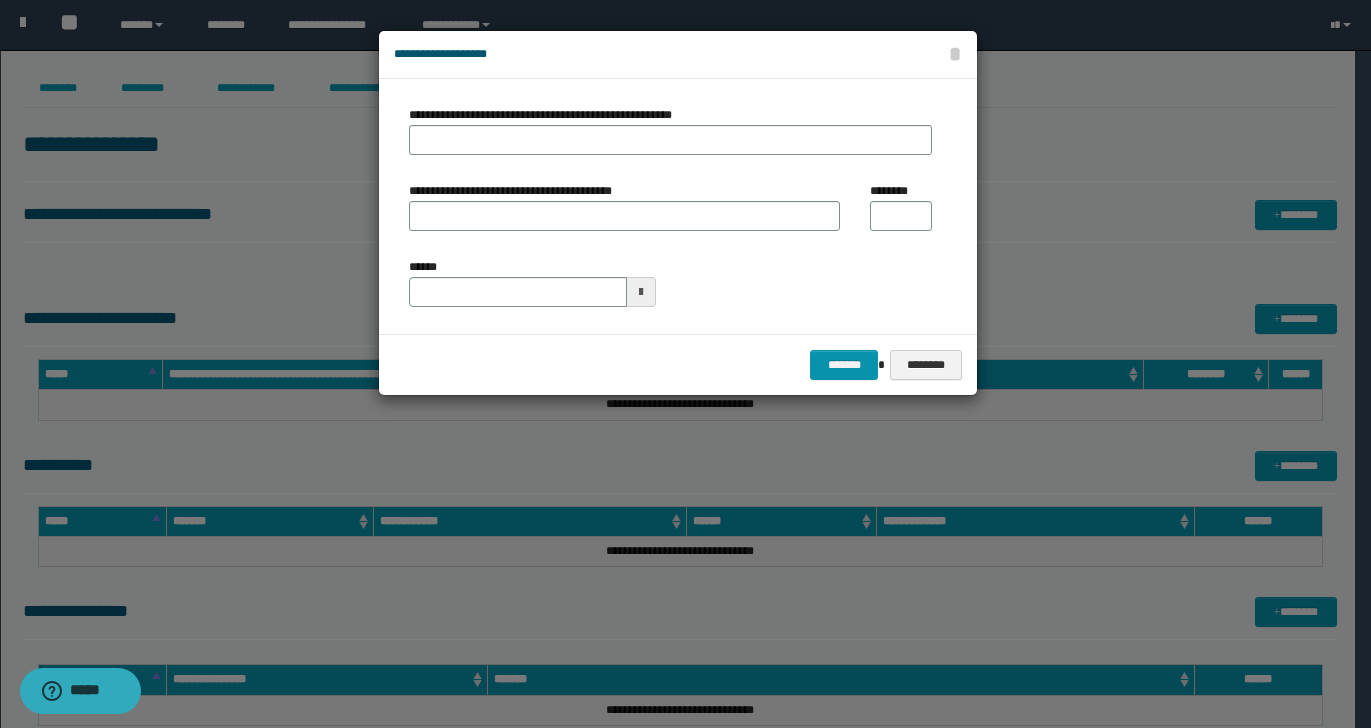 type on "**********" 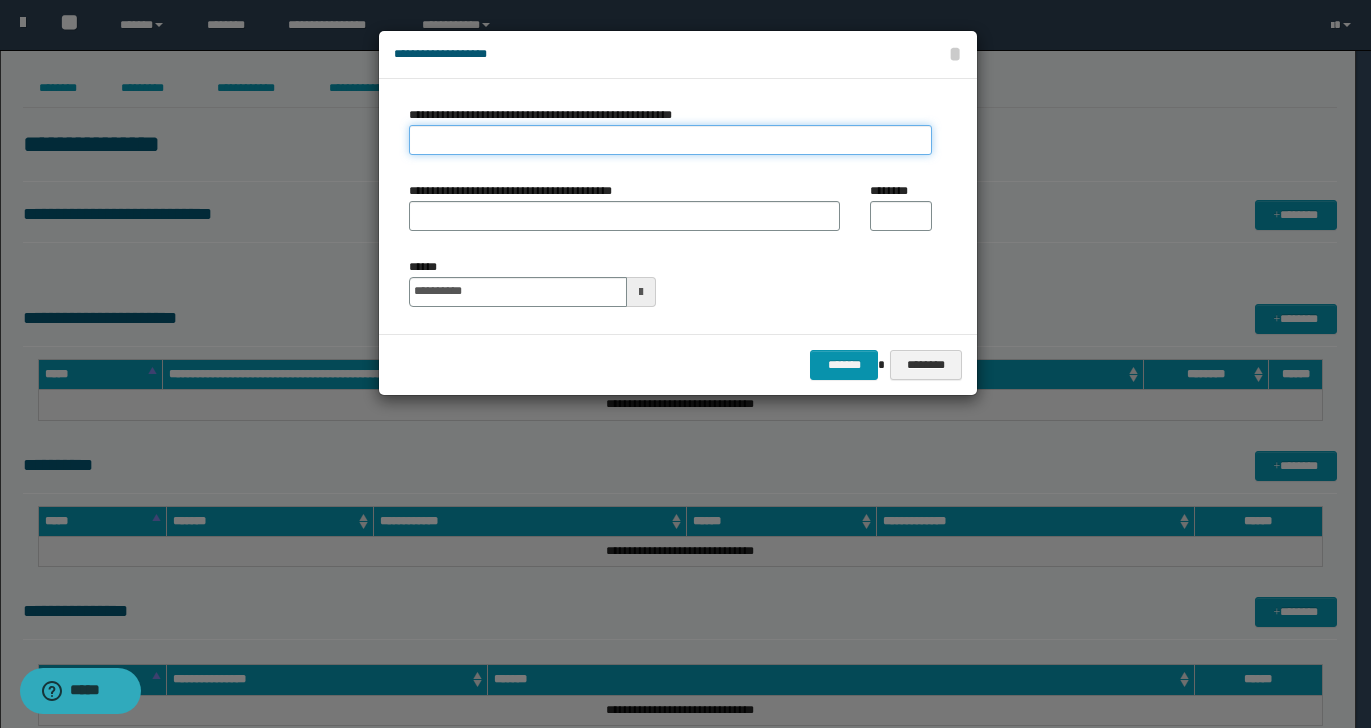 click on "**********" at bounding box center (670, 140) 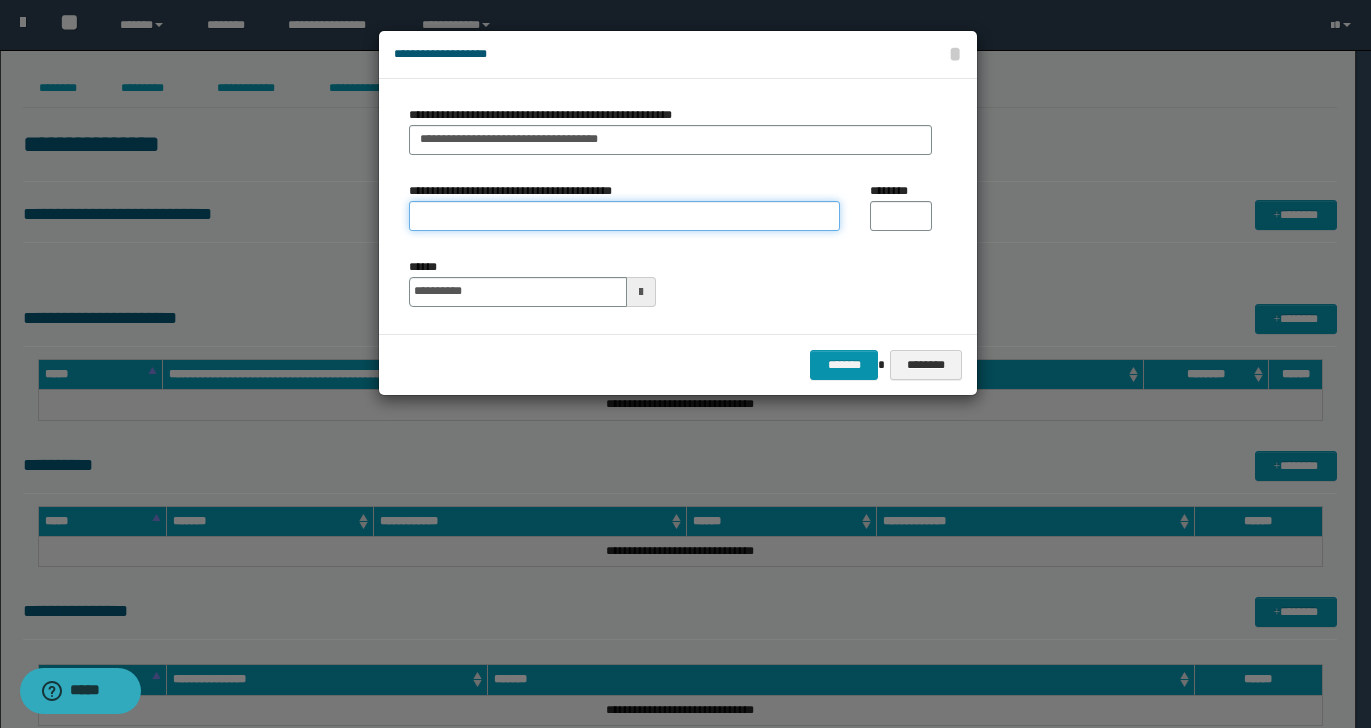 click on "**********" at bounding box center [624, 216] 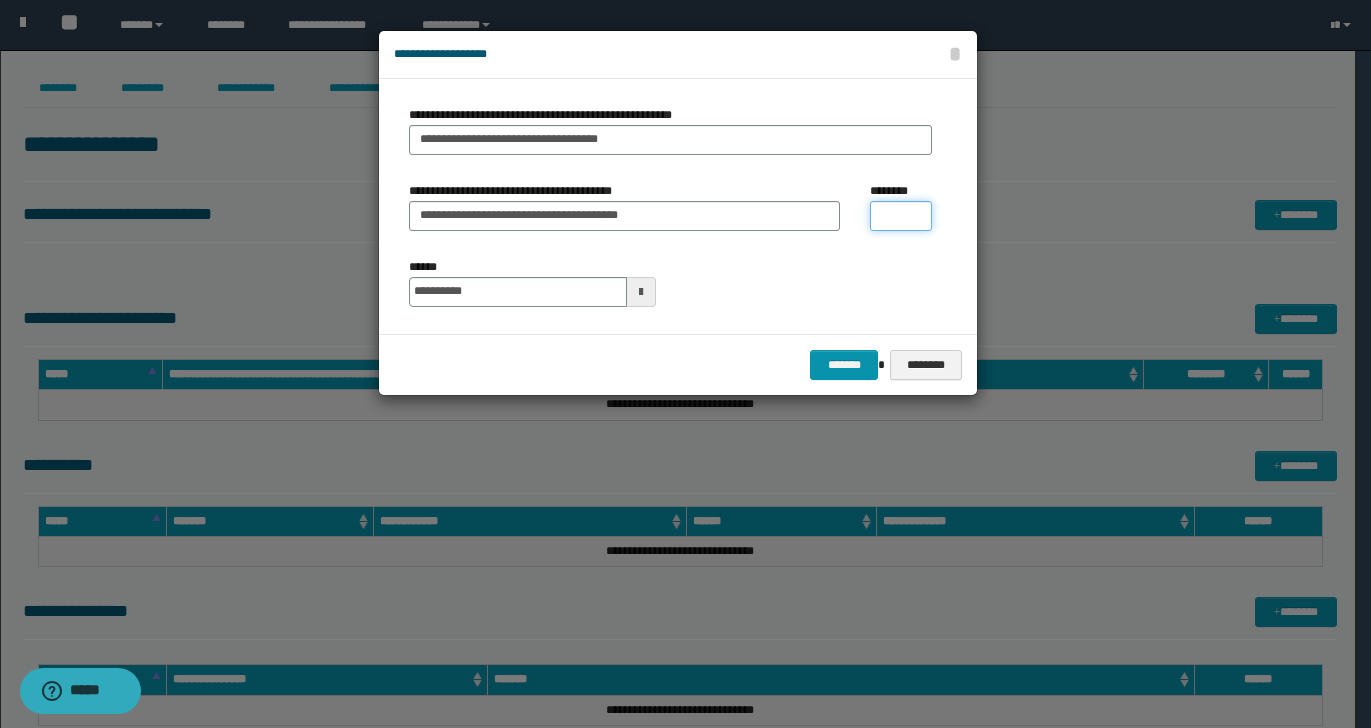 click on "********" at bounding box center [901, 216] 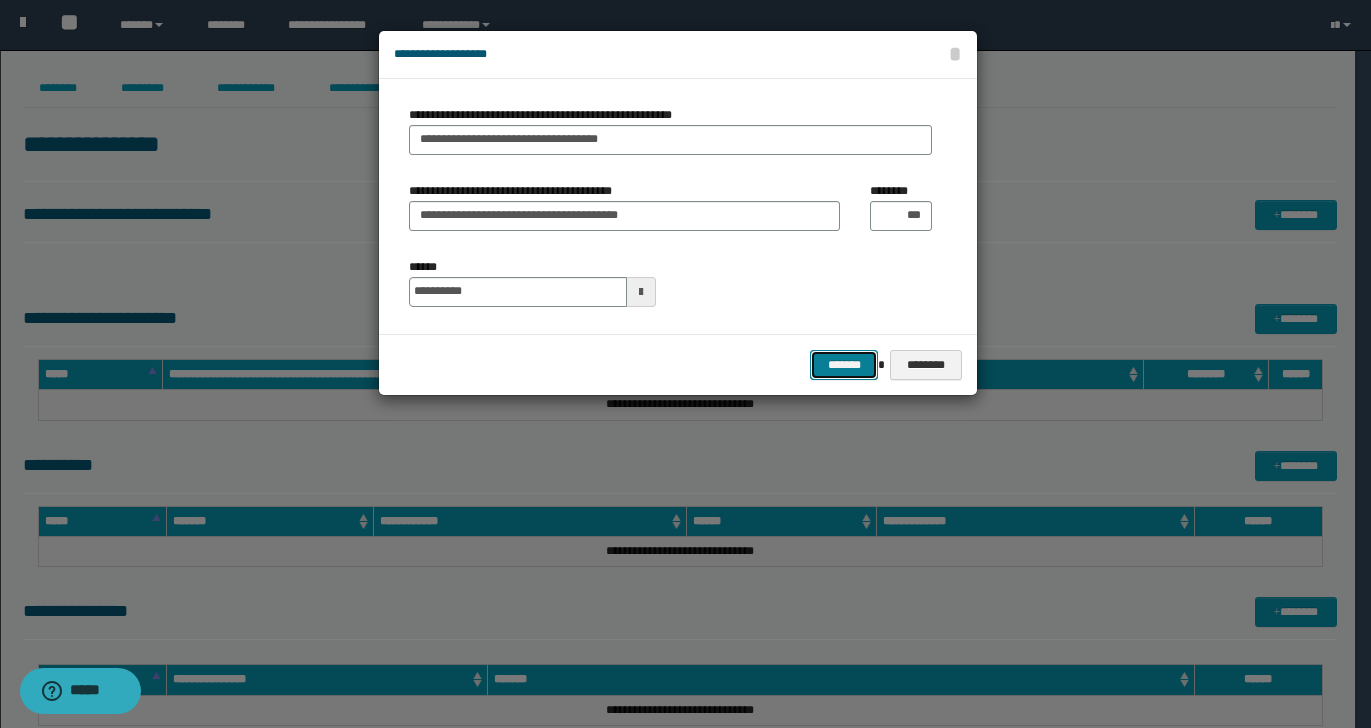 click on "*******" at bounding box center [844, 365] 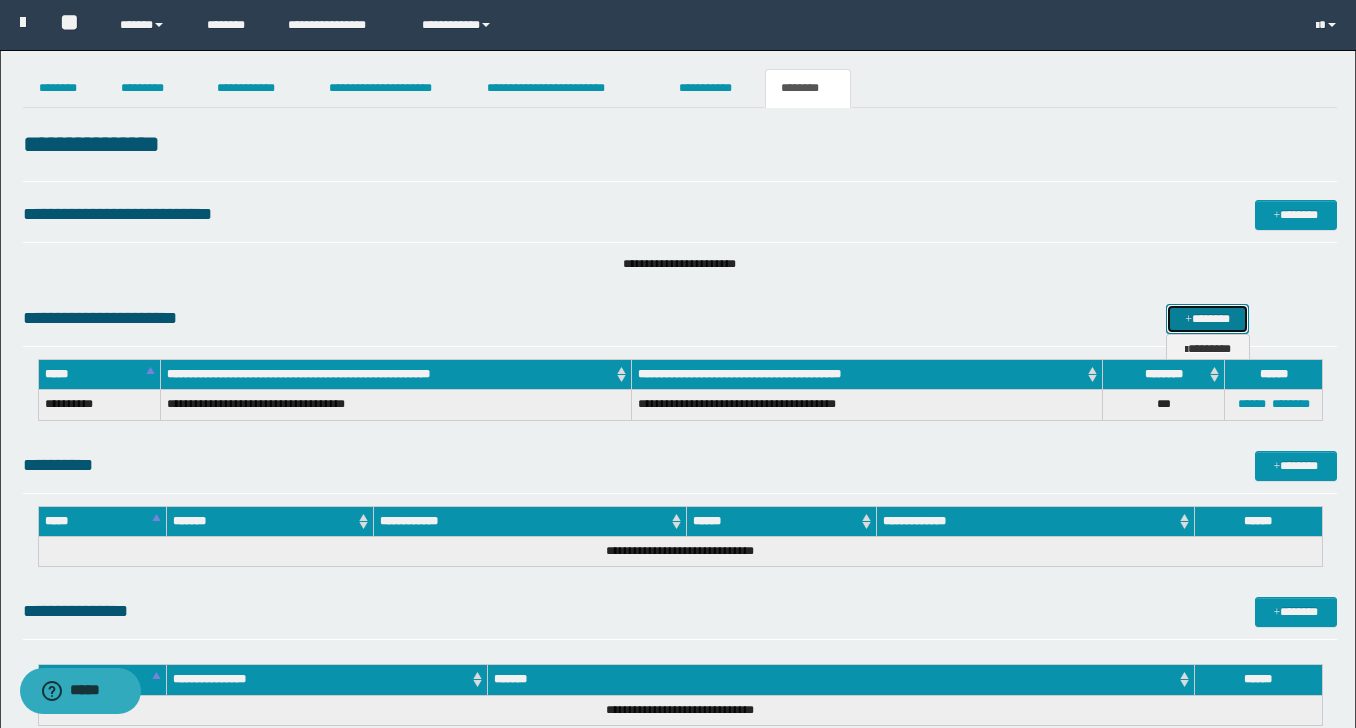 click on "*******" at bounding box center (1207, 319) 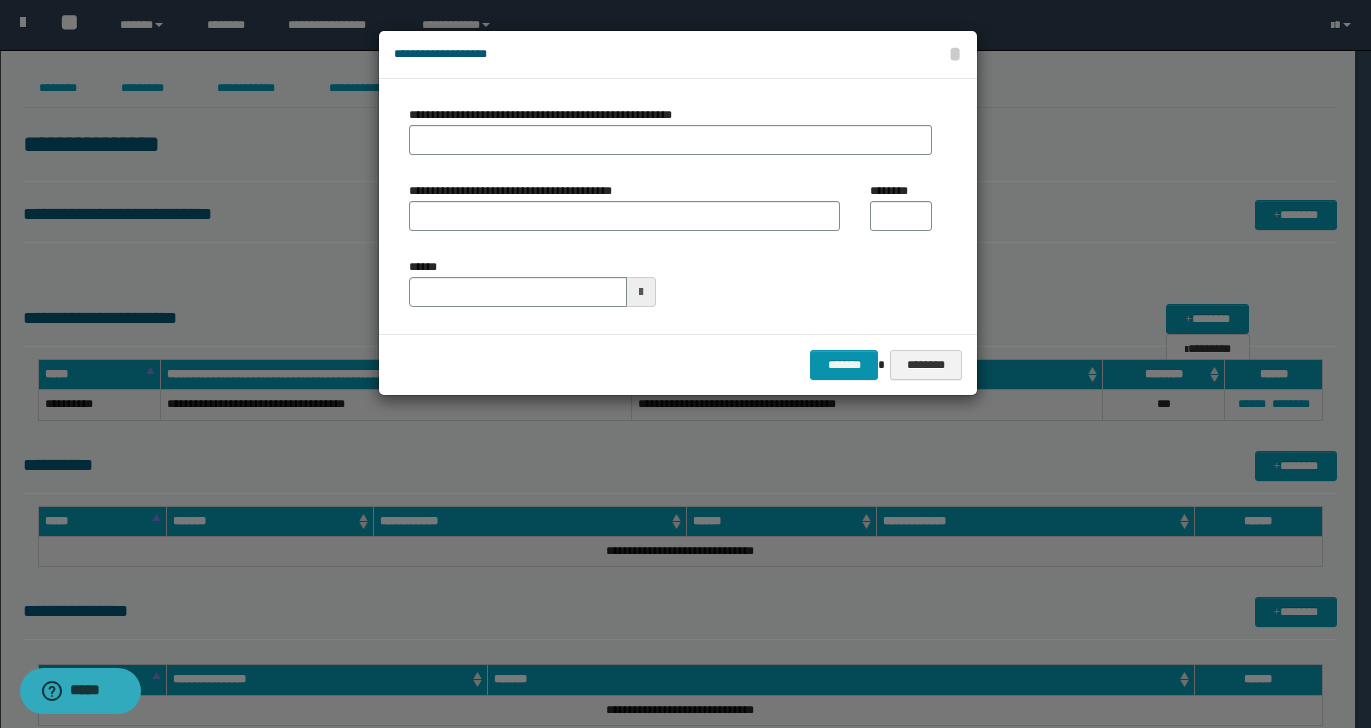 type on "**********" 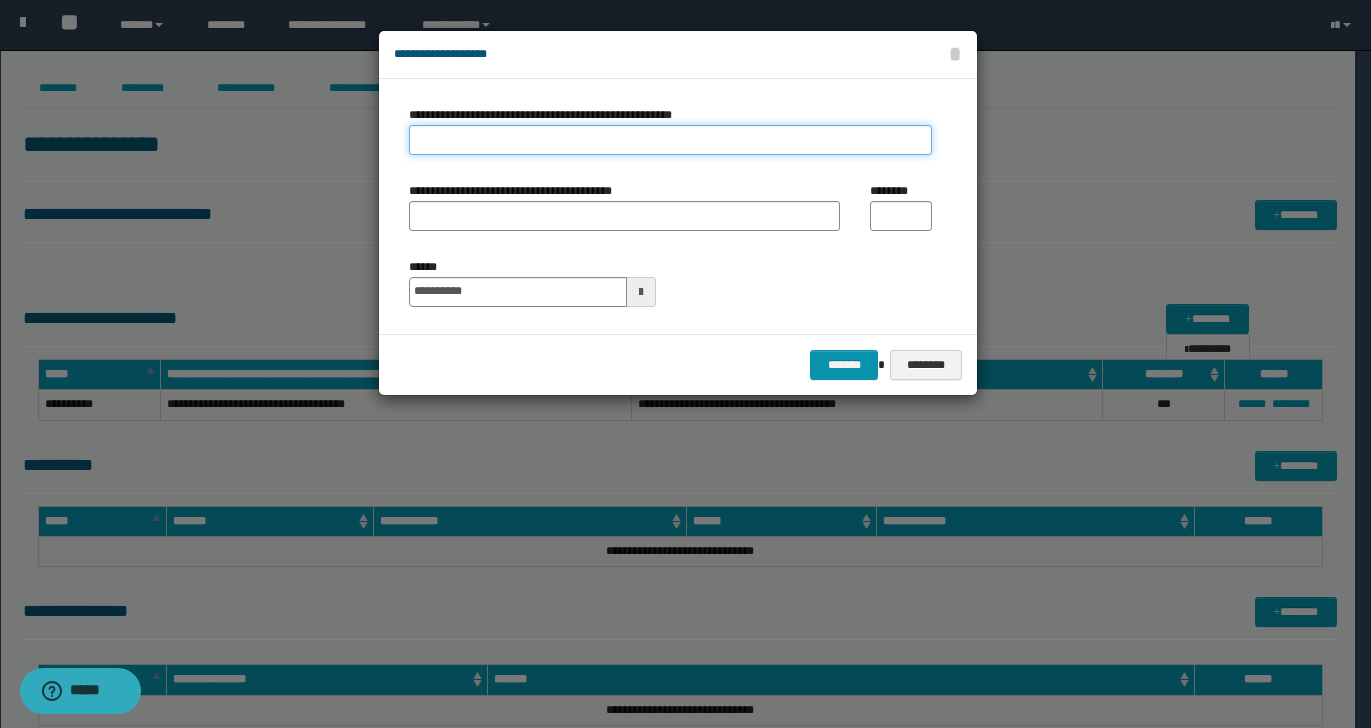 click on "**********" at bounding box center (670, 140) 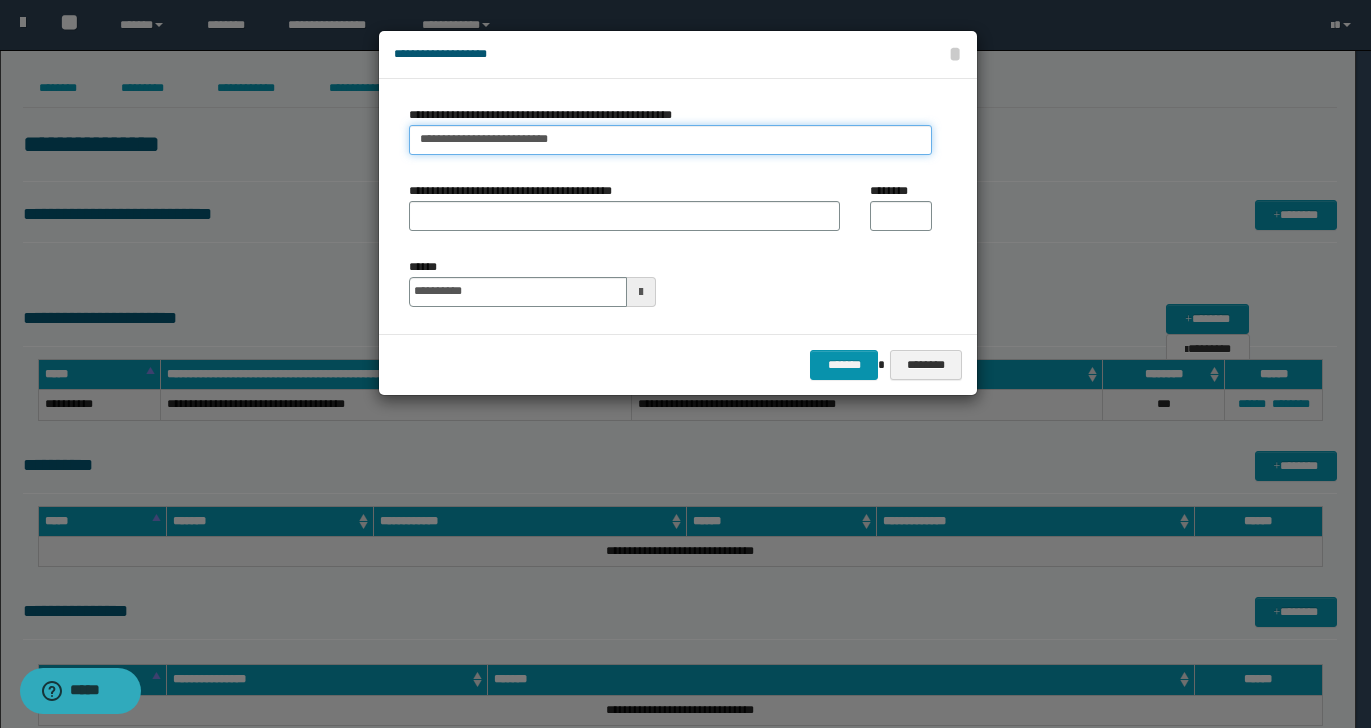 drag, startPoint x: 507, startPoint y: 140, endPoint x: 486, endPoint y: 141, distance: 21.023796 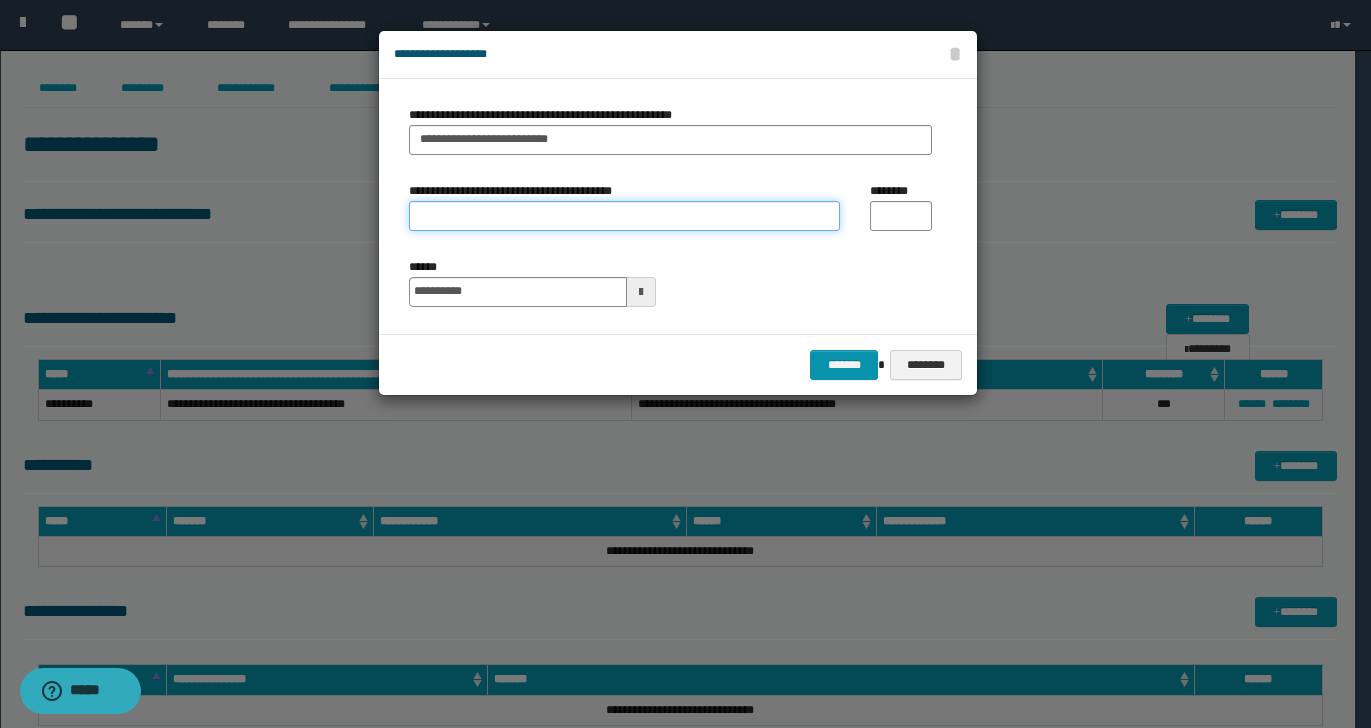 click on "**********" at bounding box center [624, 216] 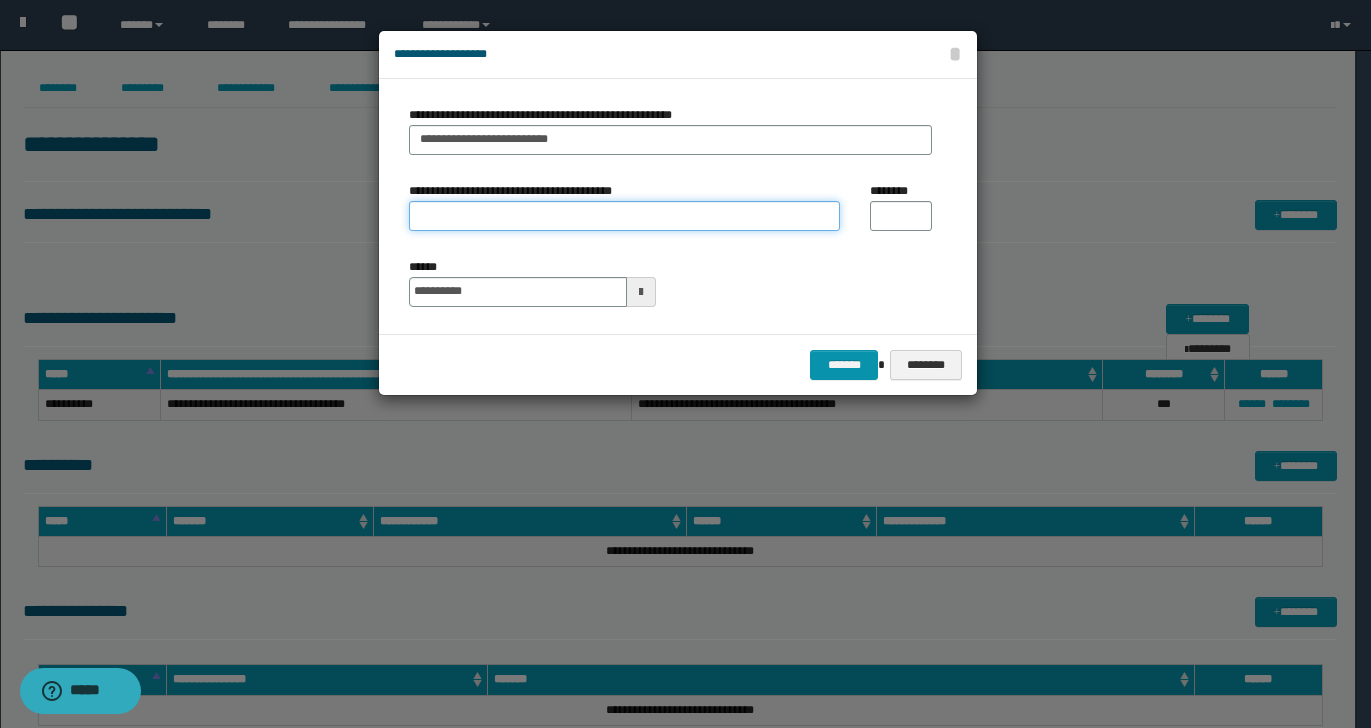 type on "**********" 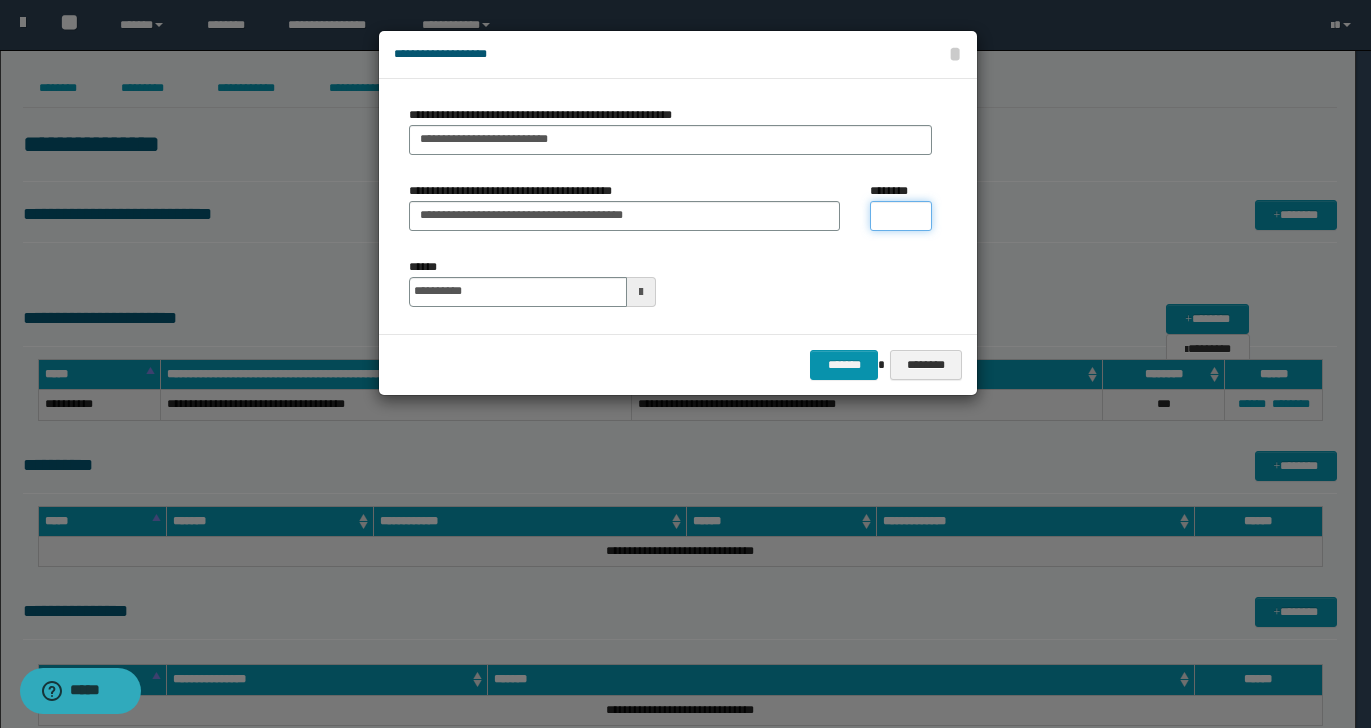 click on "********" at bounding box center [901, 216] 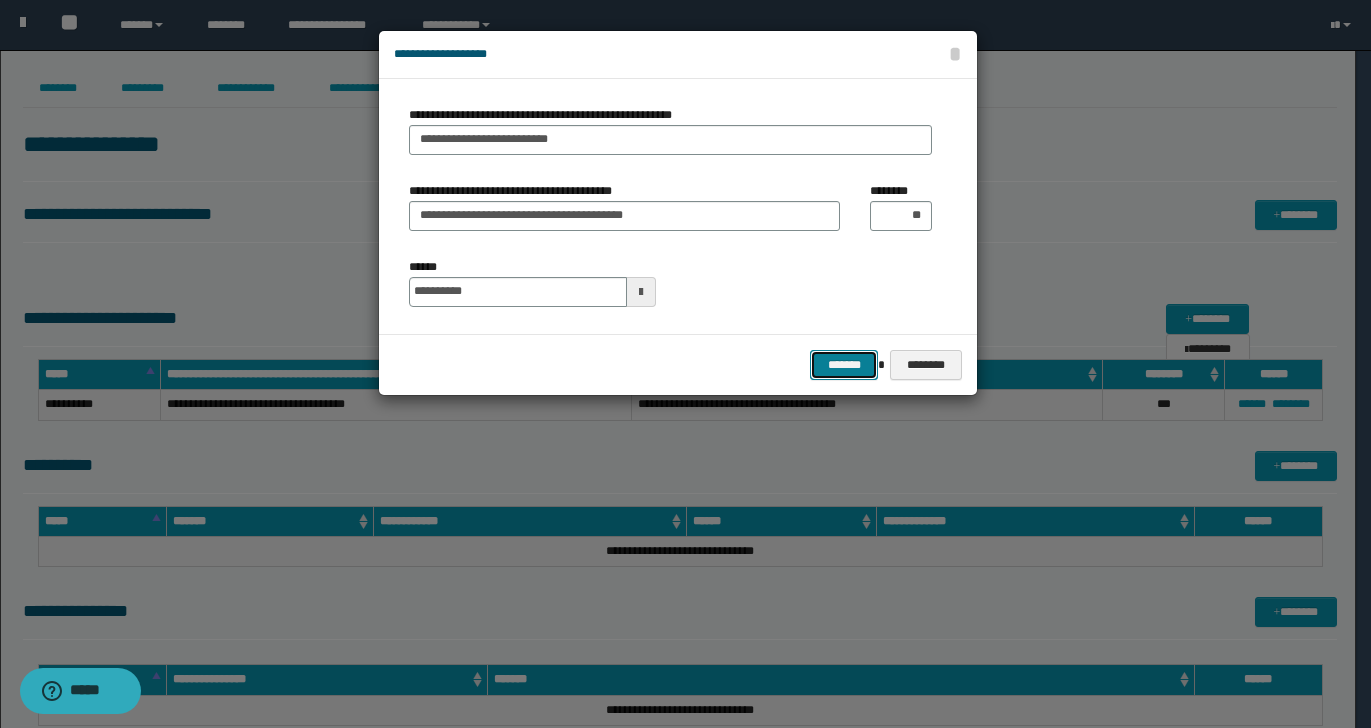click on "*******" at bounding box center (844, 365) 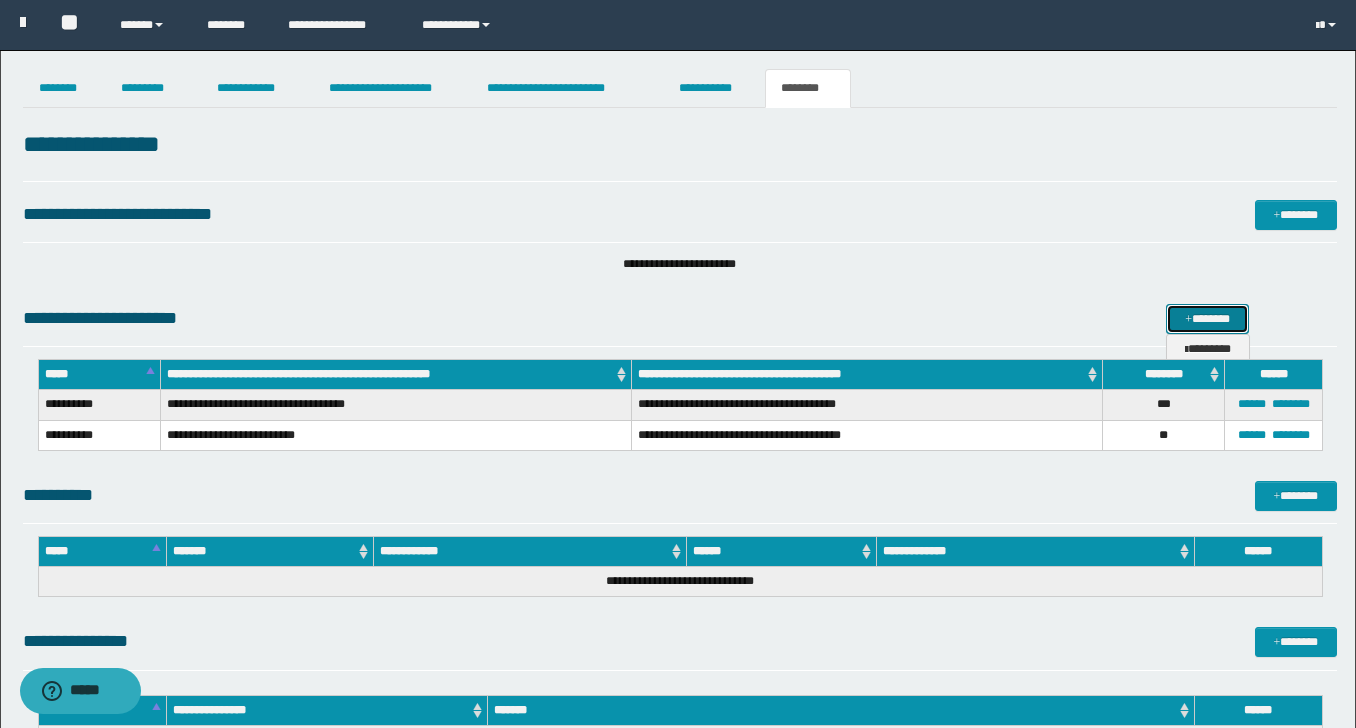 click on "*******" at bounding box center (1207, 319) 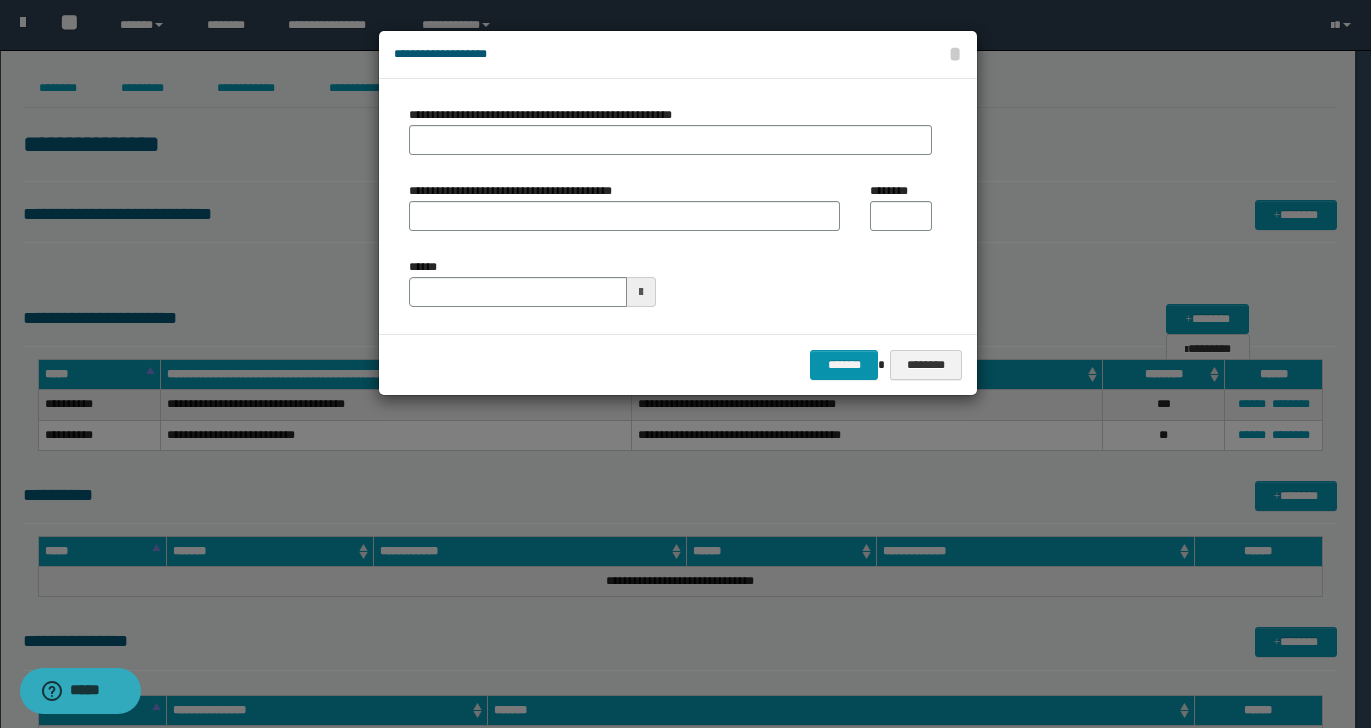 type on "**********" 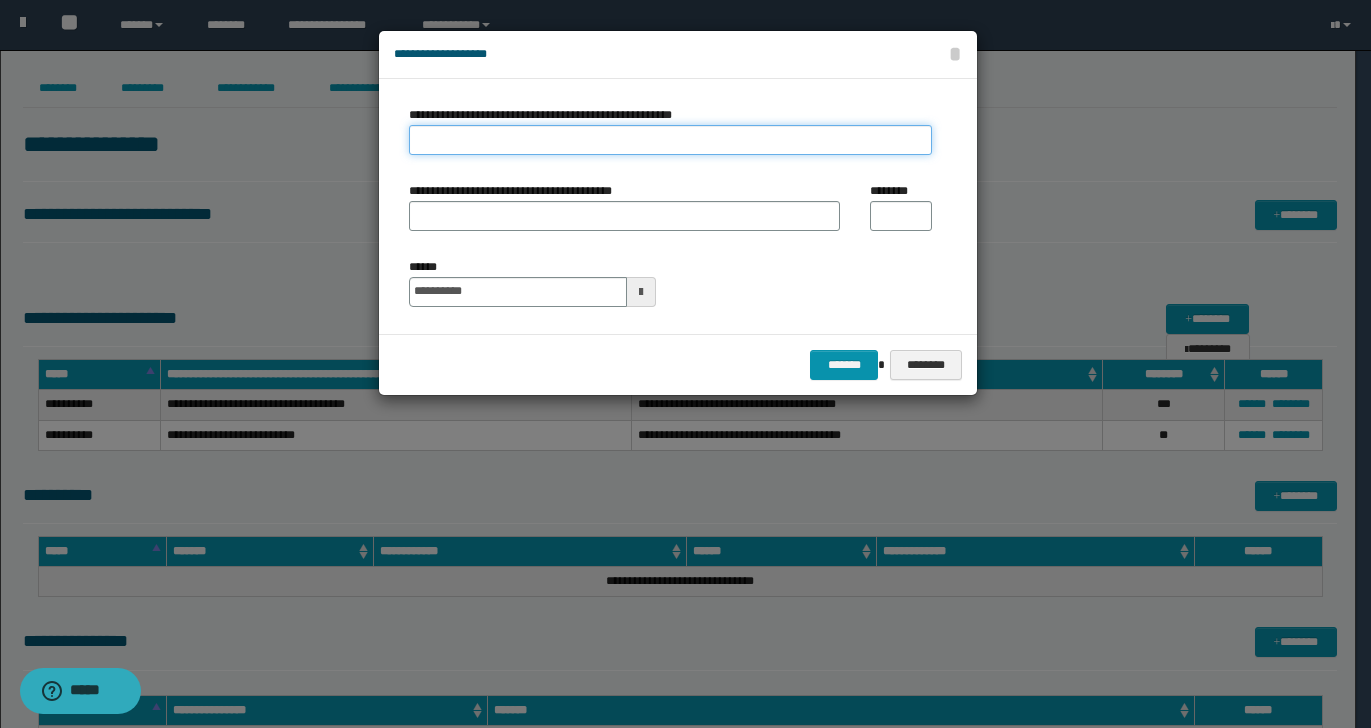 click on "**********" at bounding box center (670, 140) 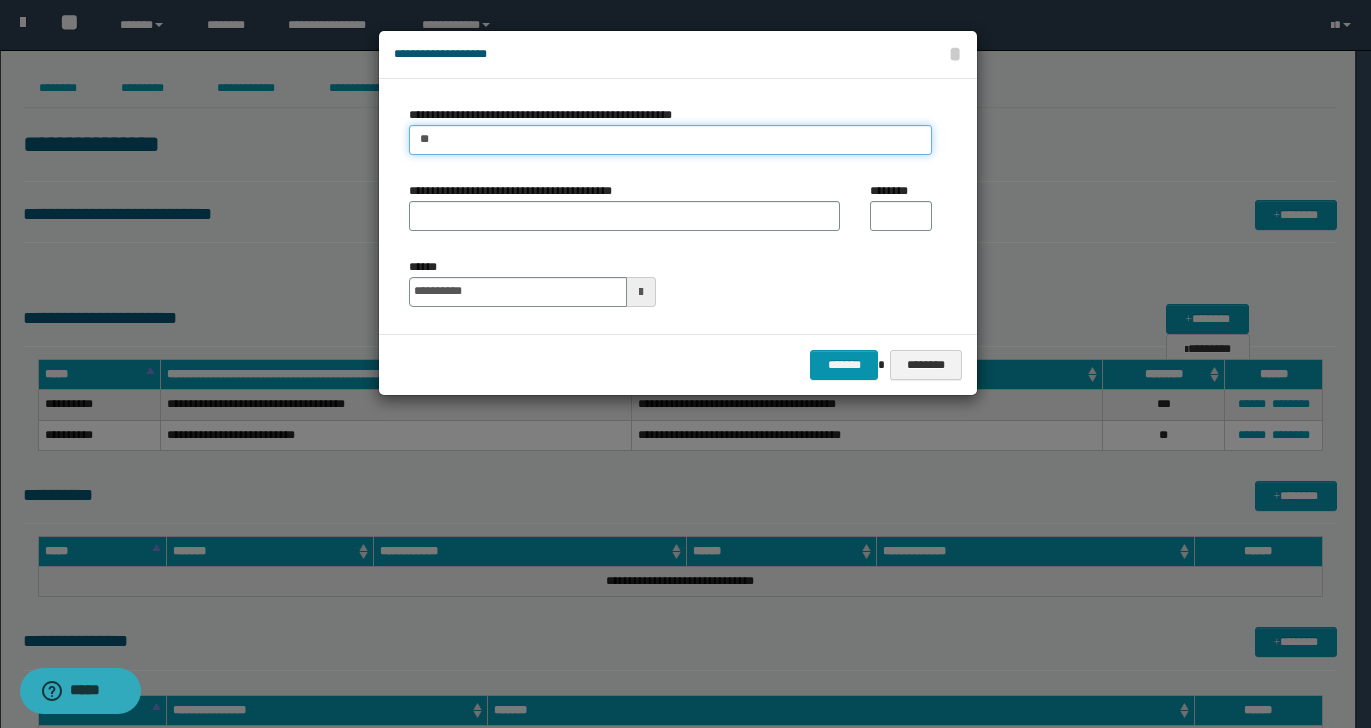 type on "**********" 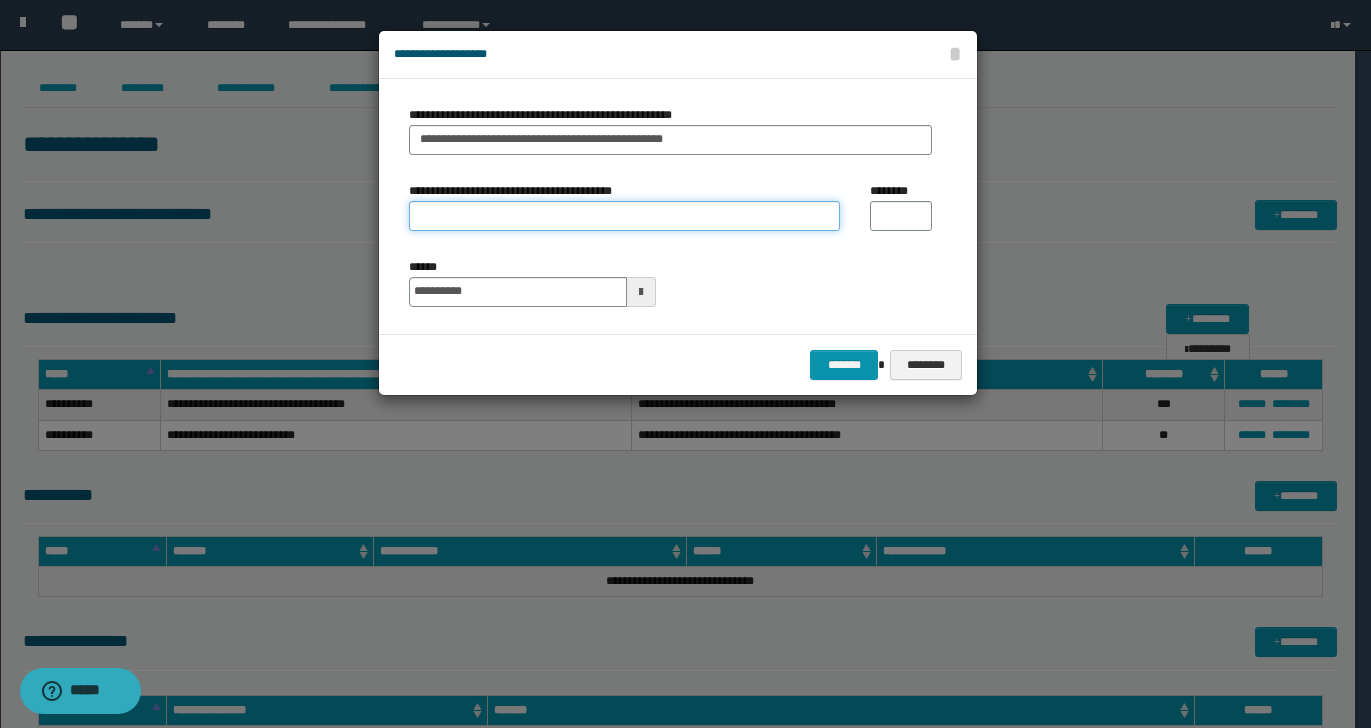 click on "**********" at bounding box center [624, 216] 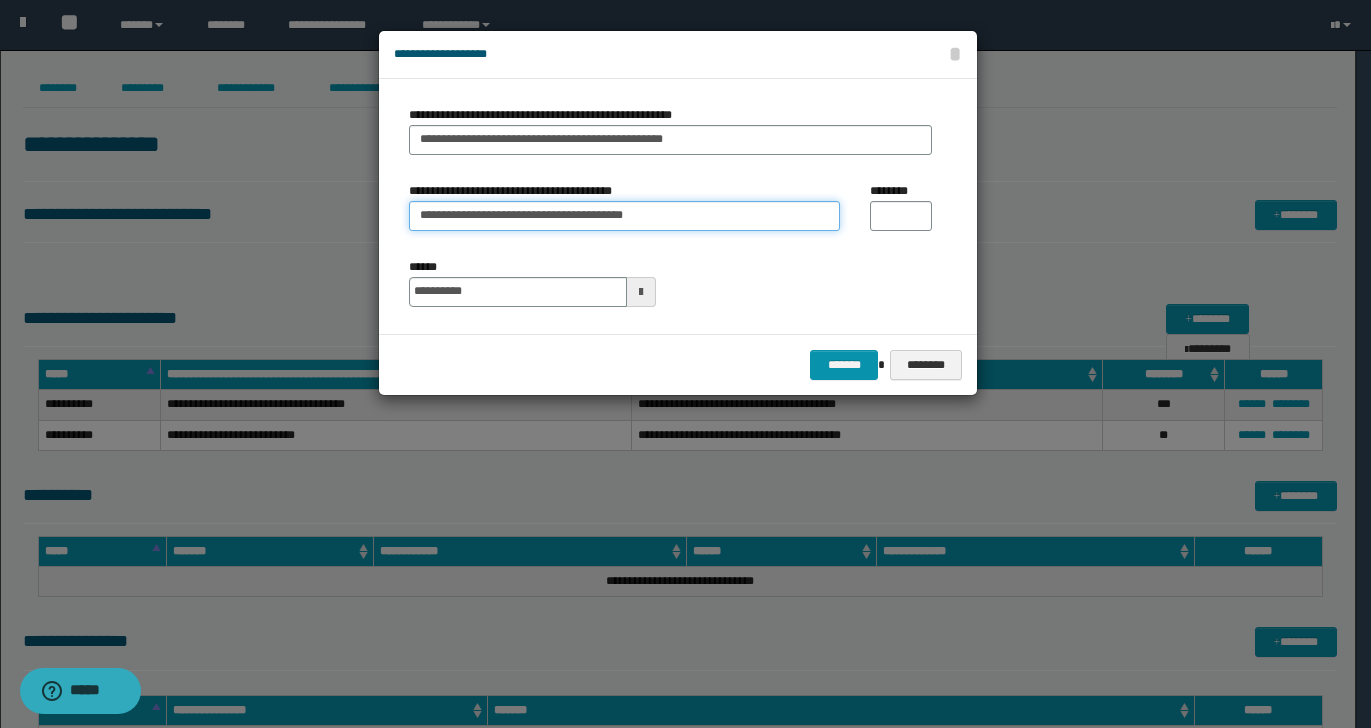 drag, startPoint x: 703, startPoint y: 218, endPoint x: 232, endPoint y: 219, distance: 471.00107 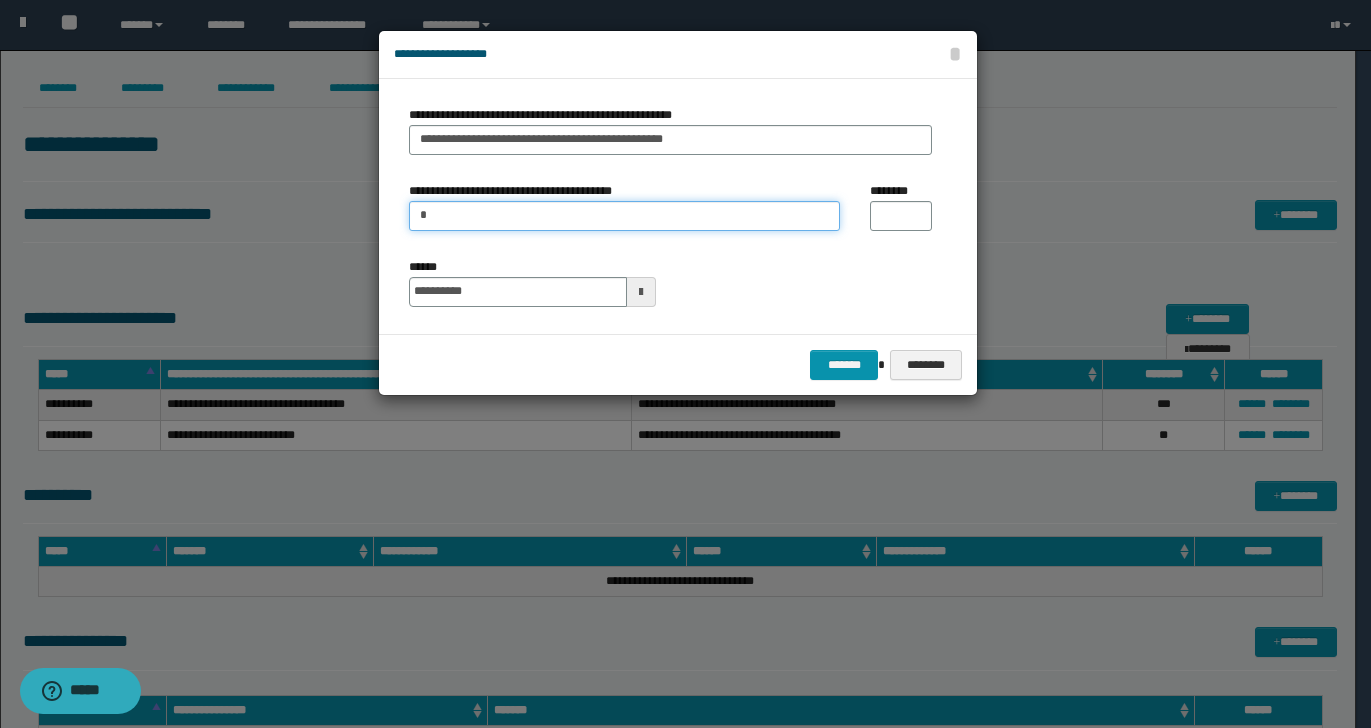 type on "**********" 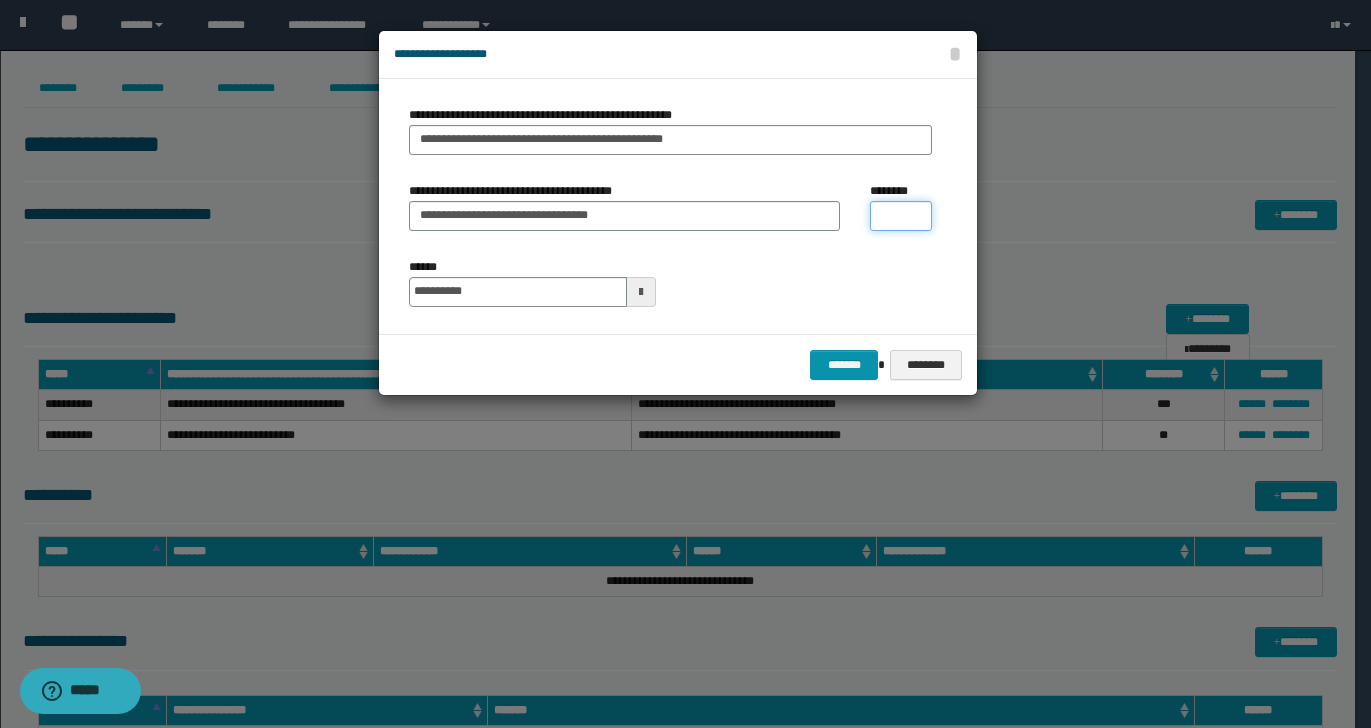 click on "********" at bounding box center [901, 216] 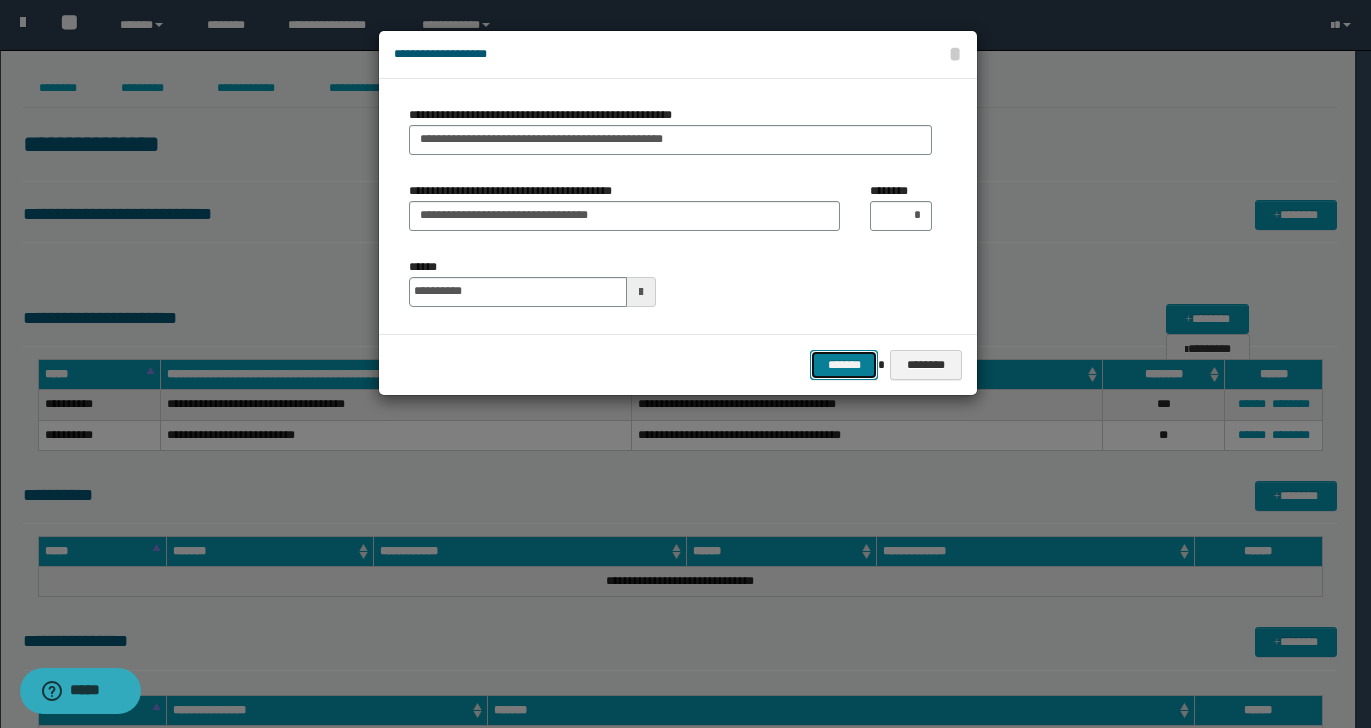 click on "*******" at bounding box center (844, 365) 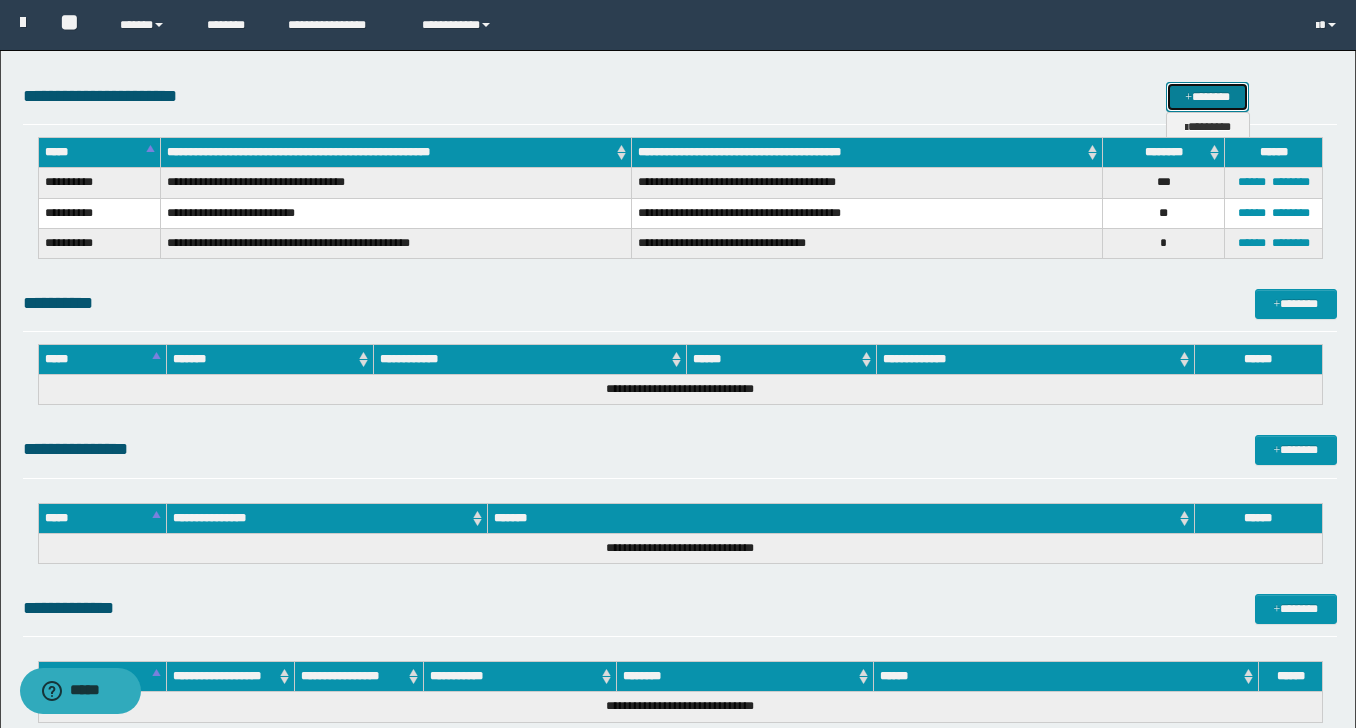 scroll, scrollTop: 318, scrollLeft: 0, axis: vertical 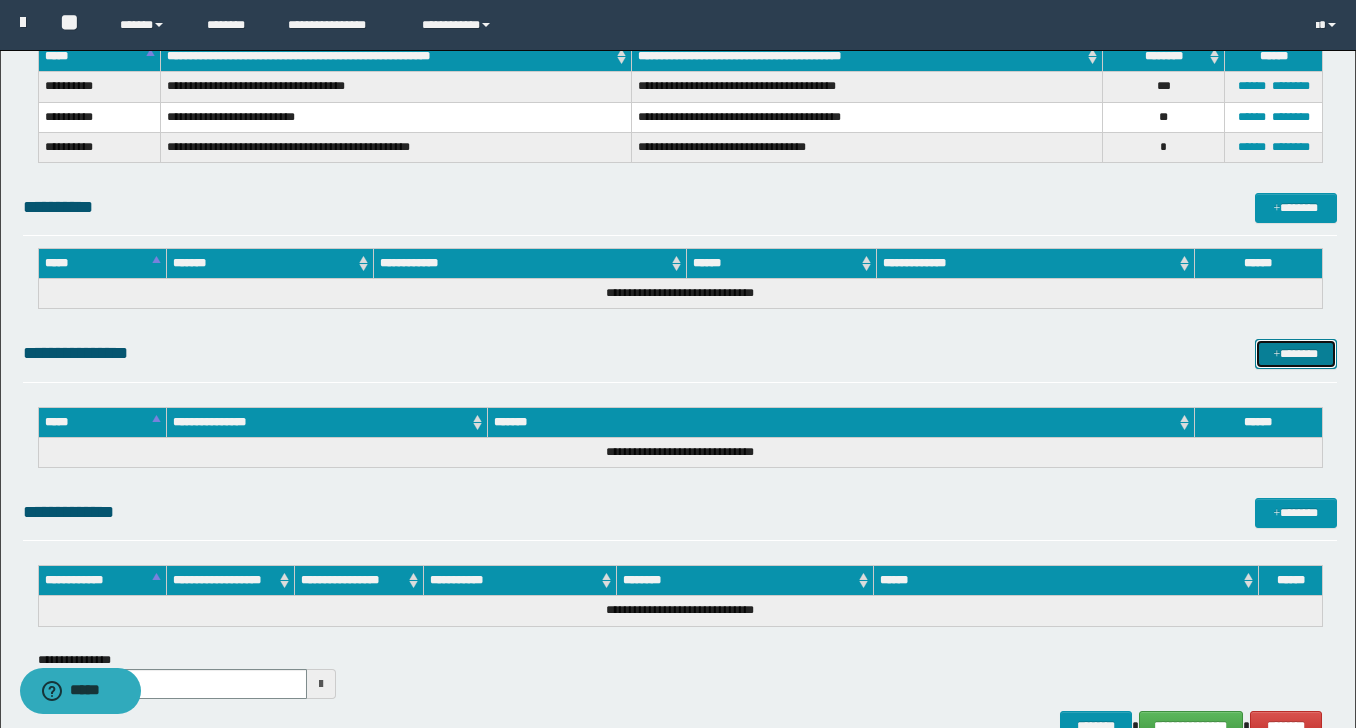 click on "*******" at bounding box center (1296, 354) 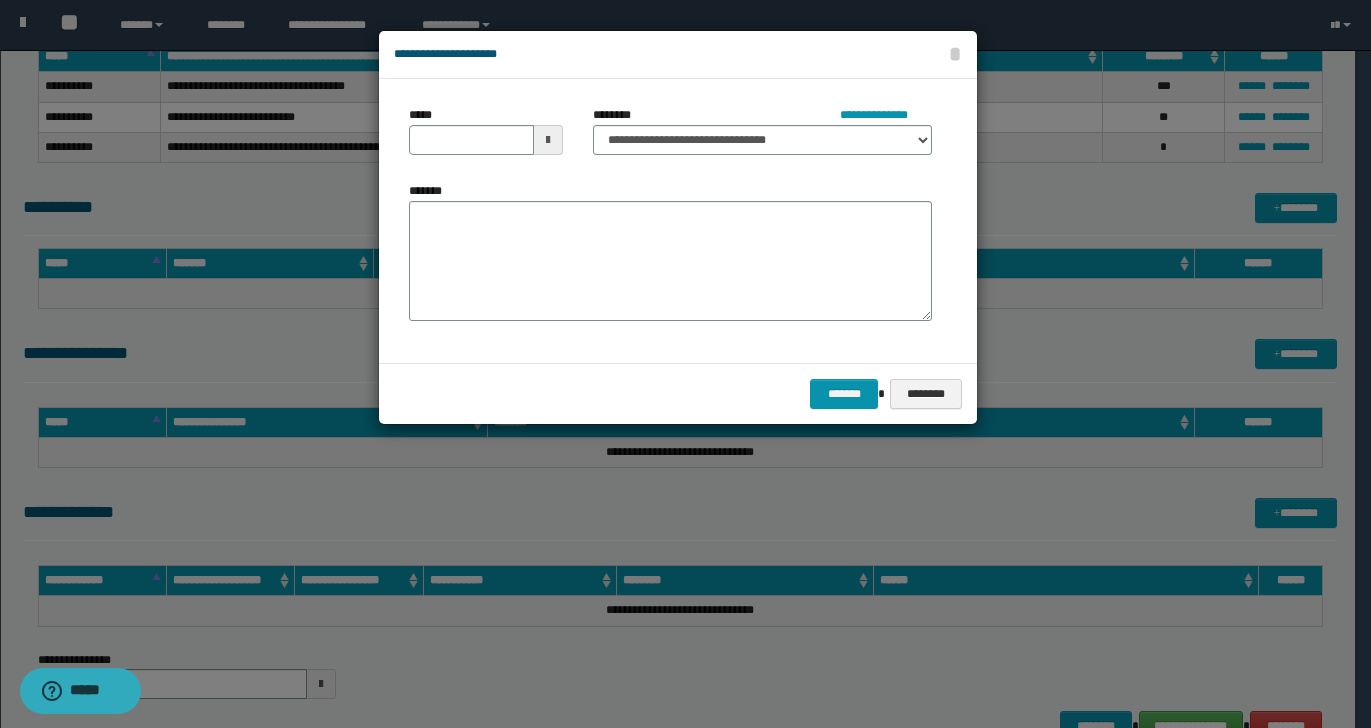click at bounding box center [548, 140] 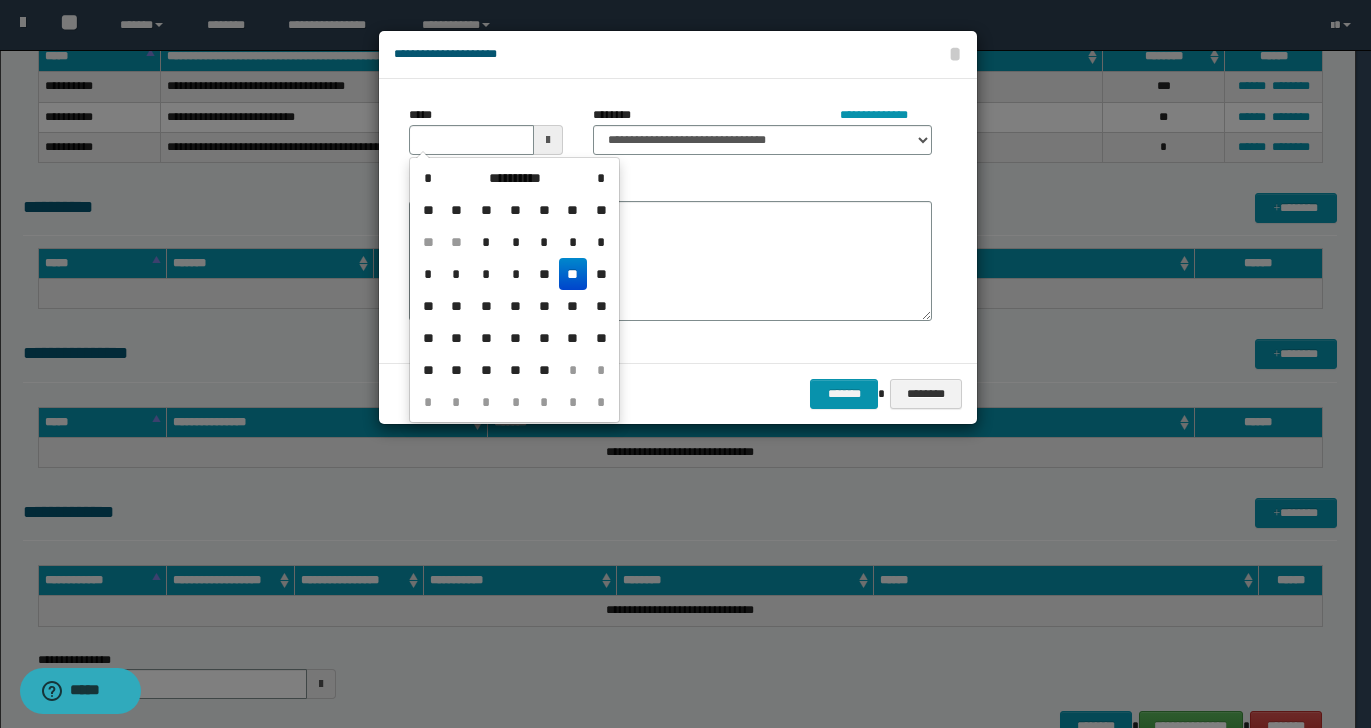 click on "**" at bounding box center (573, 274) 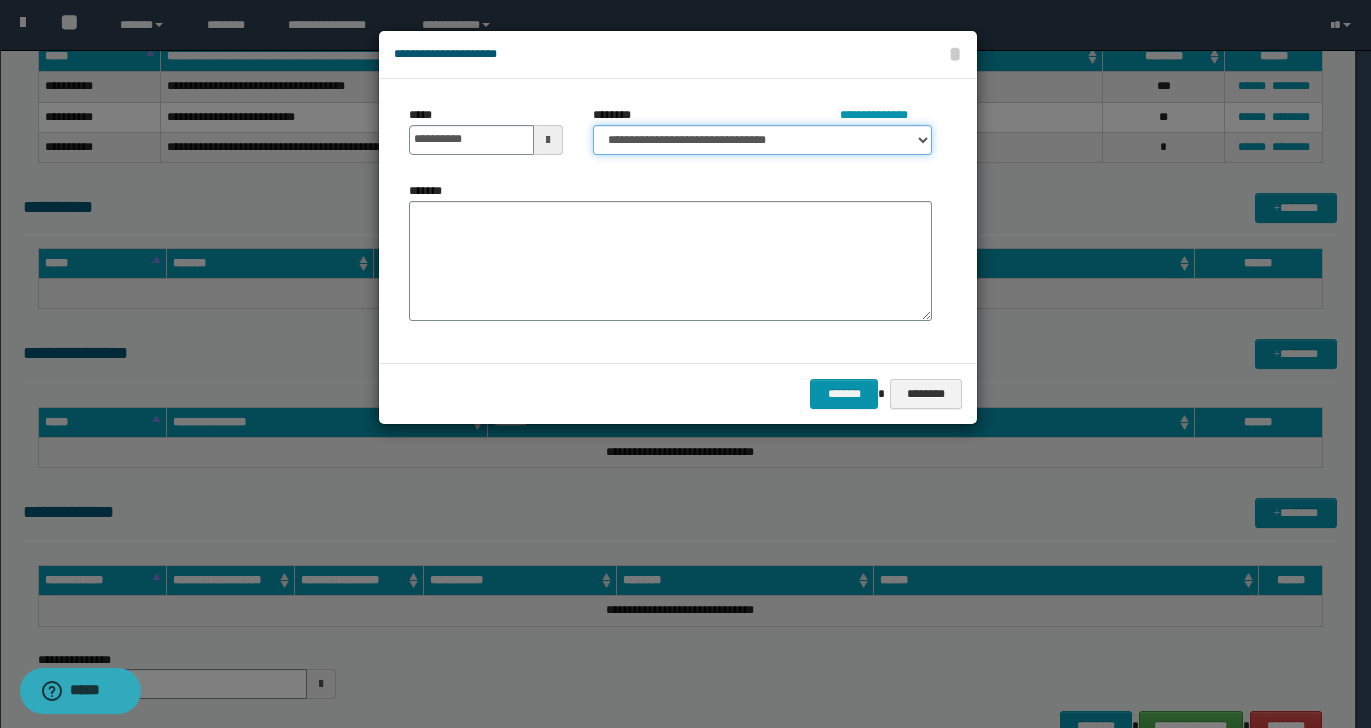 click on "**********" at bounding box center [762, 140] 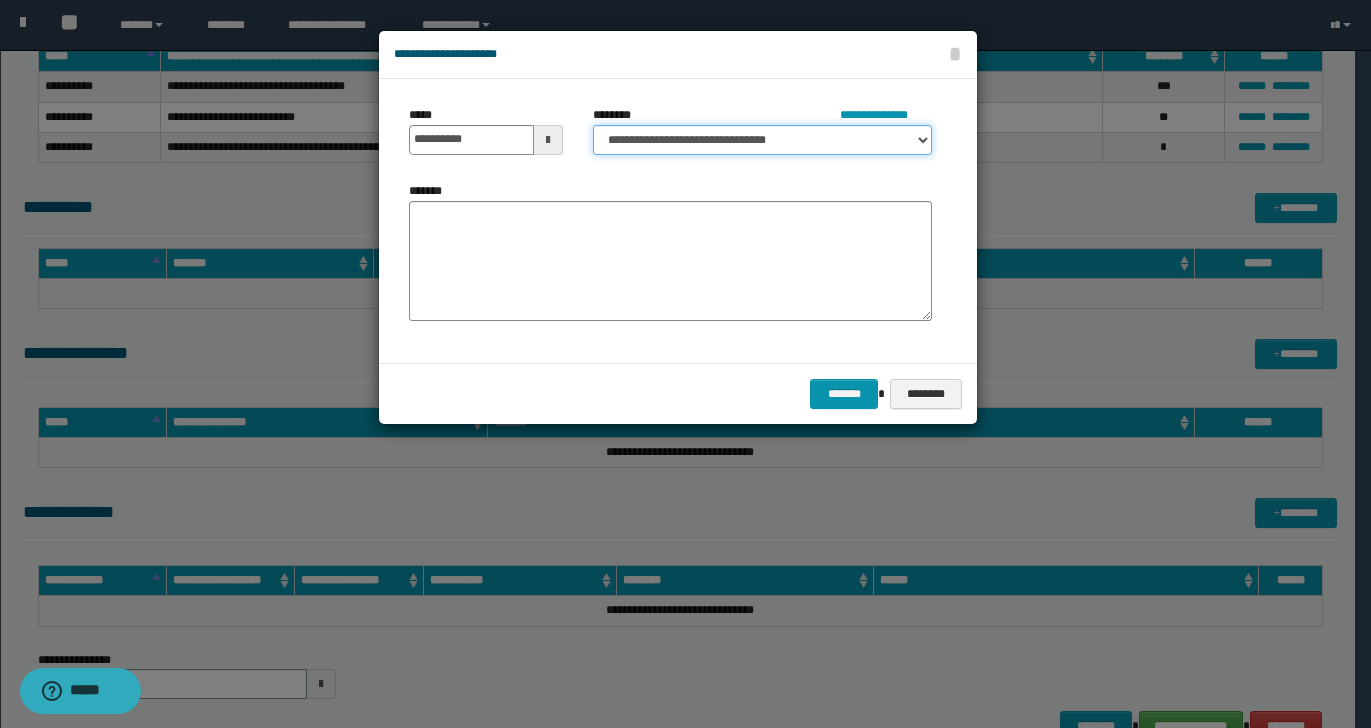 select on "***" 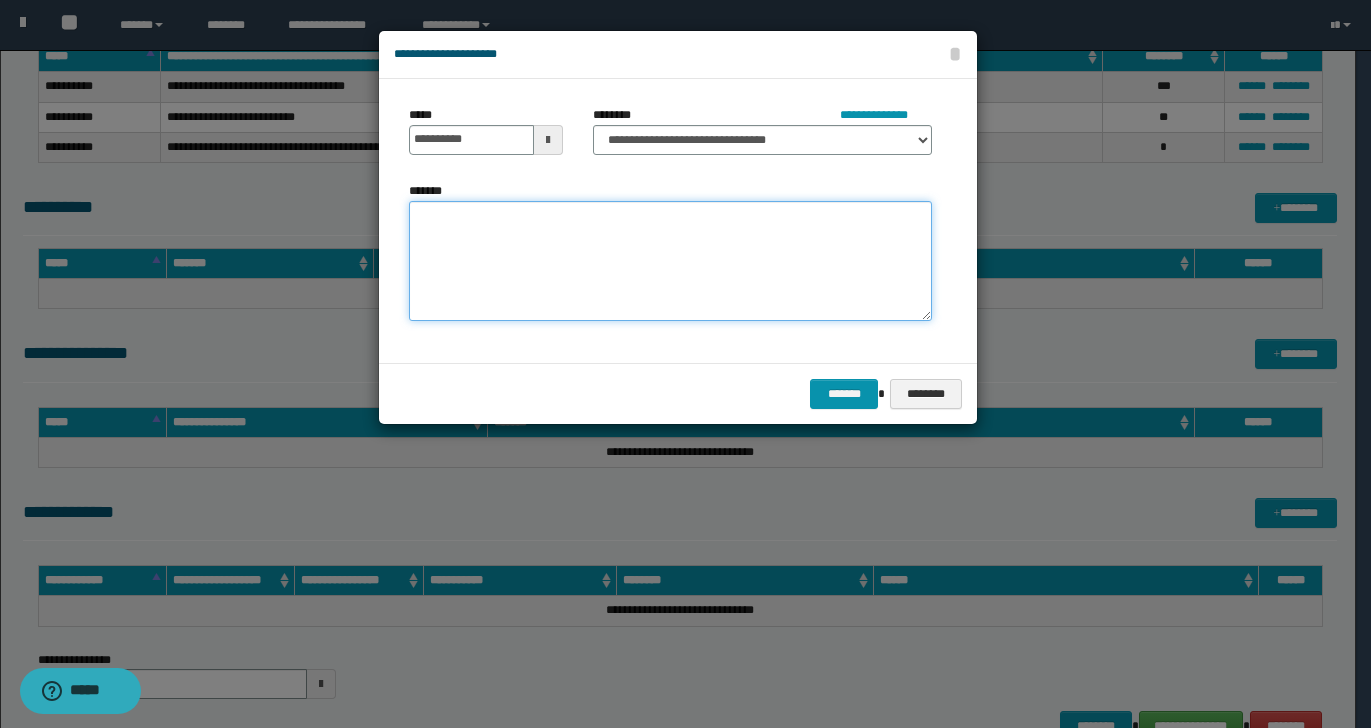 click on "*******" at bounding box center (670, 261) 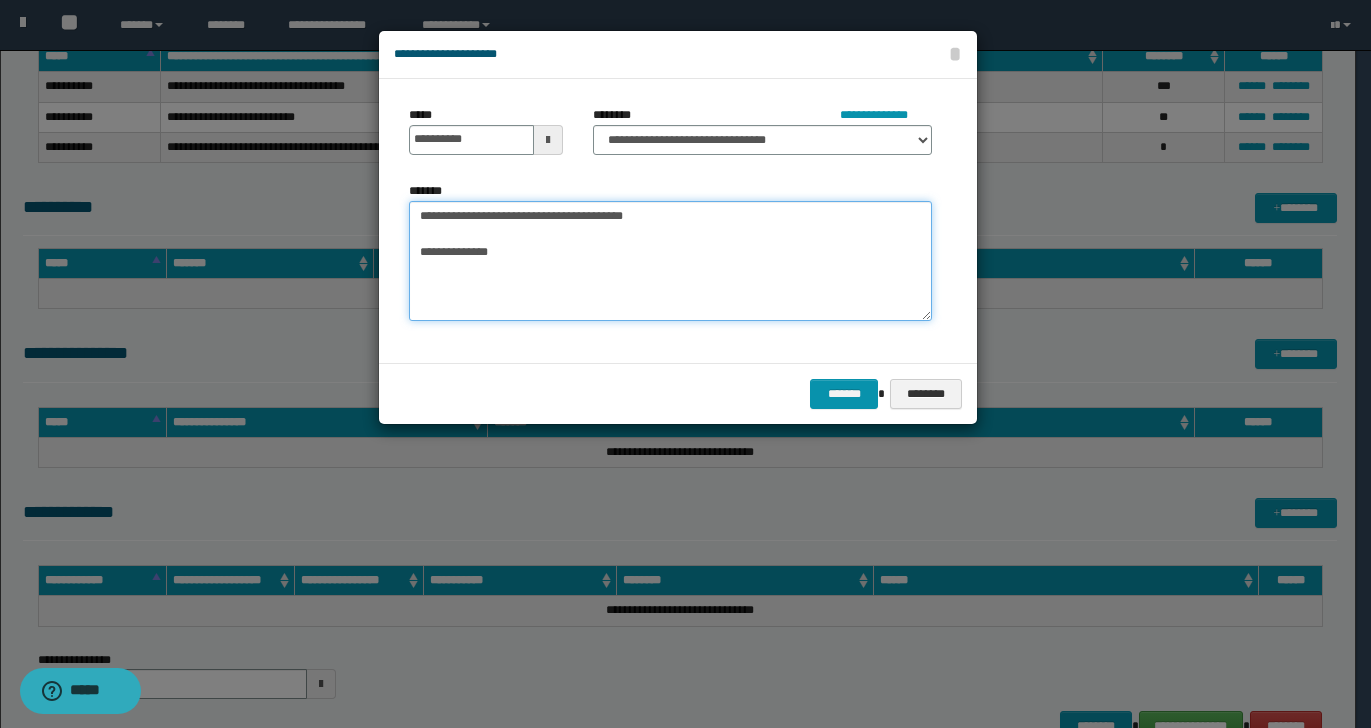 click on "**********" at bounding box center (670, 261) 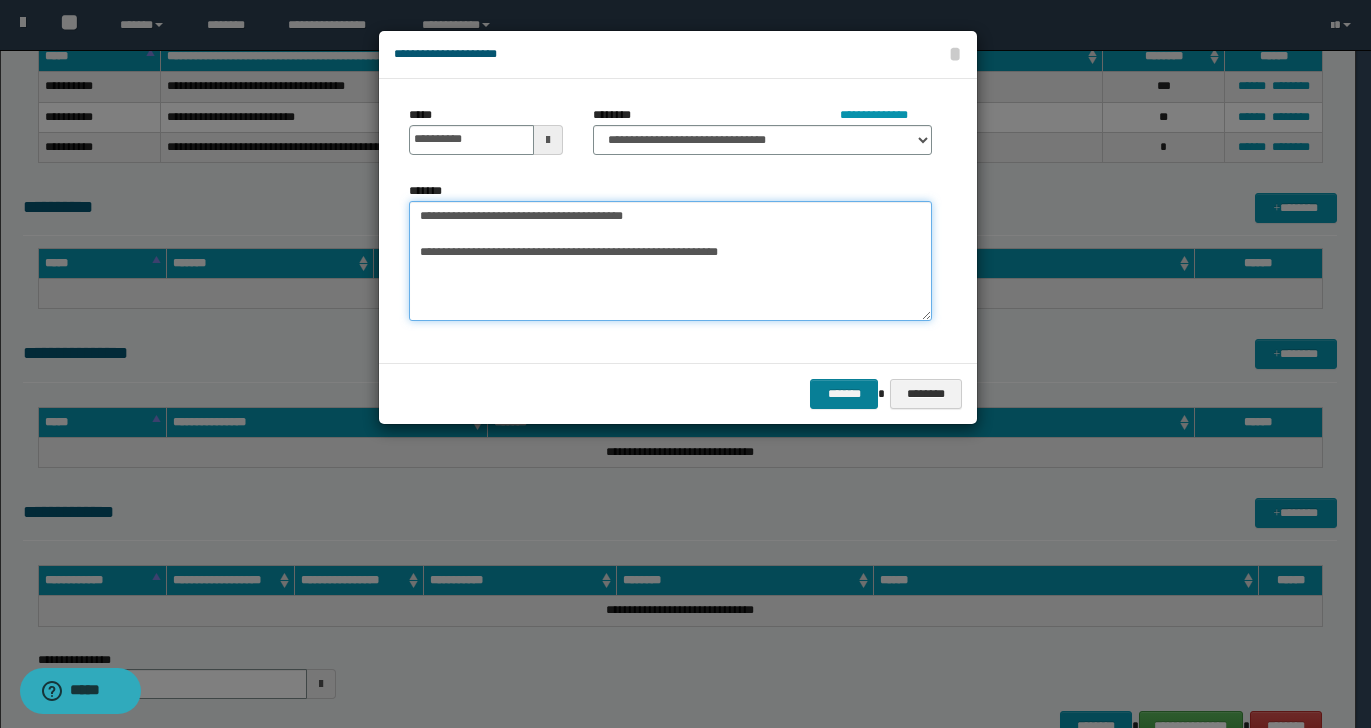 type on "**********" 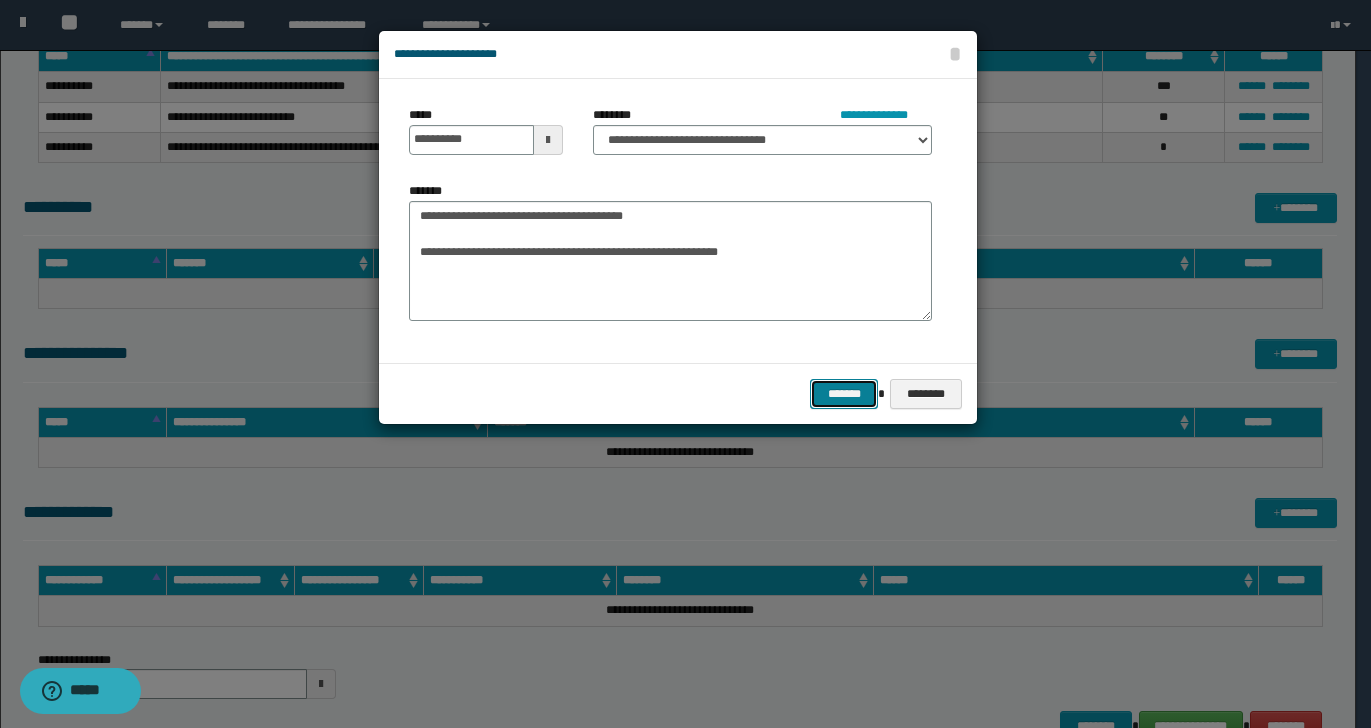 click on "*******" at bounding box center [844, 394] 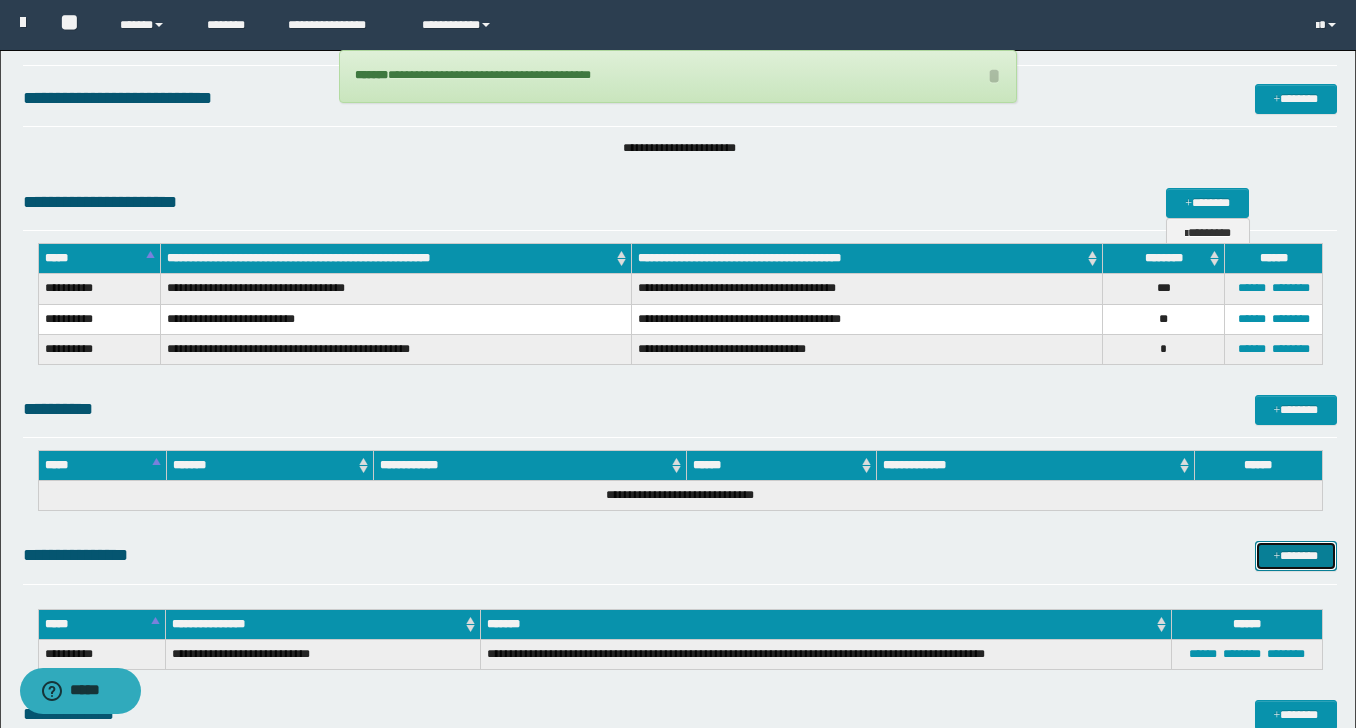 scroll, scrollTop: 99, scrollLeft: 0, axis: vertical 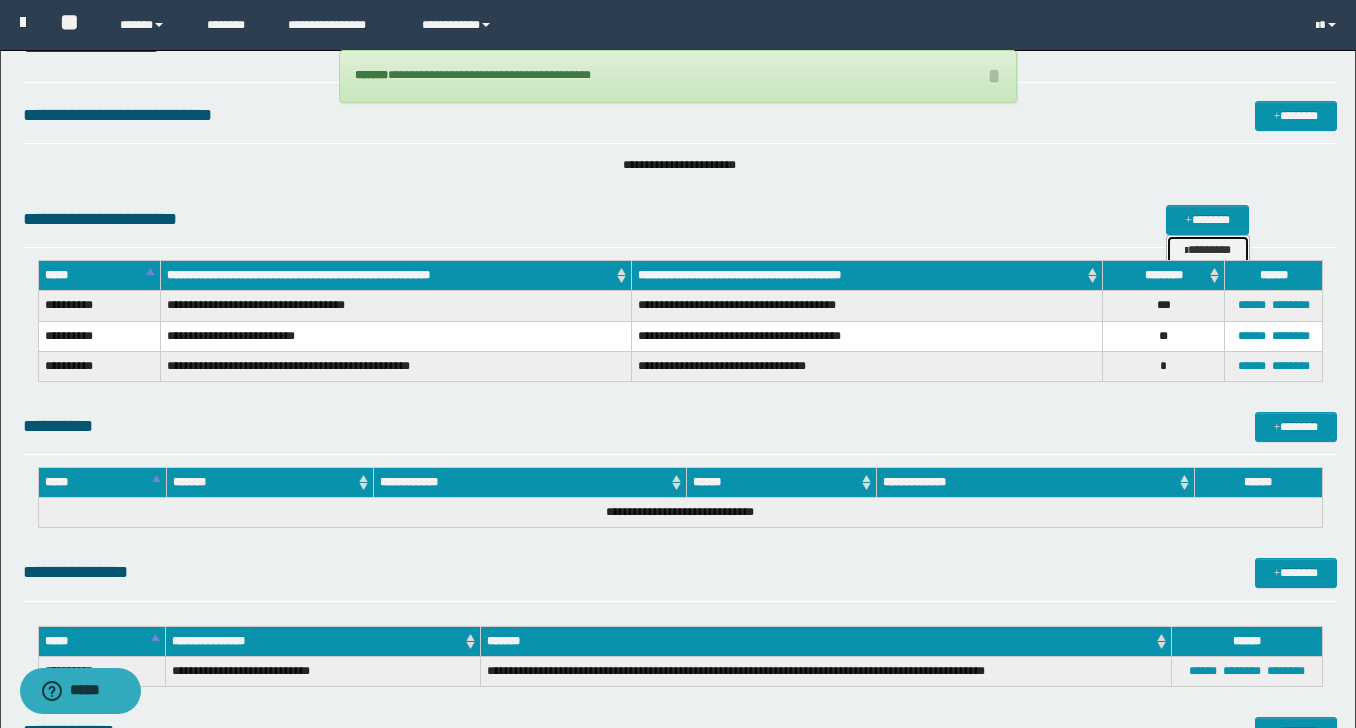 click on "********" at bounding box center [1208, 250] 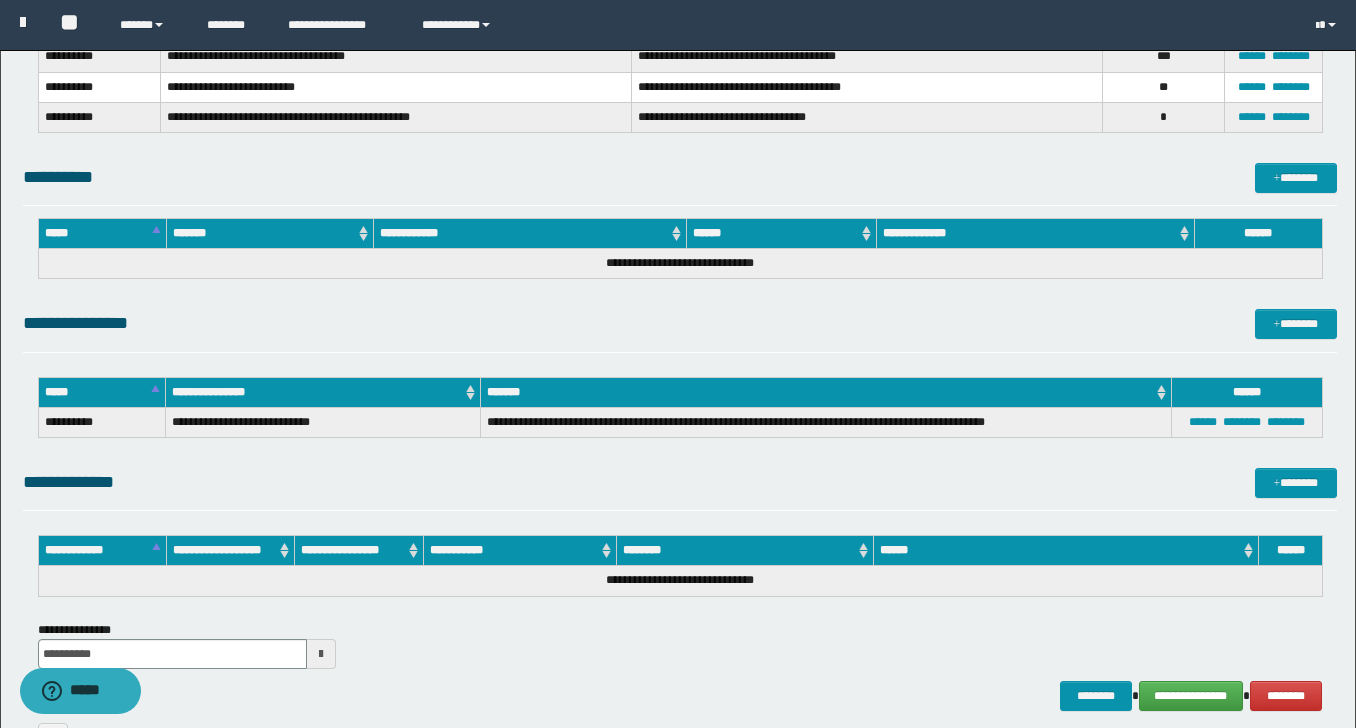 scroll, scrollTop: 402, scrollLeft: 0, axis: vertical 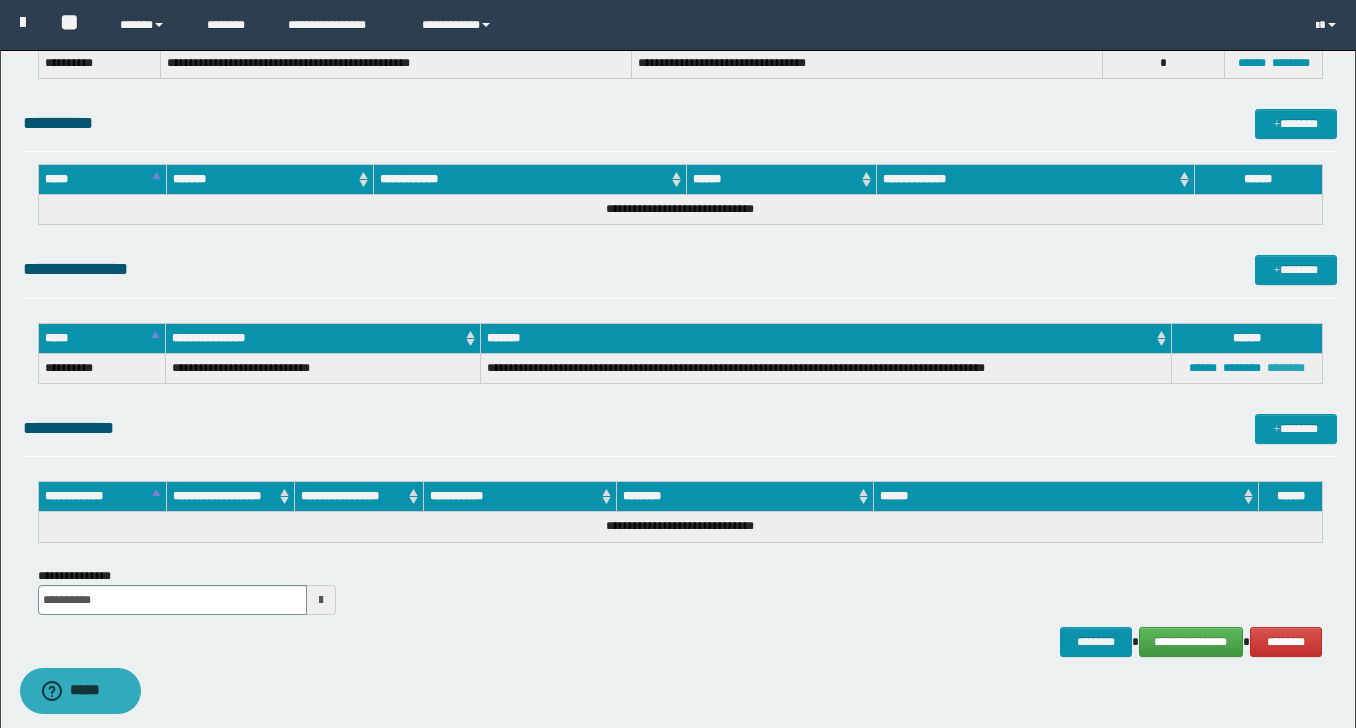 click on "********" at bounding box center (1286, 368) 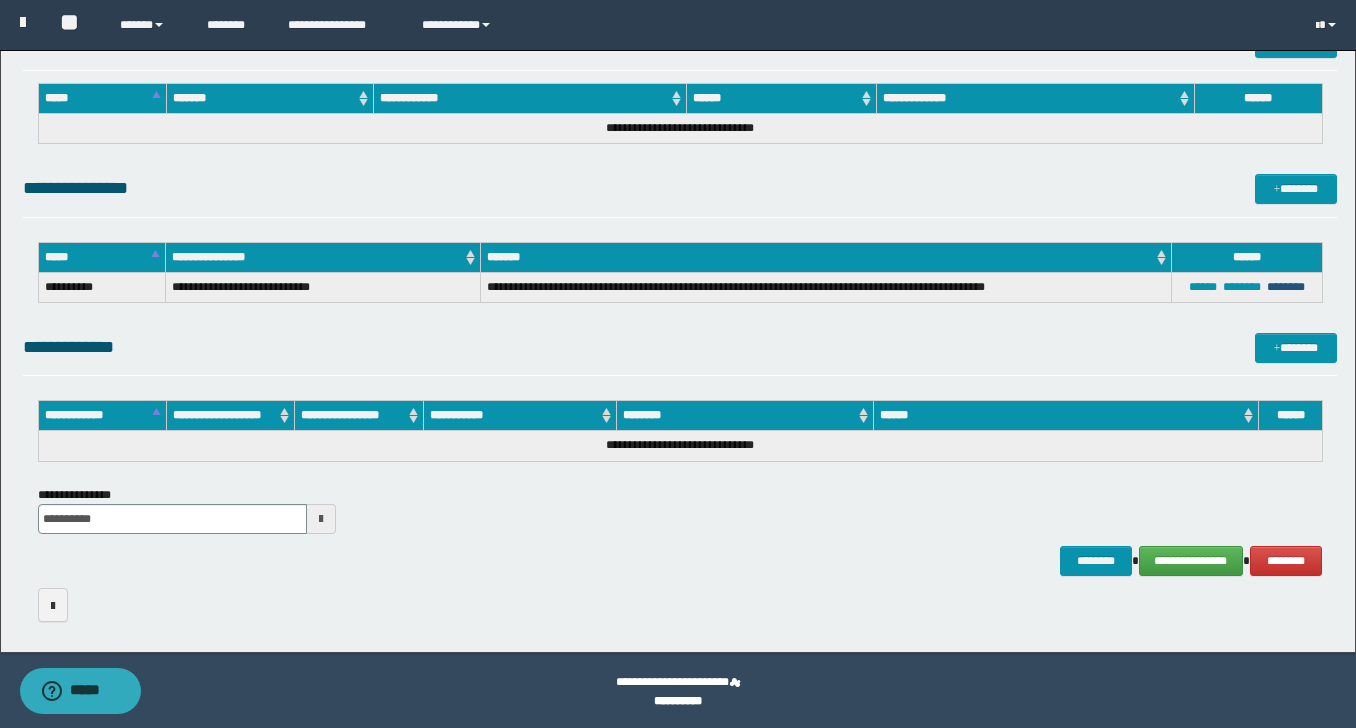 scroll, scrollTop: 486, scrollLeft: 0, axis: vertical 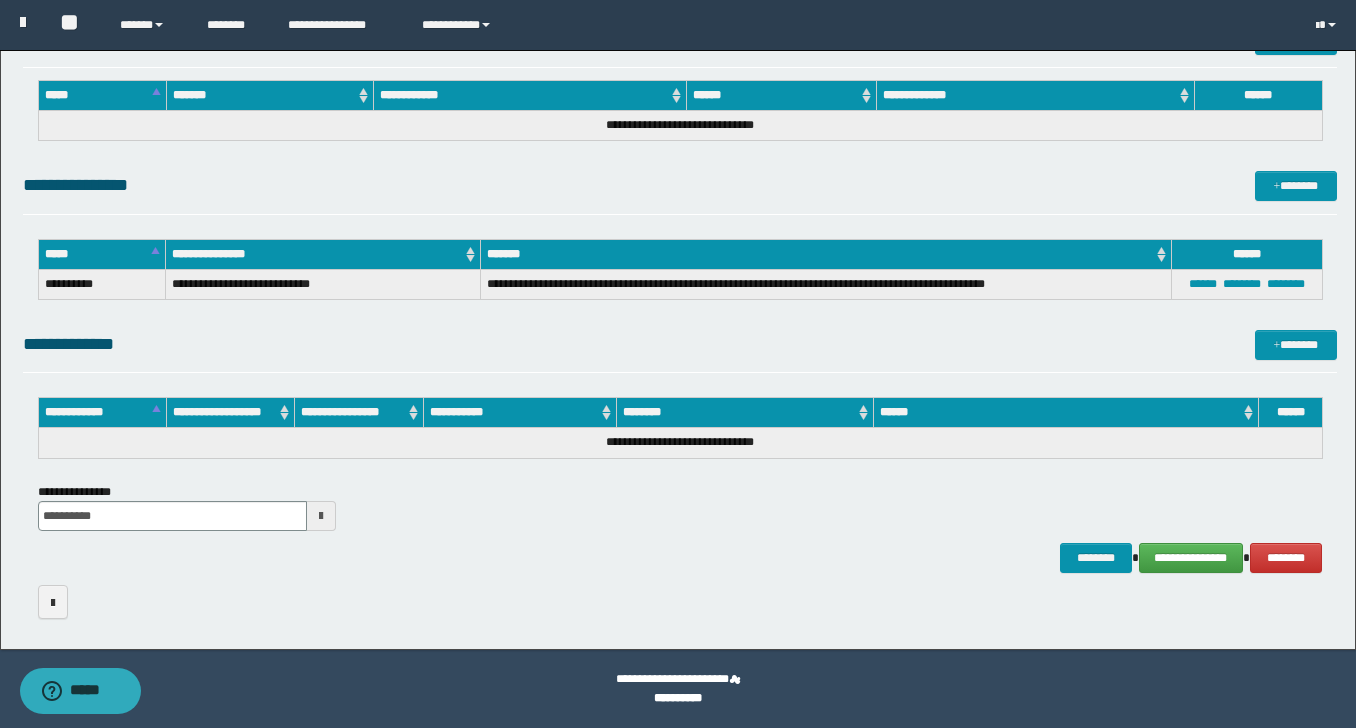 click at bounding box center [321, 516] 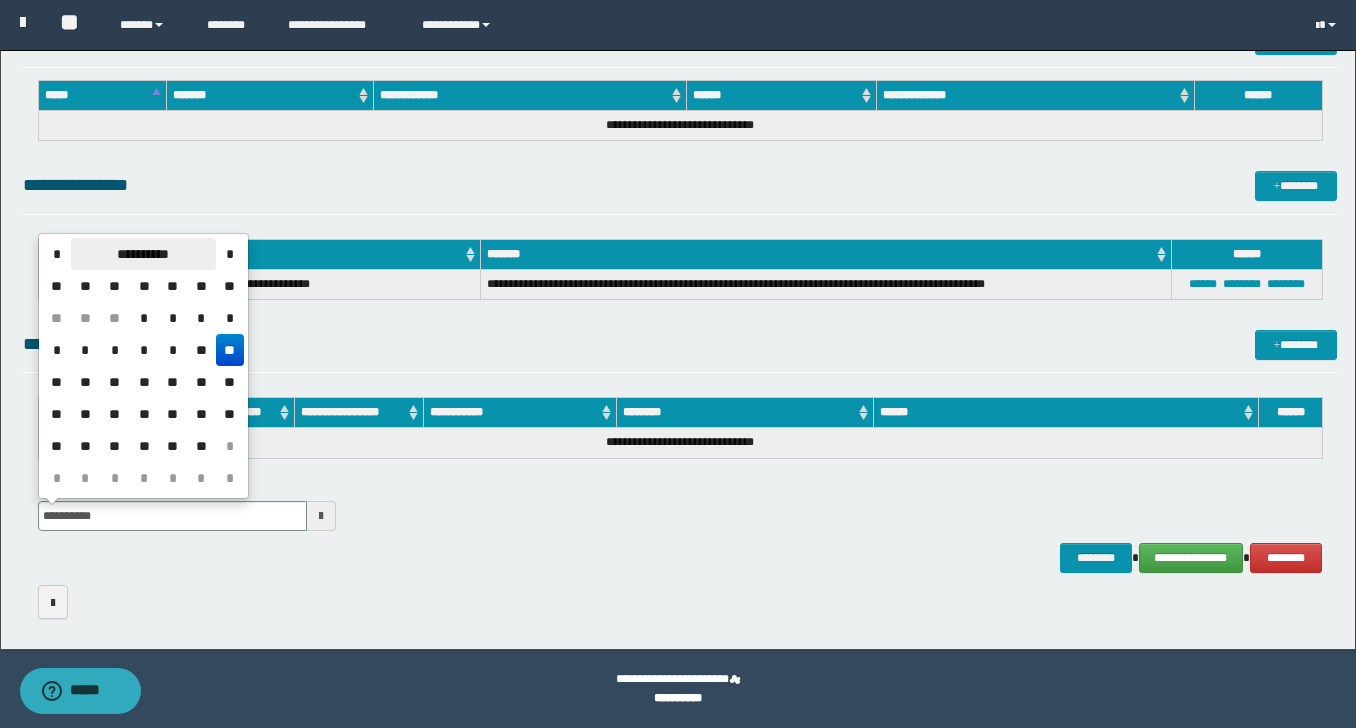 click on "**********" at bounding box center (143, 254) 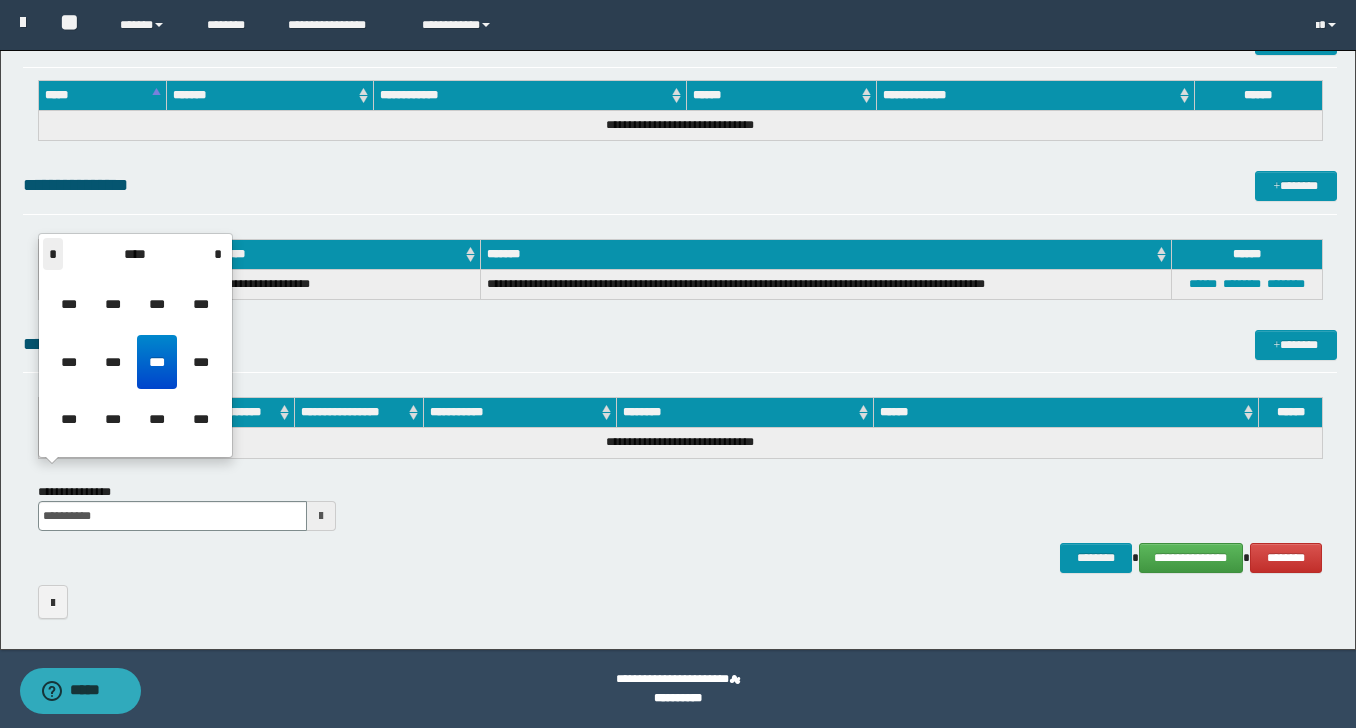 click on "*" at bounding box center [53, 254] 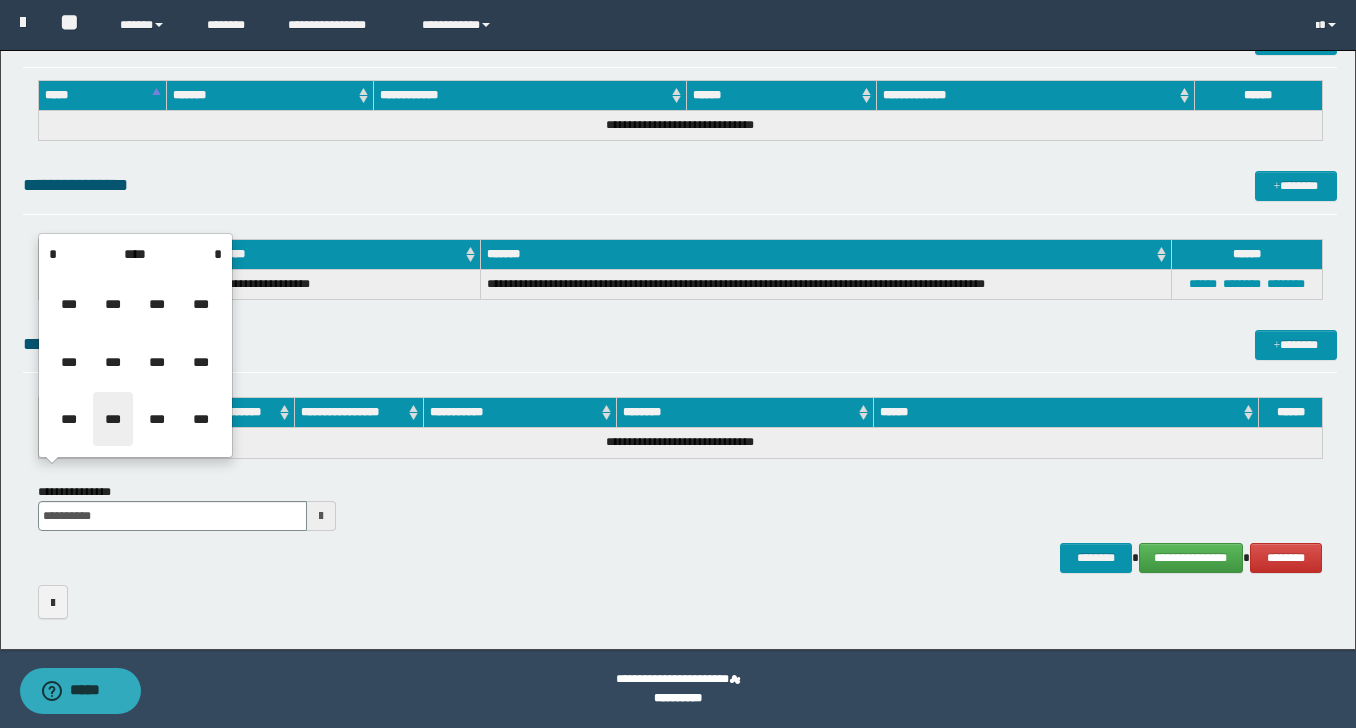 click on "***" at bounding box center (113, 419) 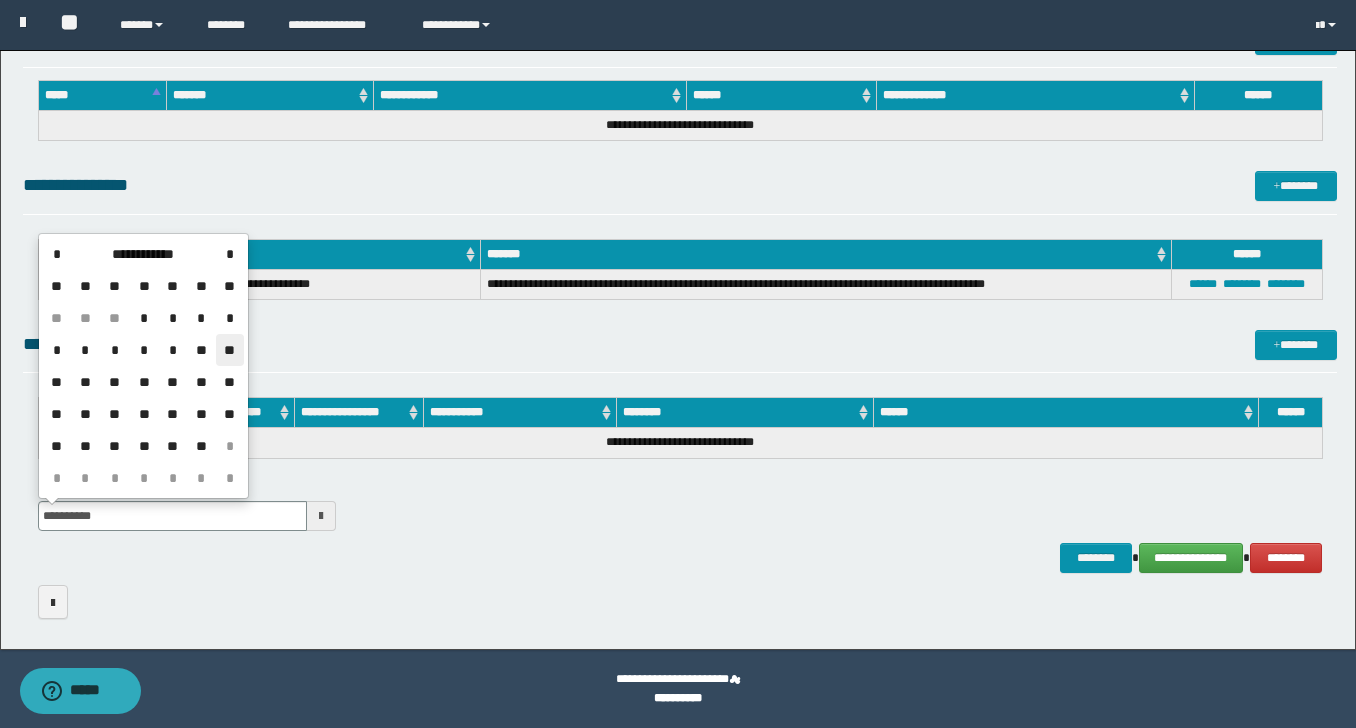click on "**" at bounding box center [230, 350] 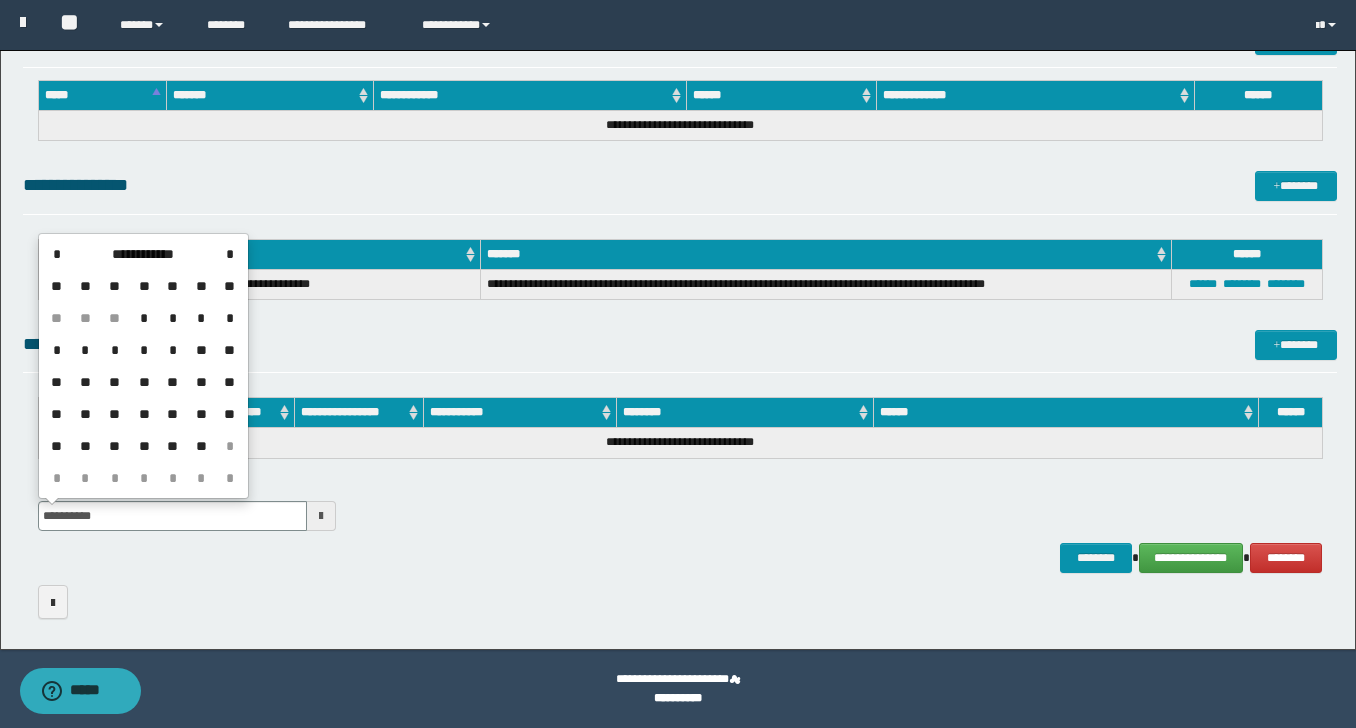 type on "**********" 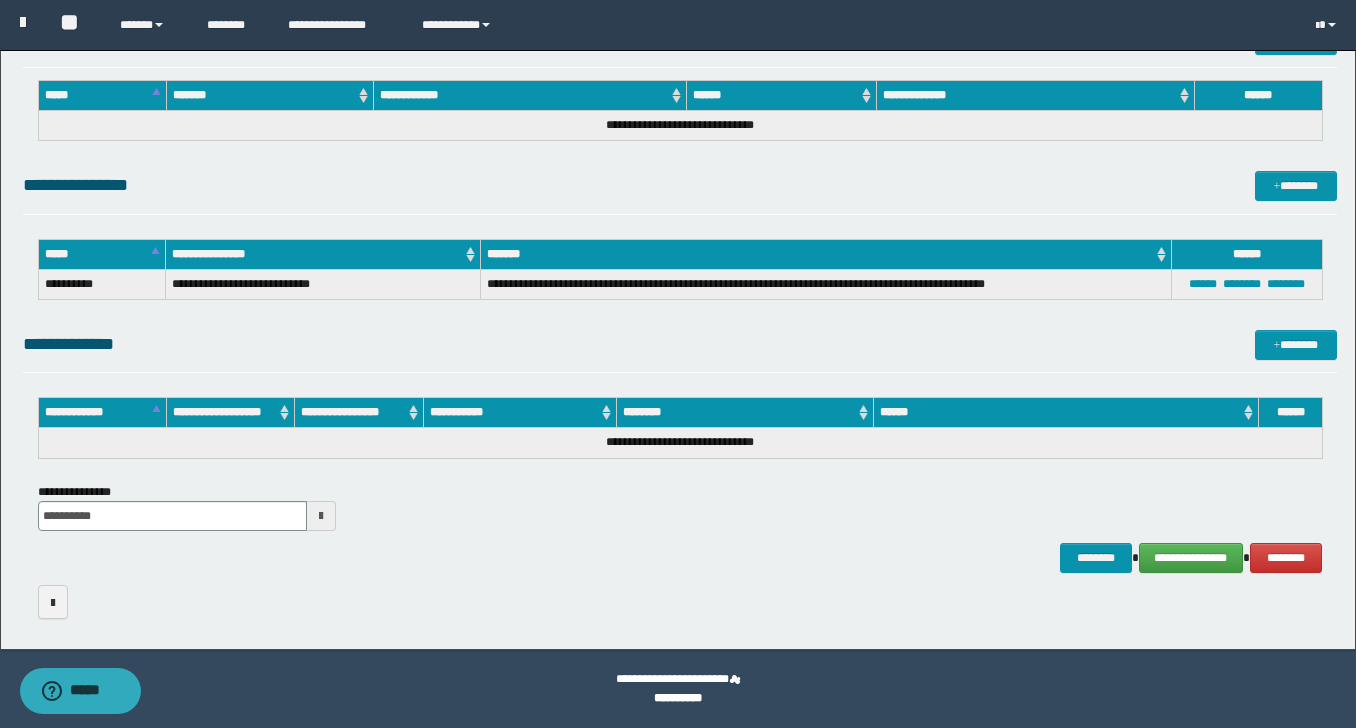click on "**********" at bounding box center [680, 558] 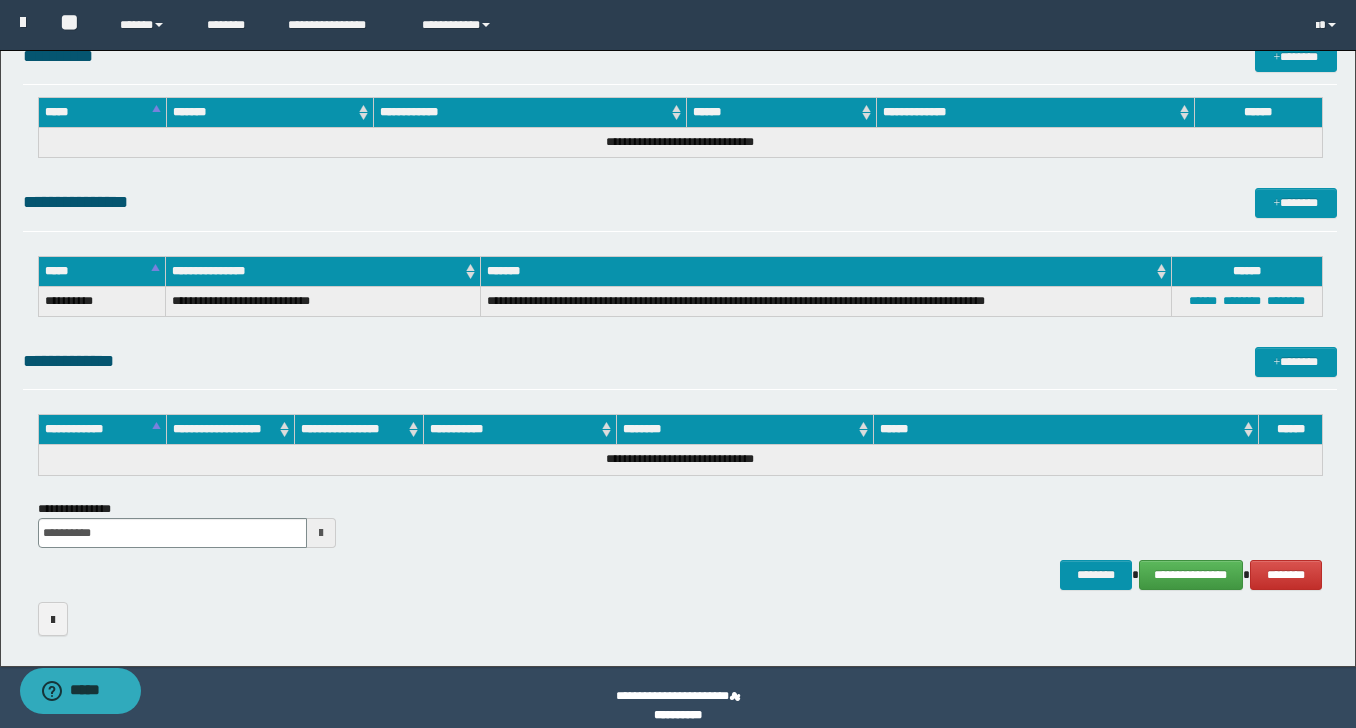 scroll, scrollTop: 482, scrollLeft: 0, axis: vertical 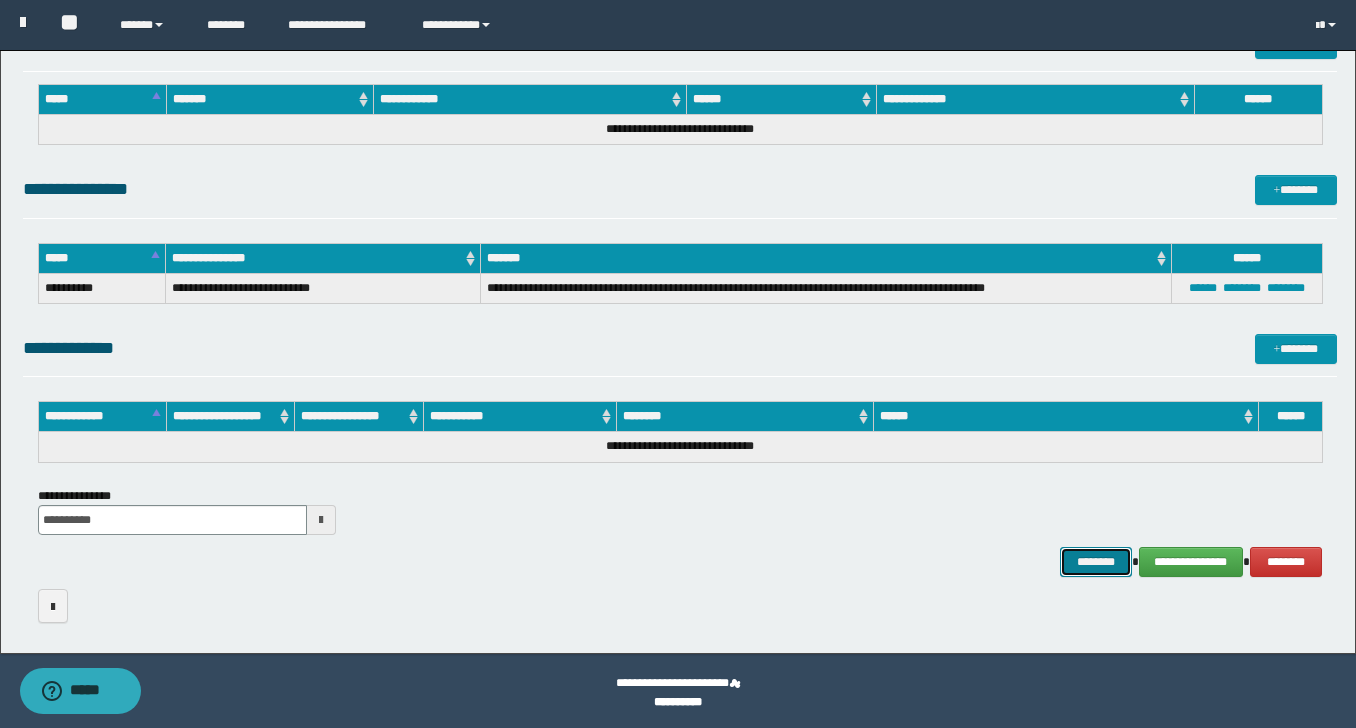 click on "********" at bounding box center (1096, 562) 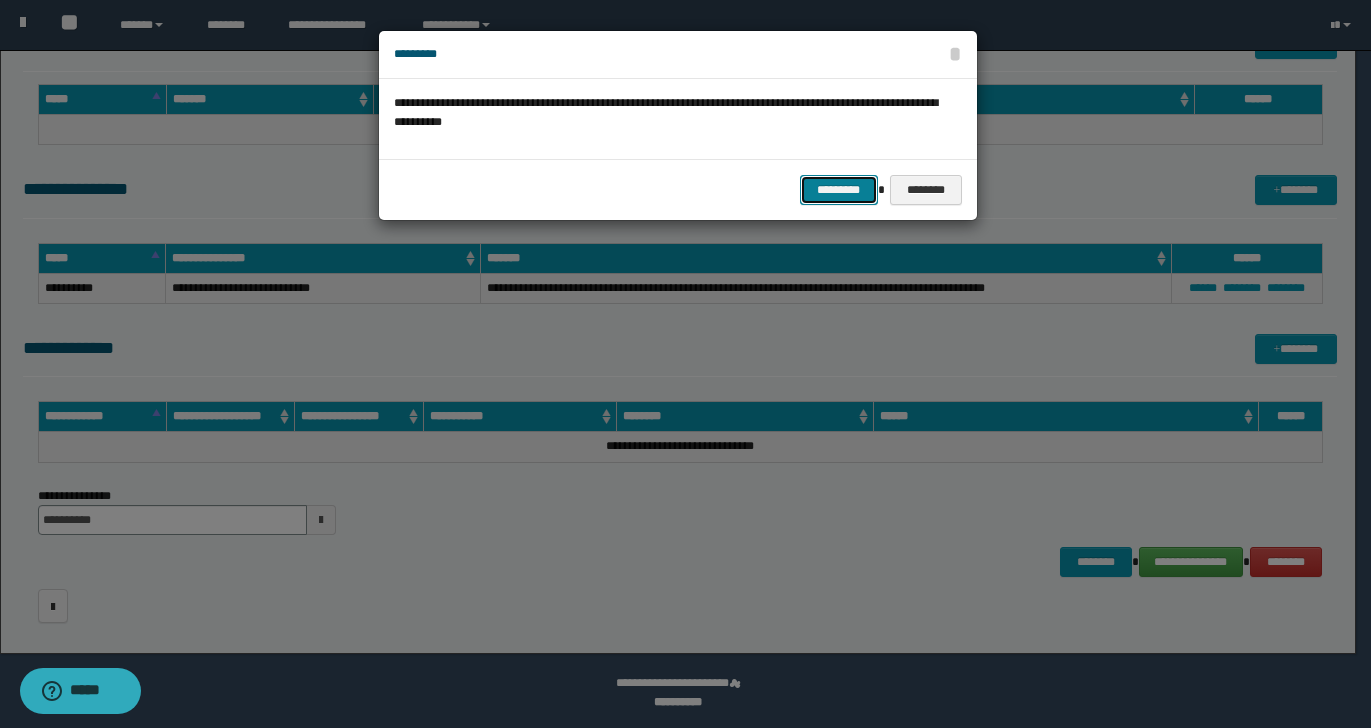 click on "*********" at bounding box center (839, 190) 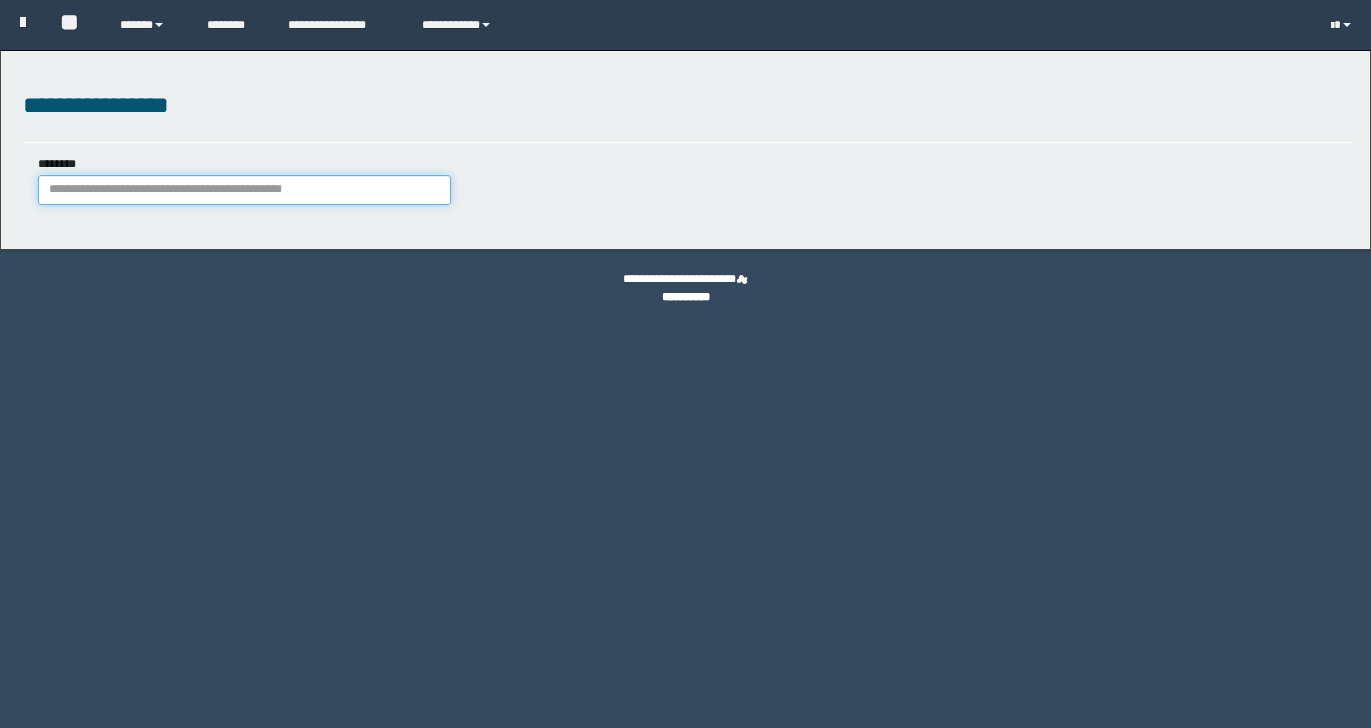 scroll, scrollTop: 0, scrollLeft: 0, axis: both 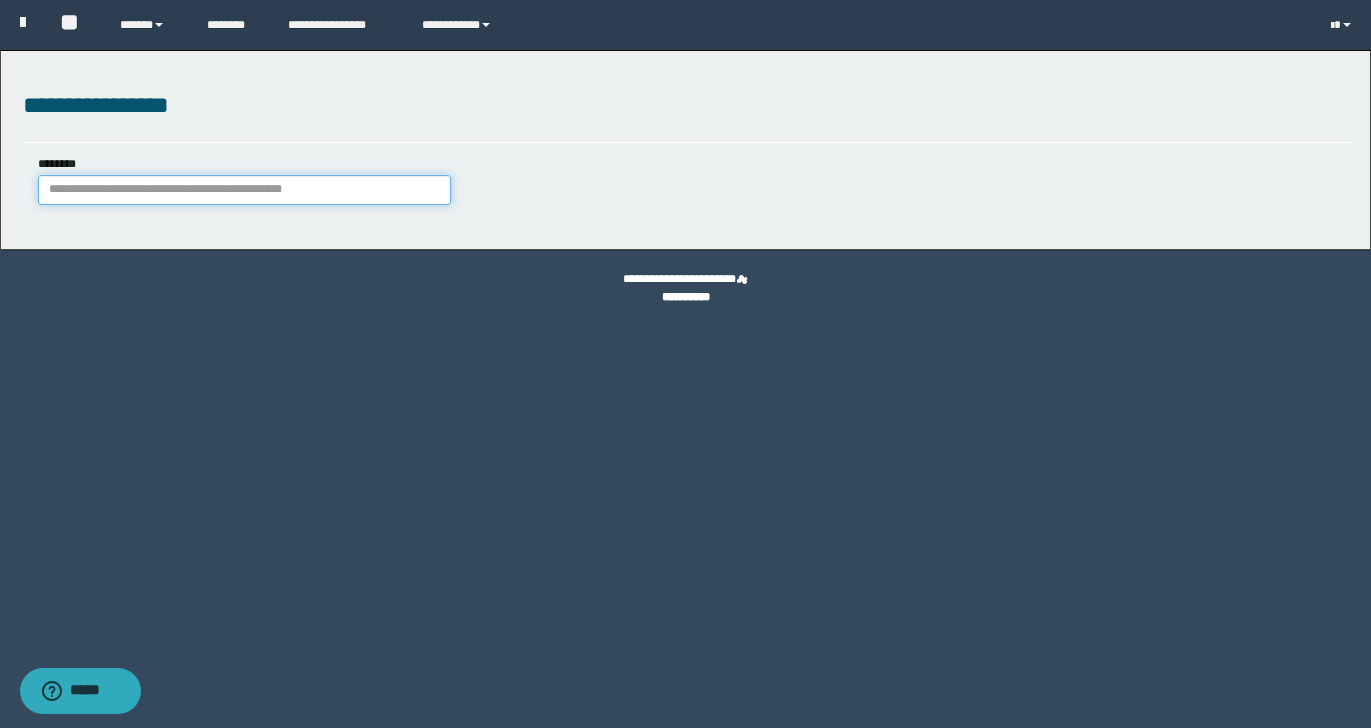 paste on "********" 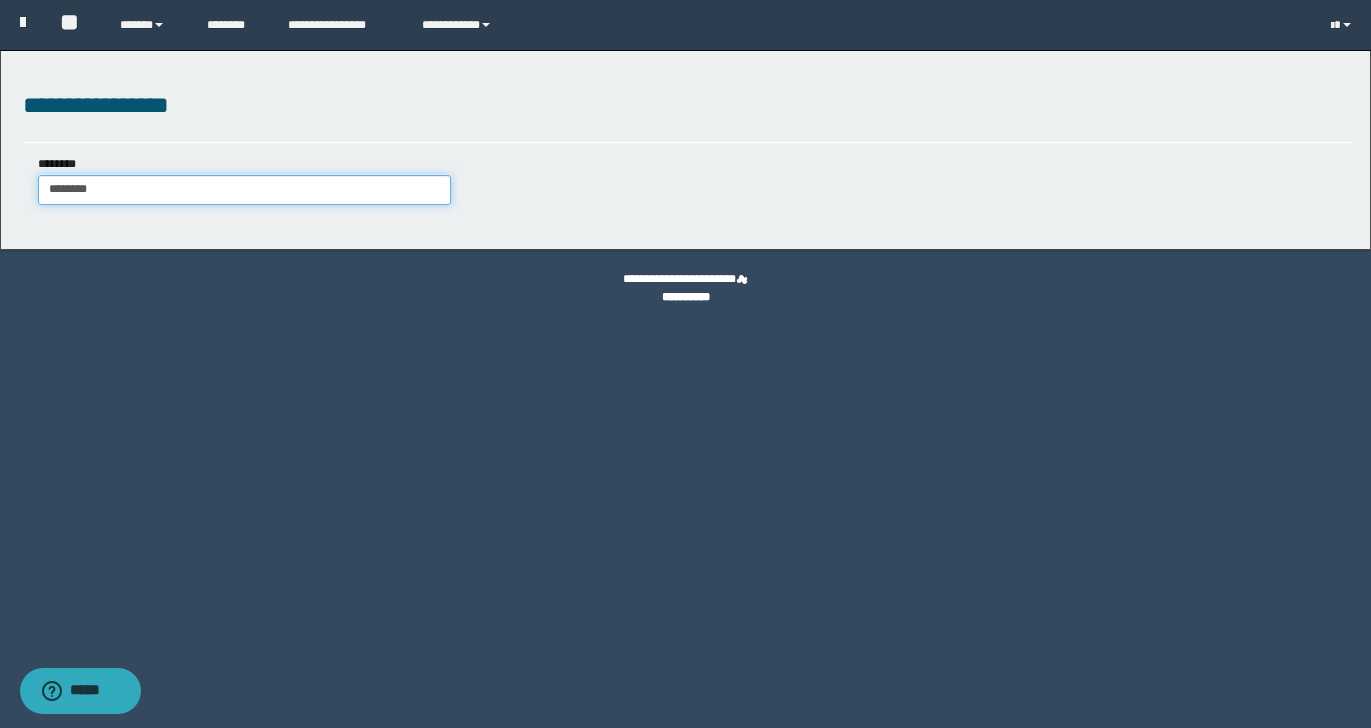 type on "********" 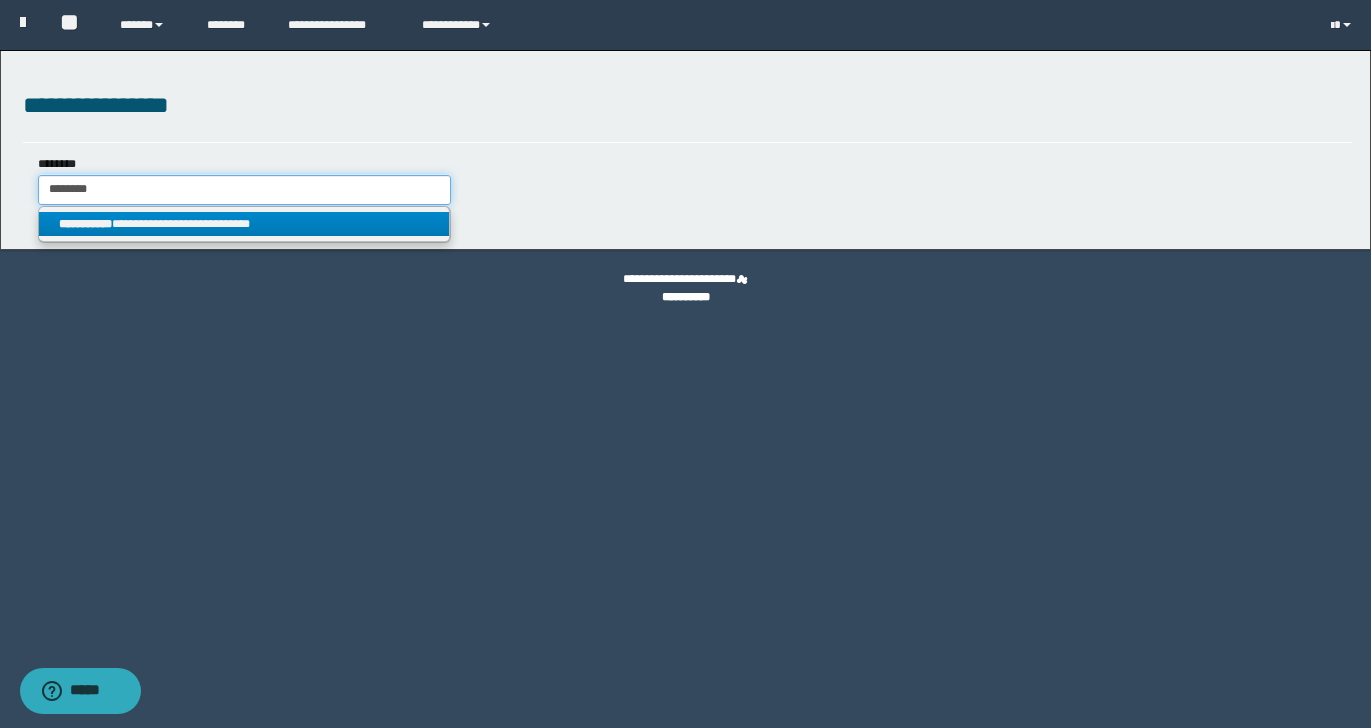 type on "********" 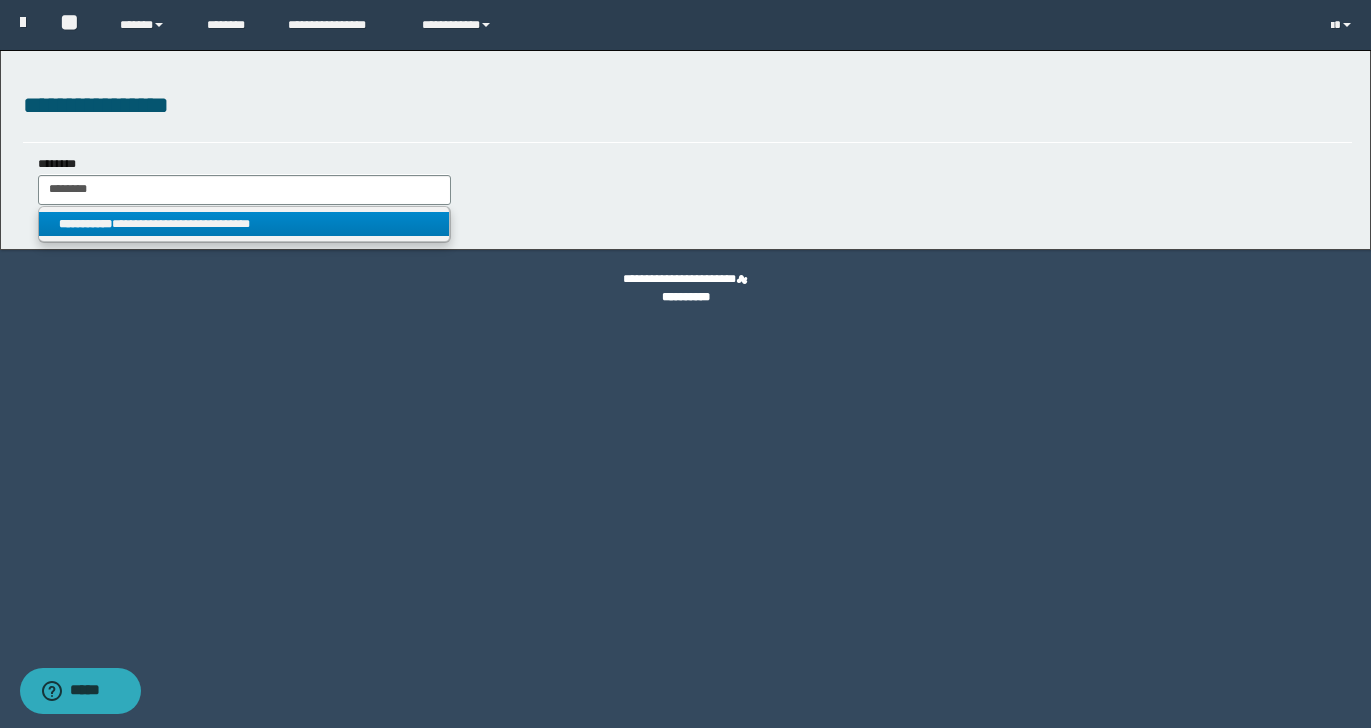 click on "**********" at bounding box center (244, 224) 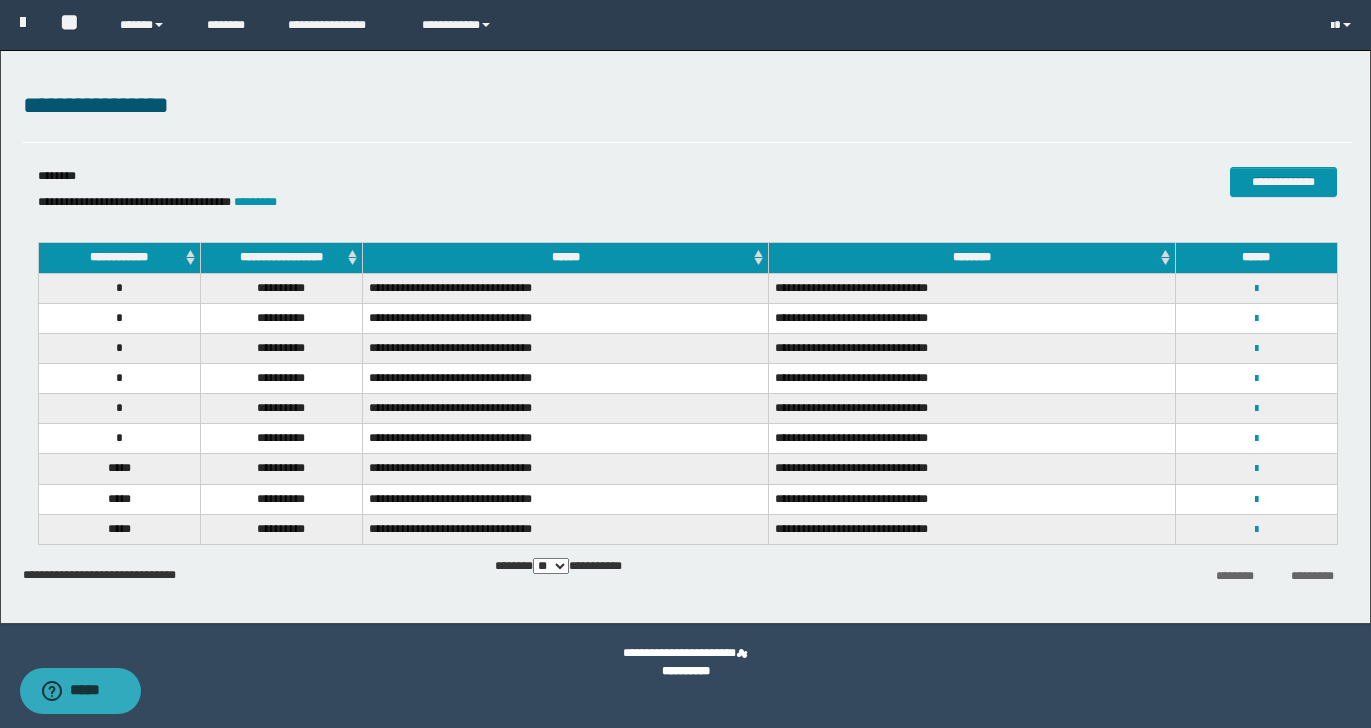 click on "**********" at bounding box center [1256, 529] 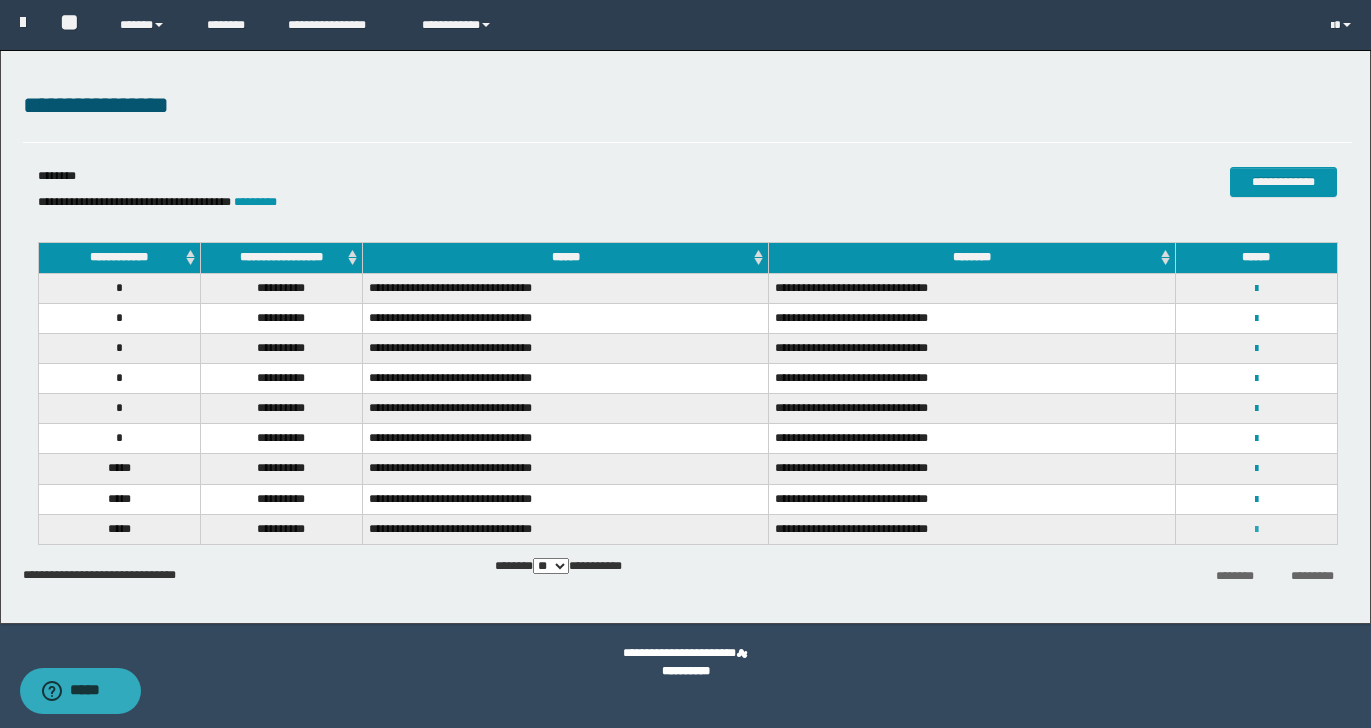 click at bounding box center [1256, 530] 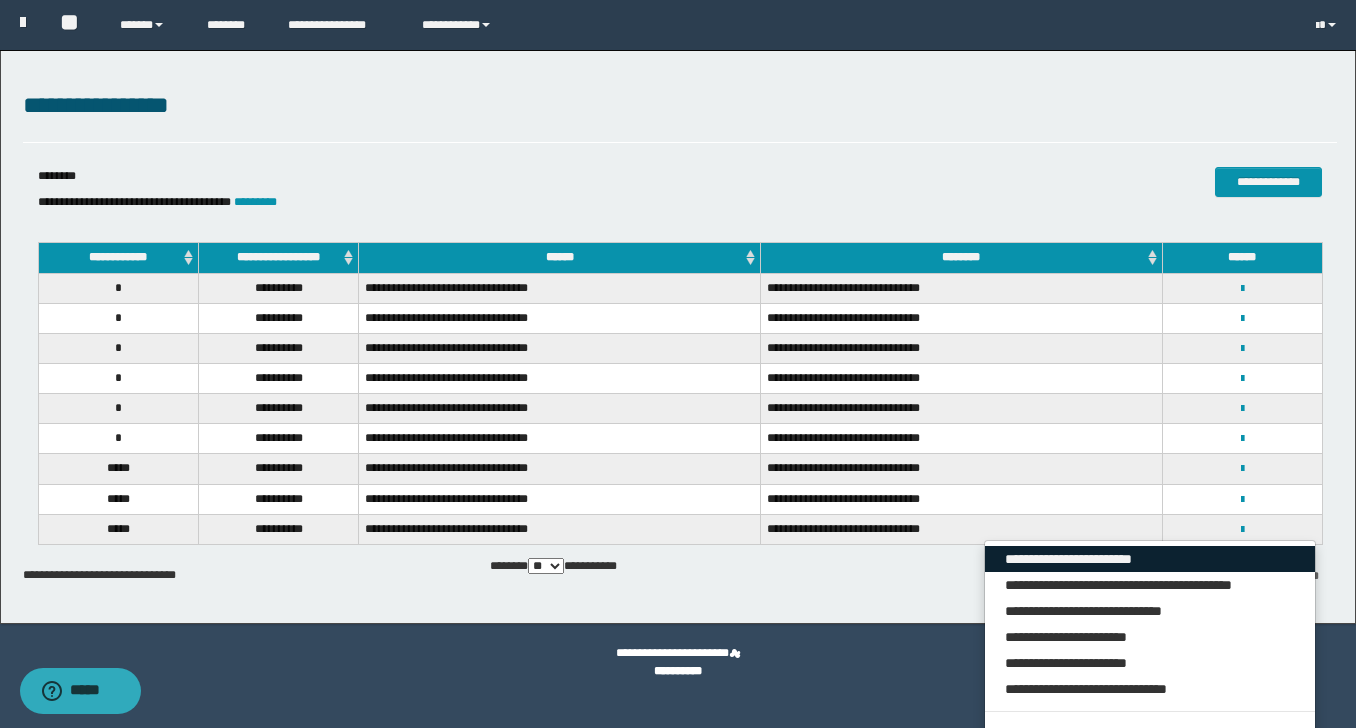 click on "**********" at bounding box center (1150, 559) 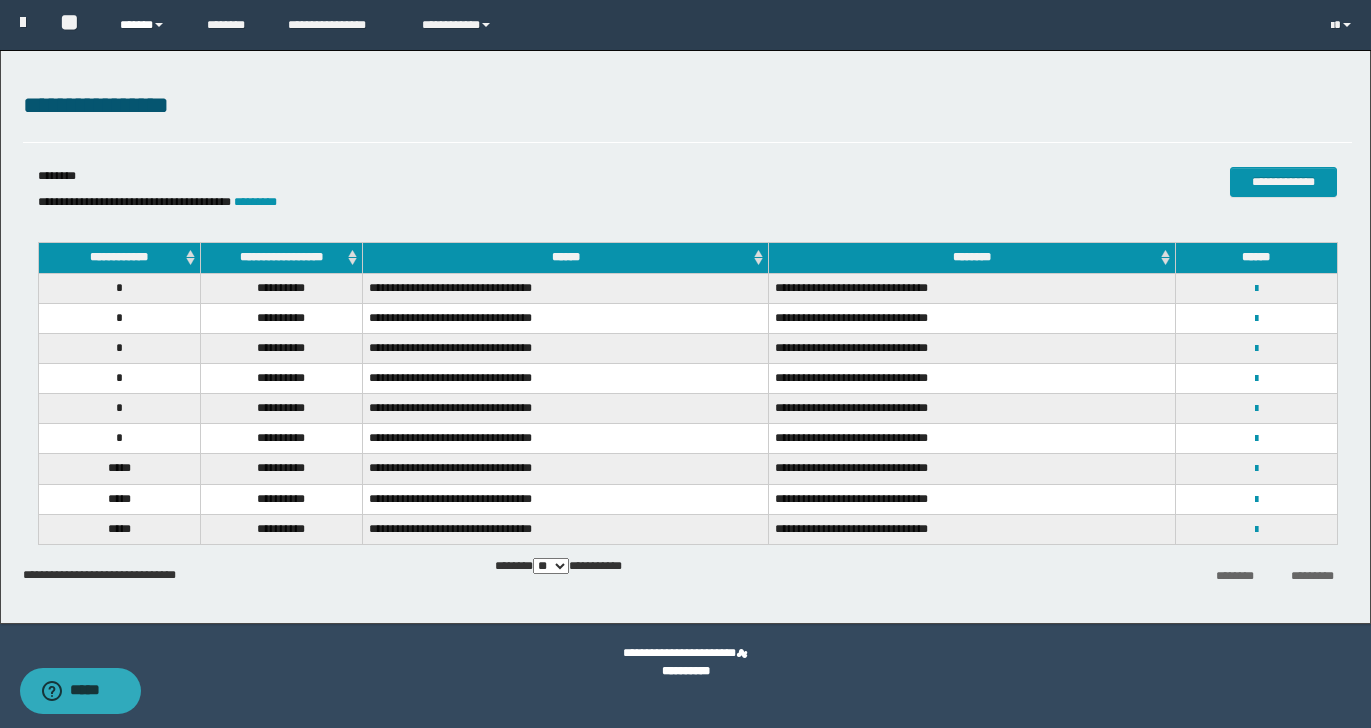 click on "******" at bounding box center [148, 25] 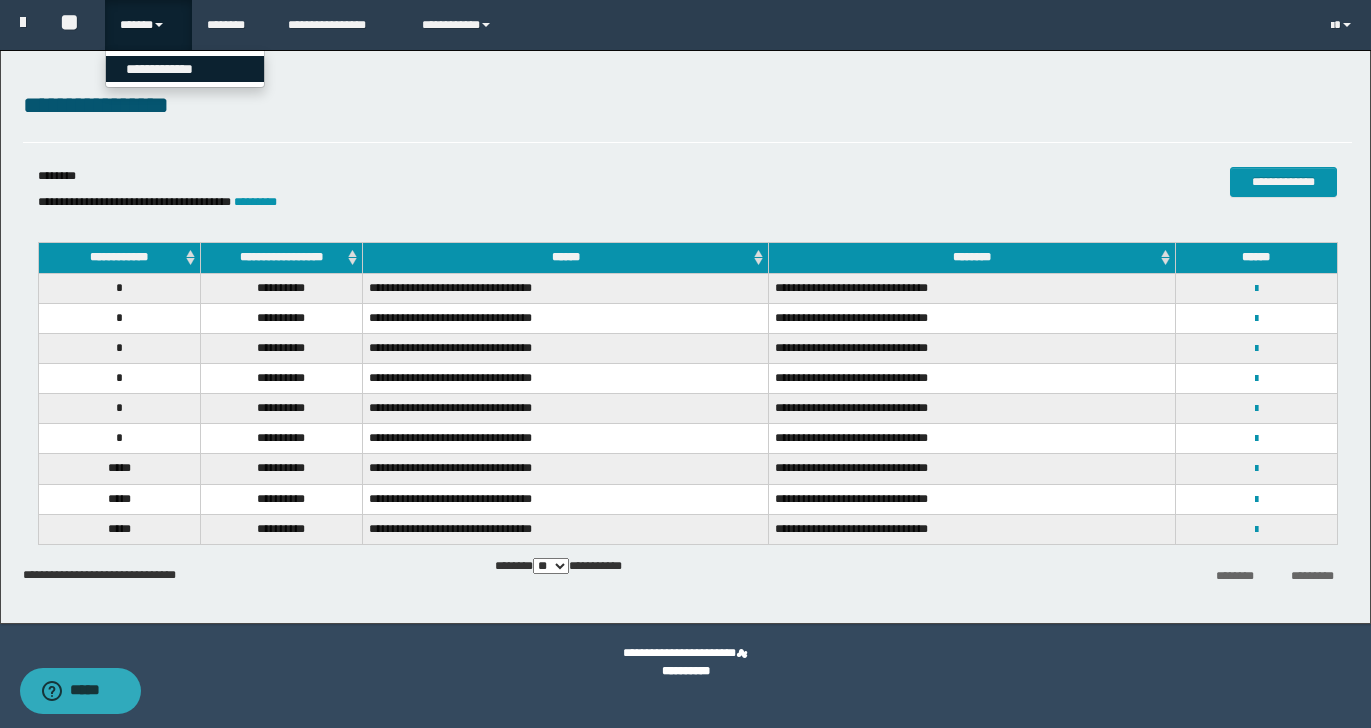 click on "**********" at bounding box center (185, 69) 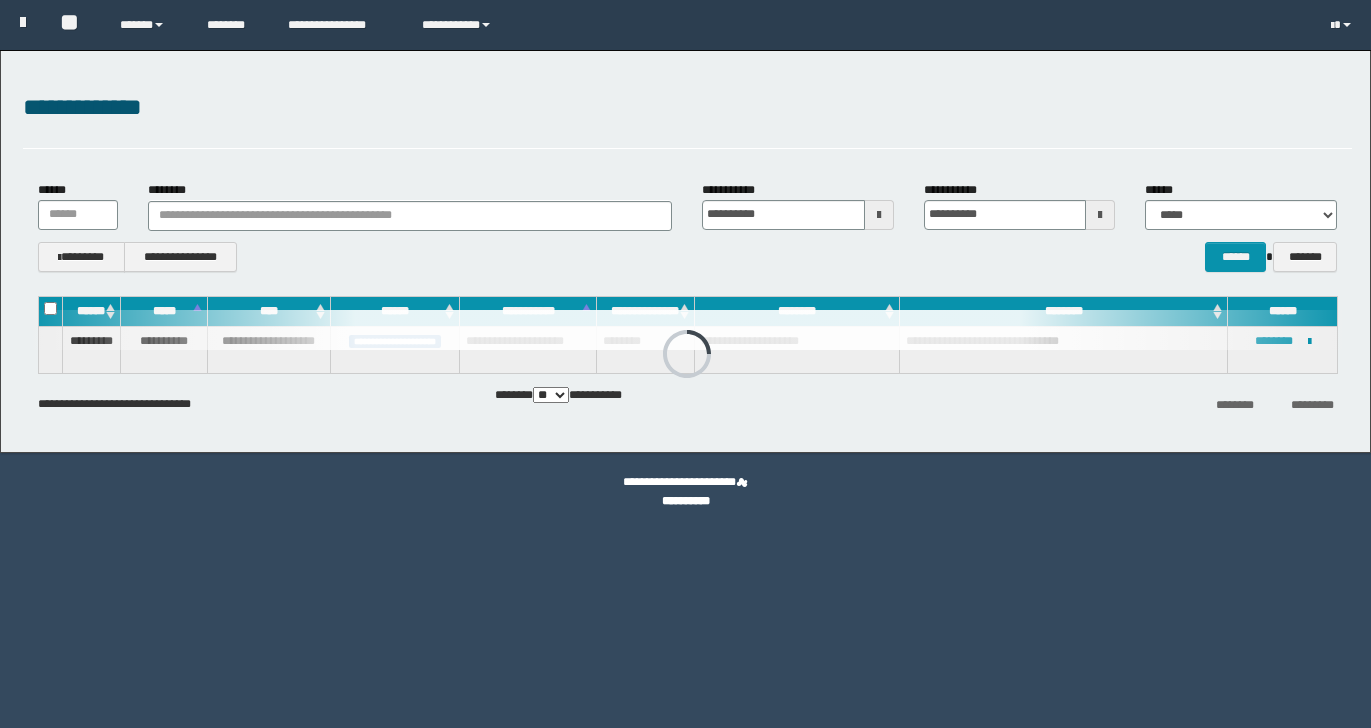 scroll, scrollTop: 0, scrollLeft: 0, axis: both 